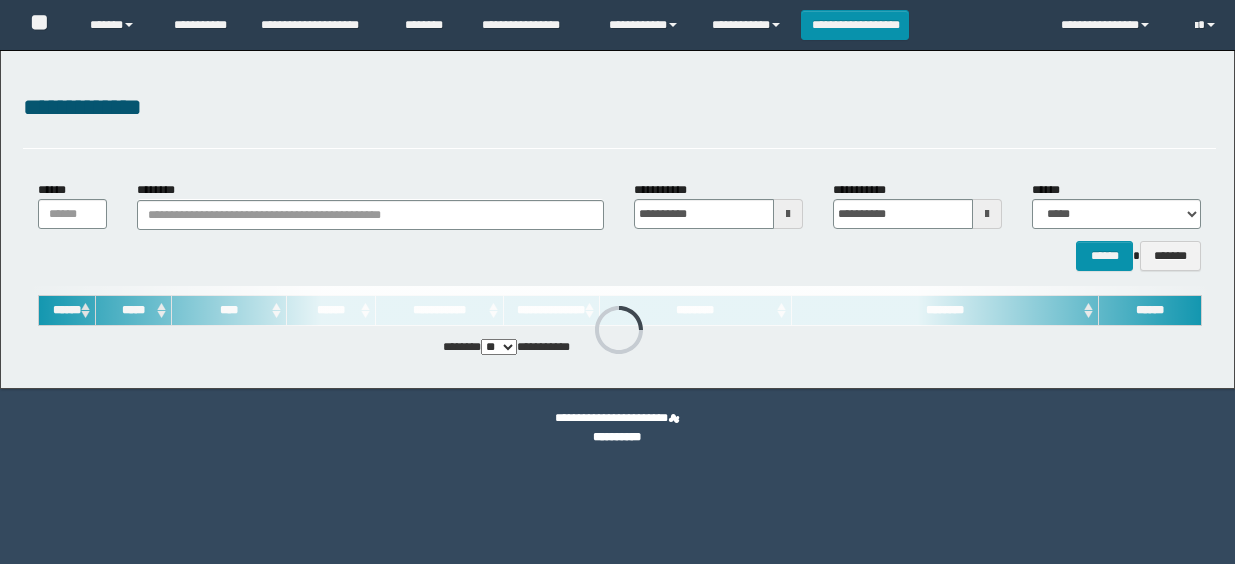 scroll, scrollTop: 0, scrollLeft: 0, axis: both 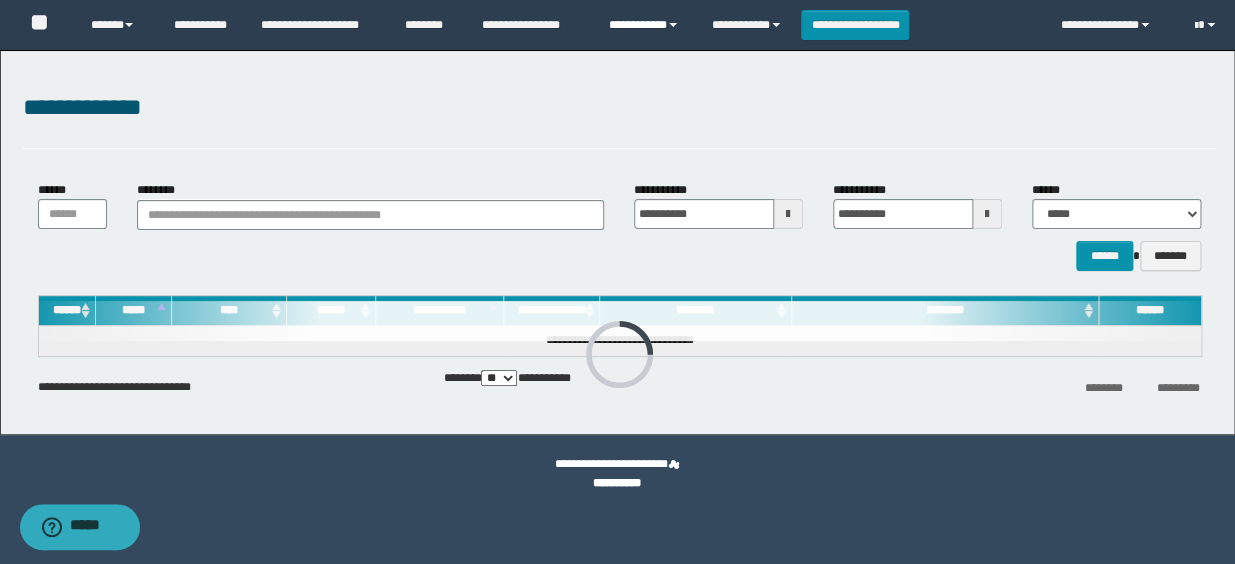 click on "**********" at bounding box center [645, 25] 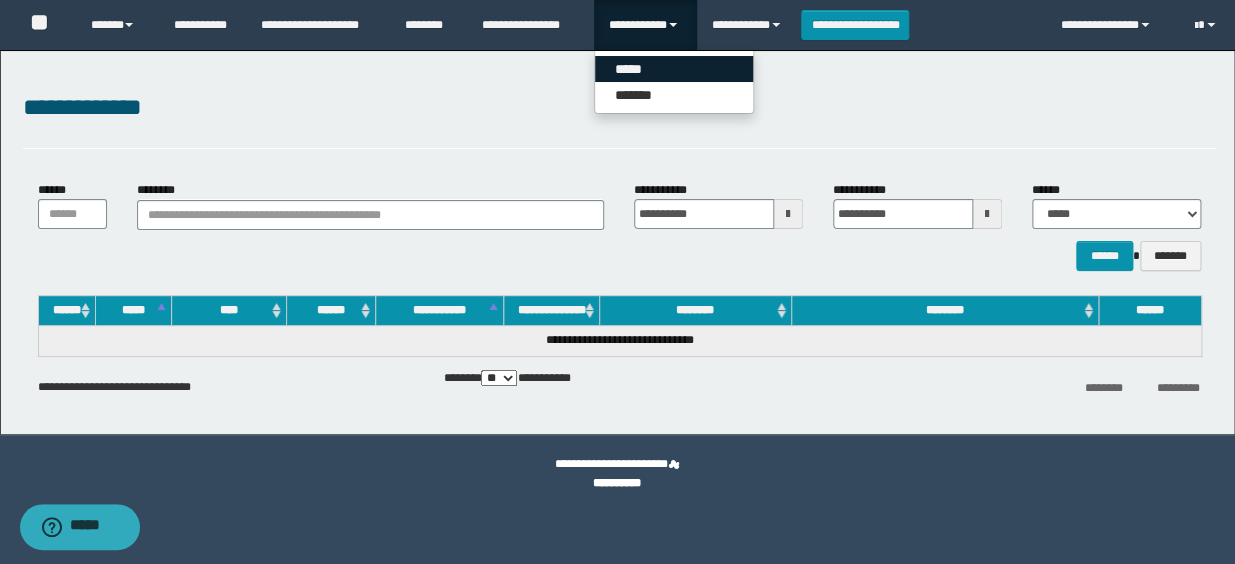 click on "*****" at bounding box center [674, 69] 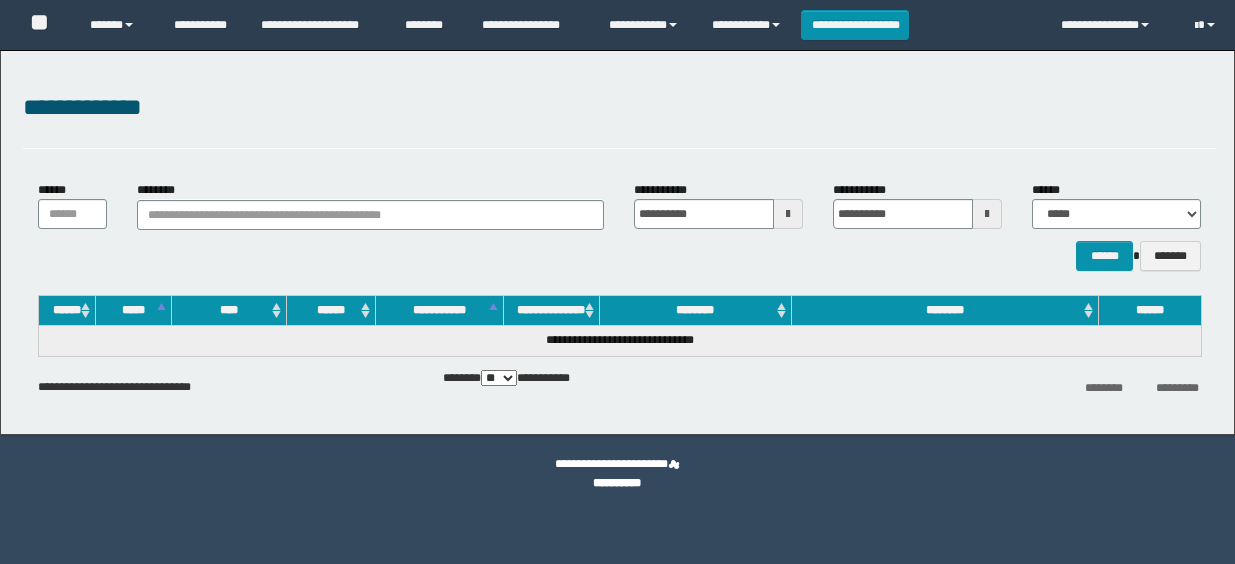 scroll, scrollTop: 0, scrollLeft: 0, axis: both 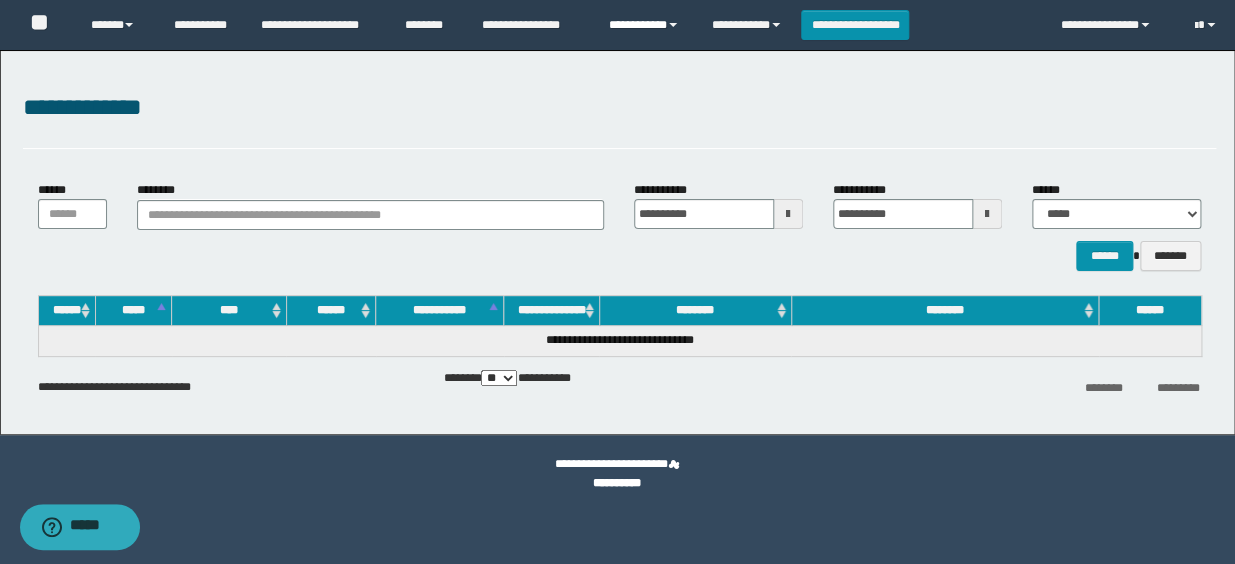 click on "**********" at bounding box center [645, 25] 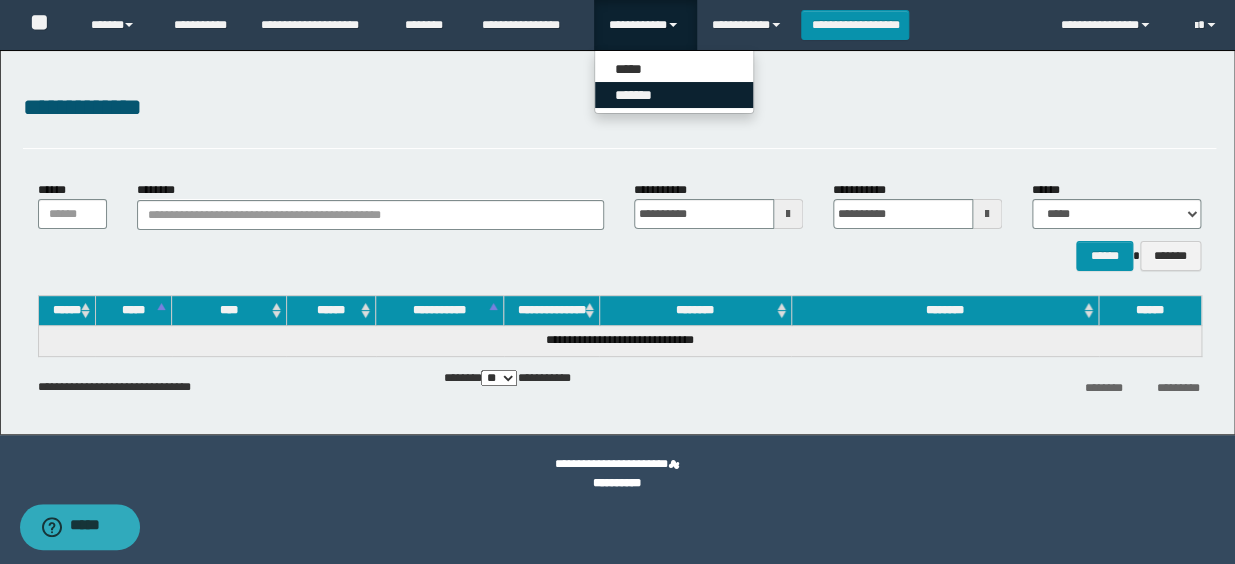 click on "*******" at bounding box center [674, 95] 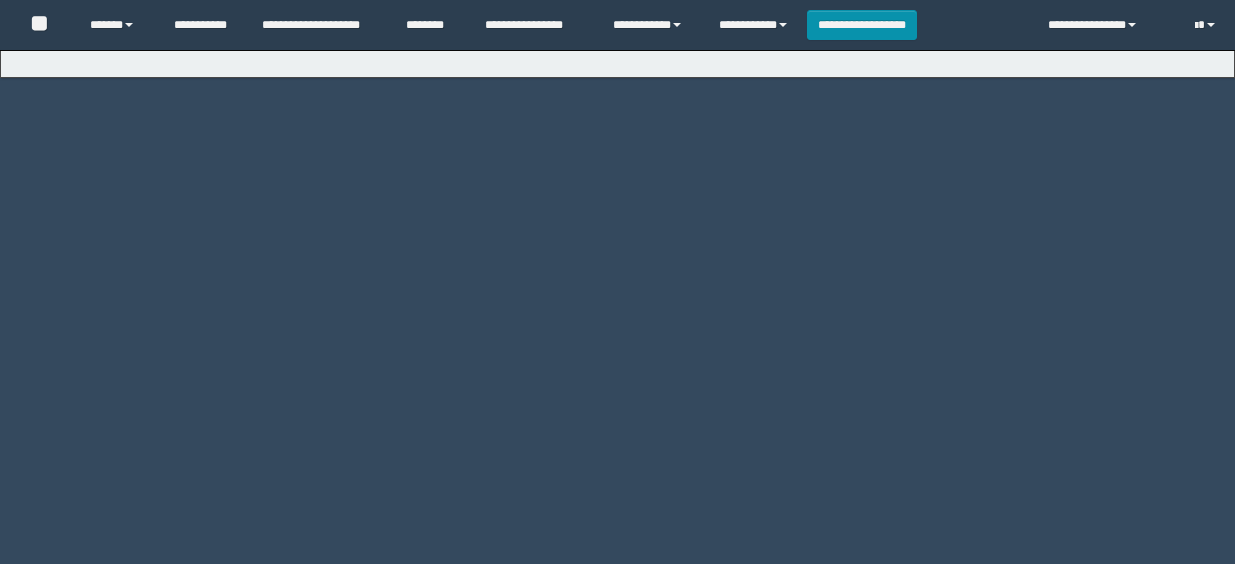 scroll, scrollTop: 0, scrollLeft: 0, axis: both 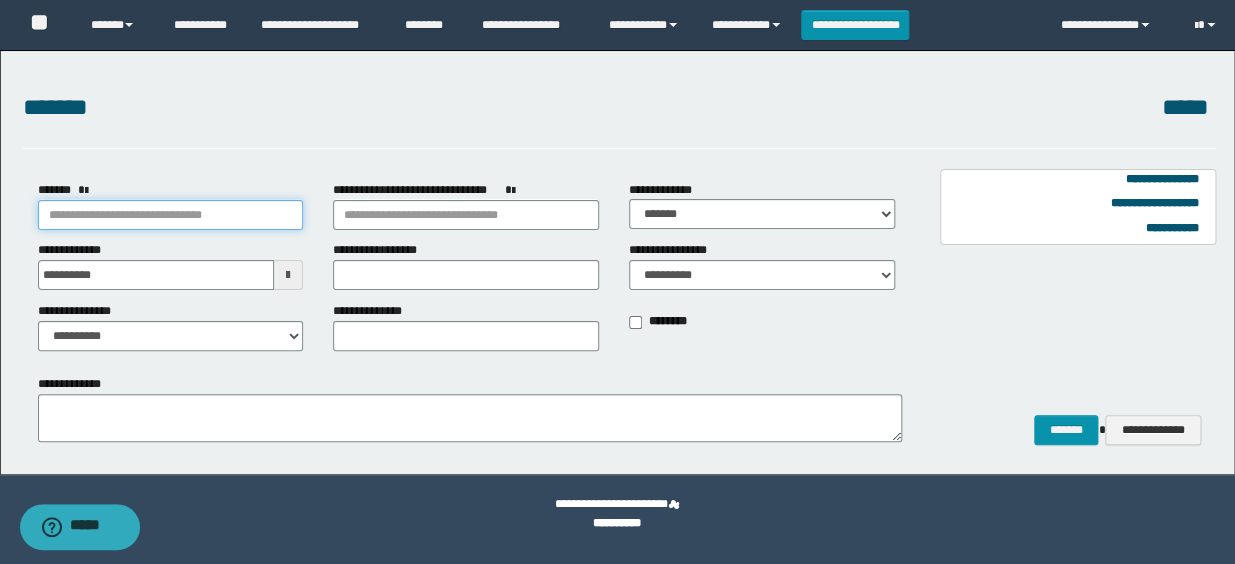 click on "*******" at bounding box center [171, 215] 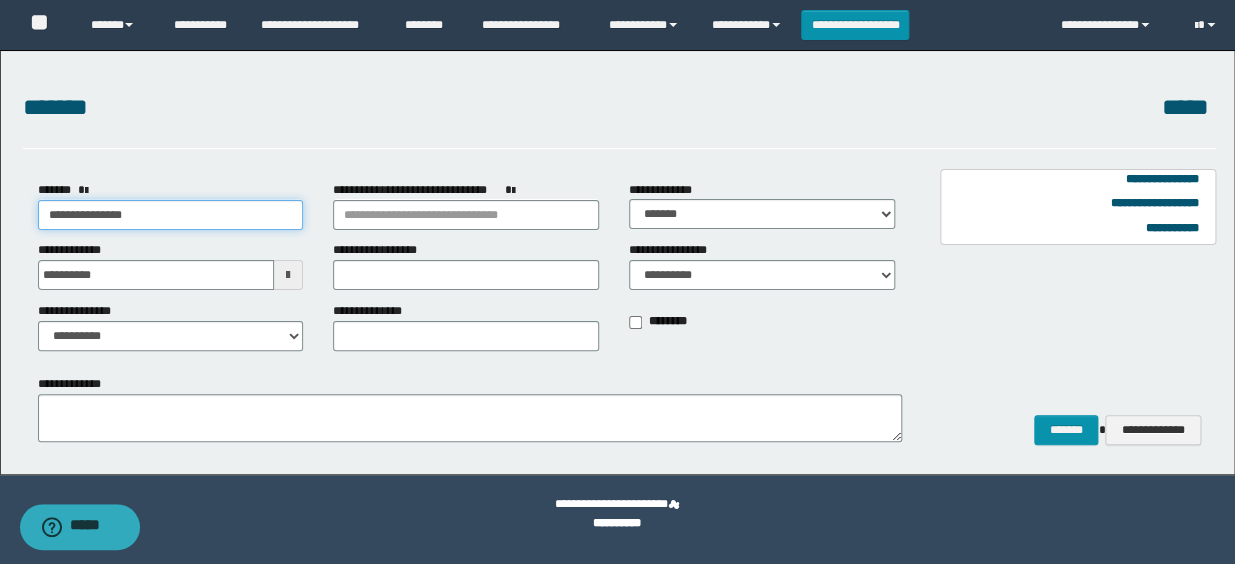 type on "**********" 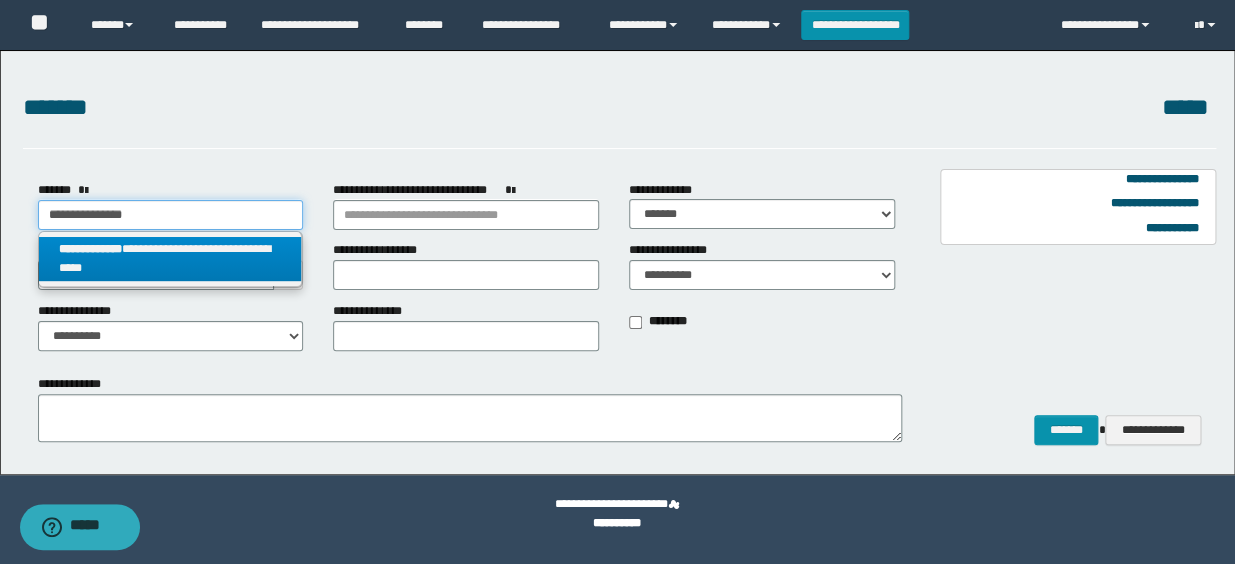 type on "**********" 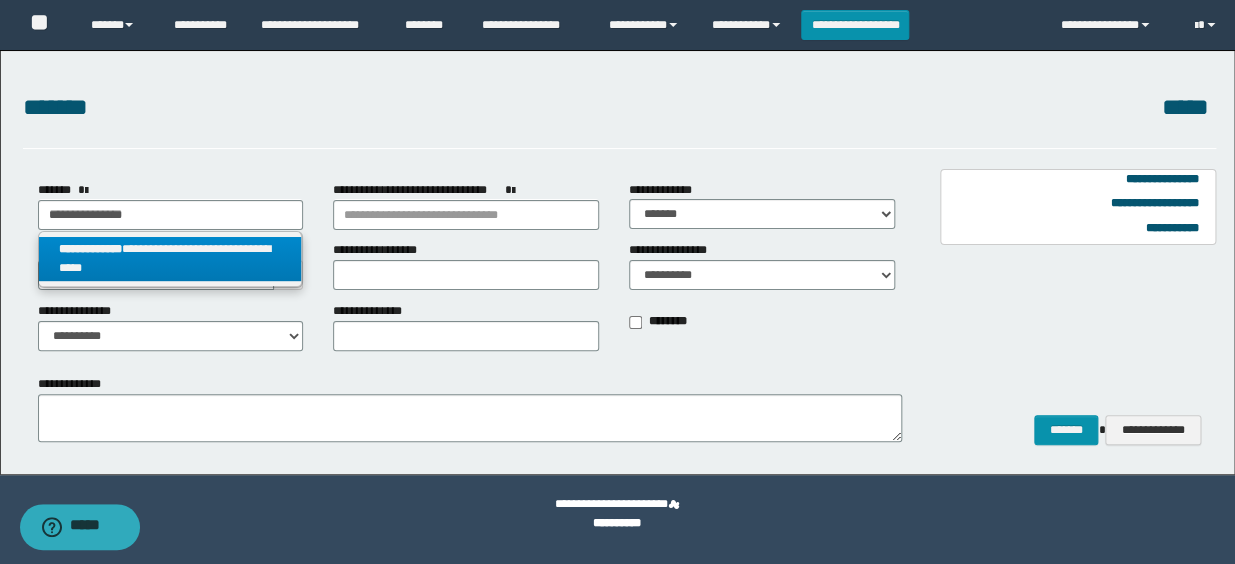 click on "**********" at bounding box center (170, 259) 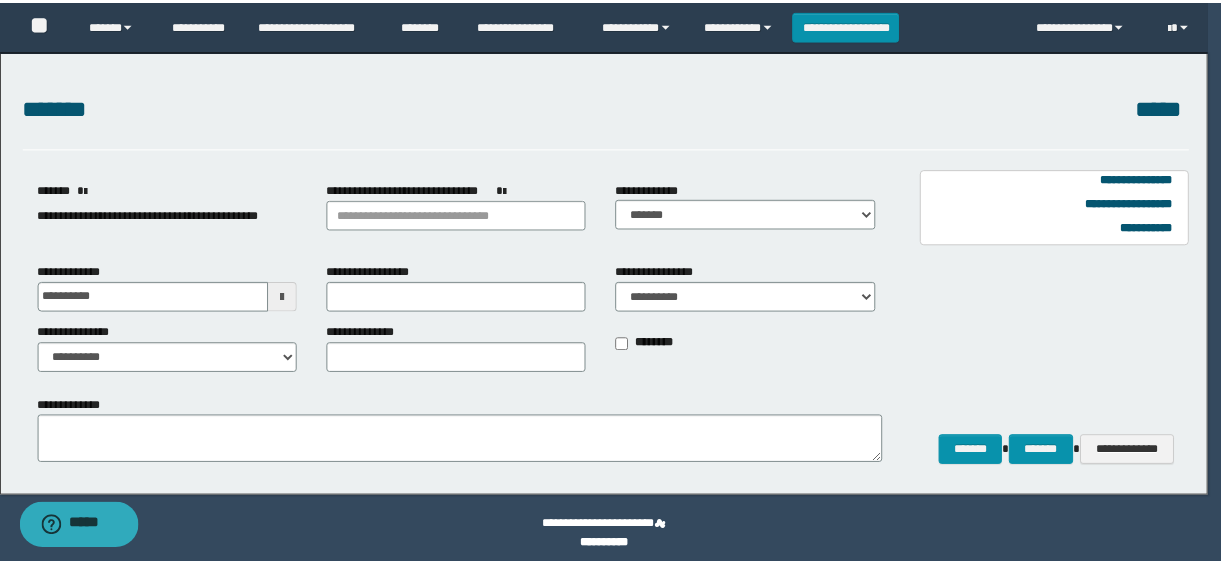 scroll, scrollTop: 0, scrollLeft: 0, axis: both 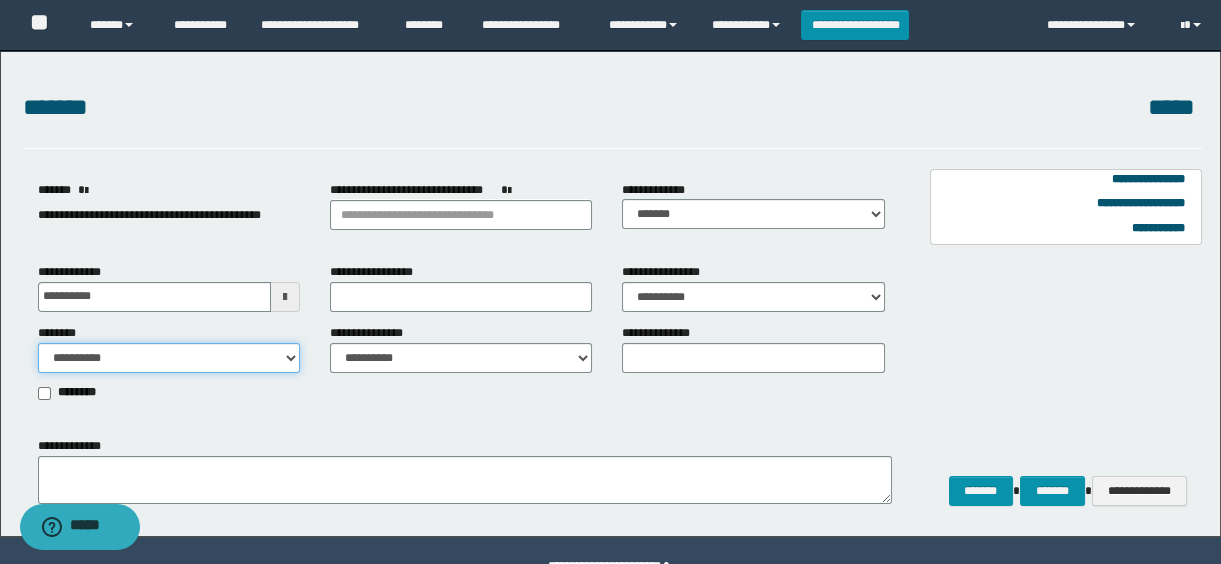 click on "**********" at bounding box center [169, 358] 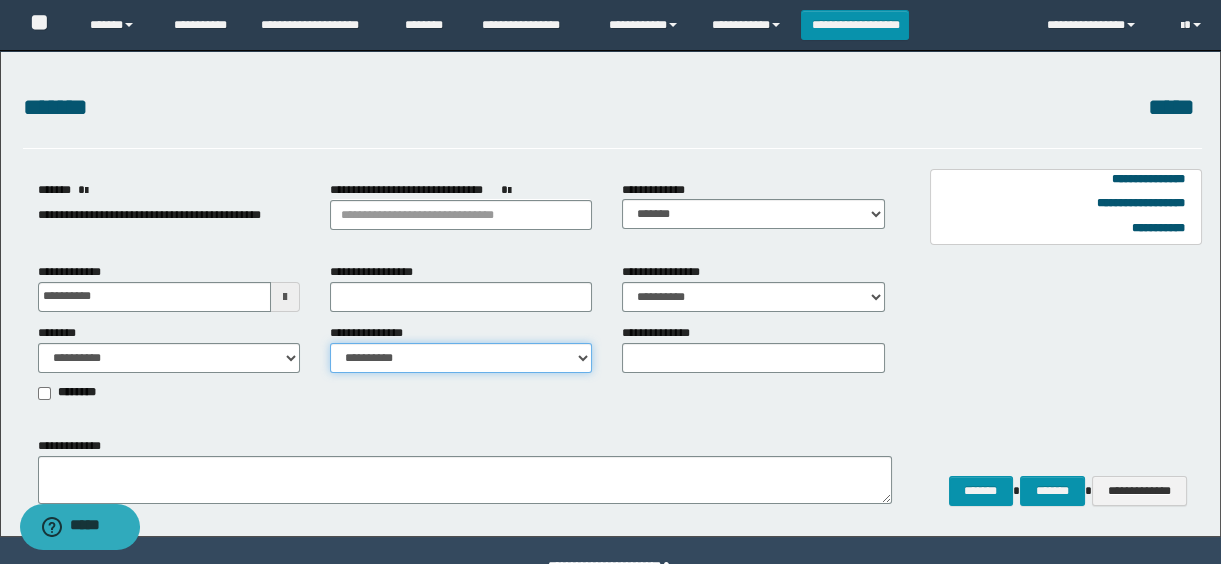 click on "**********" at bounding box center [461, 358] 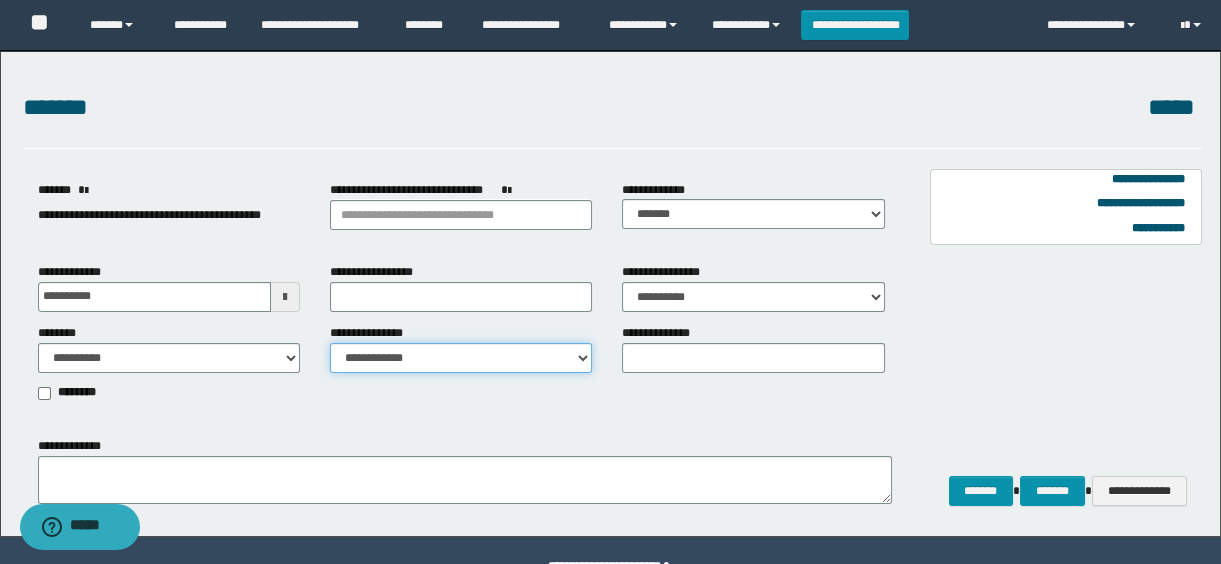 click on "**********" at bounding box center (461, 358) 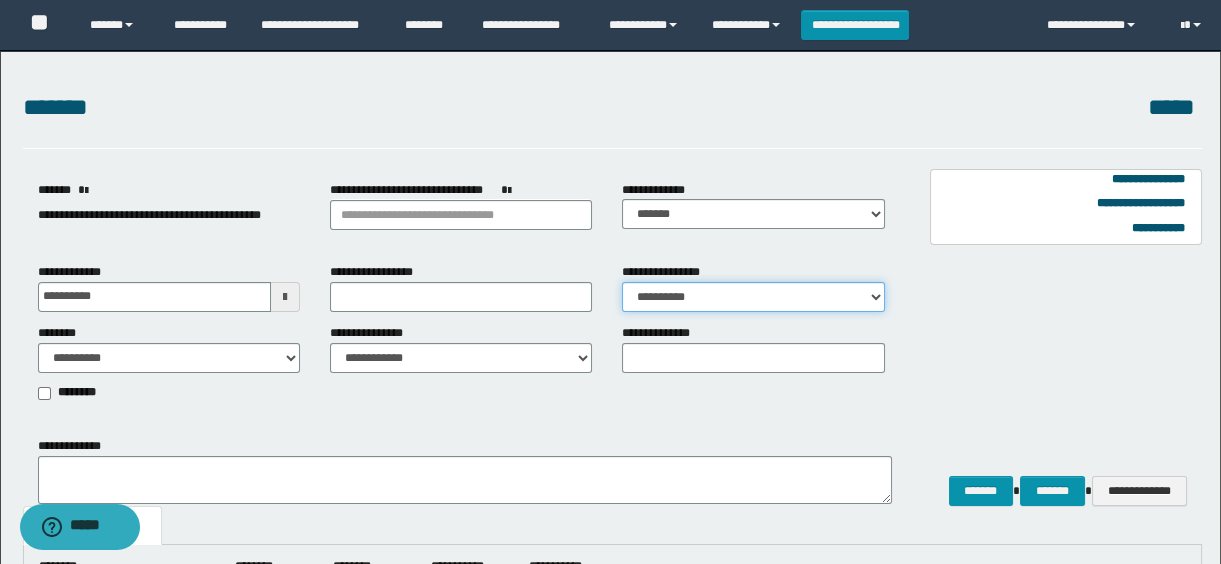 click on "**********" at bounding box center (753, 297) 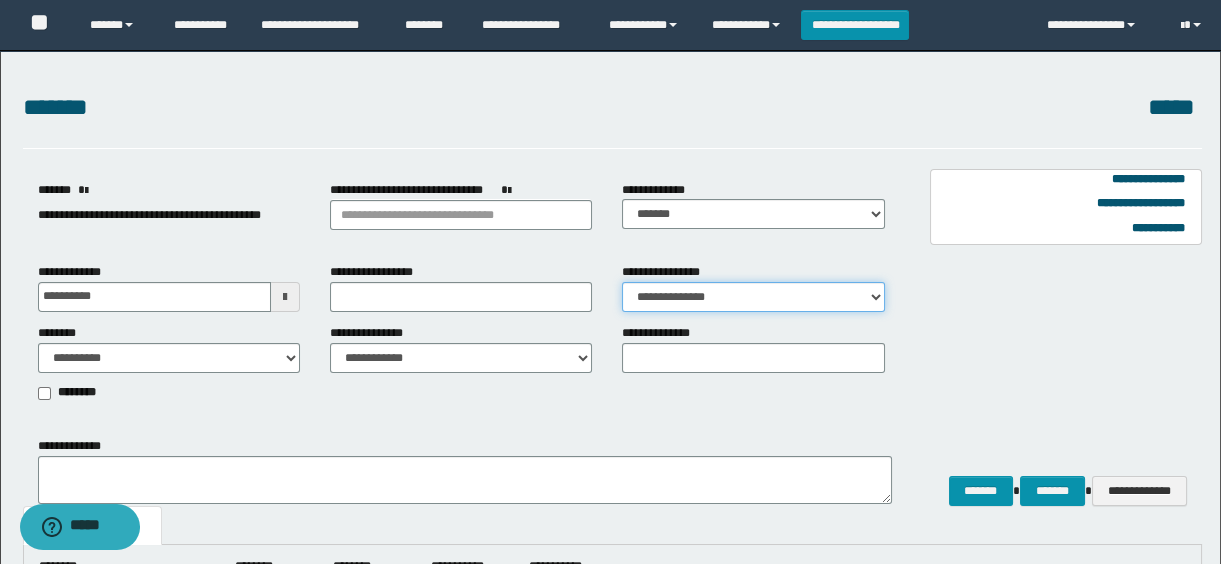 click on "**********" at bounding box center (753, 297) 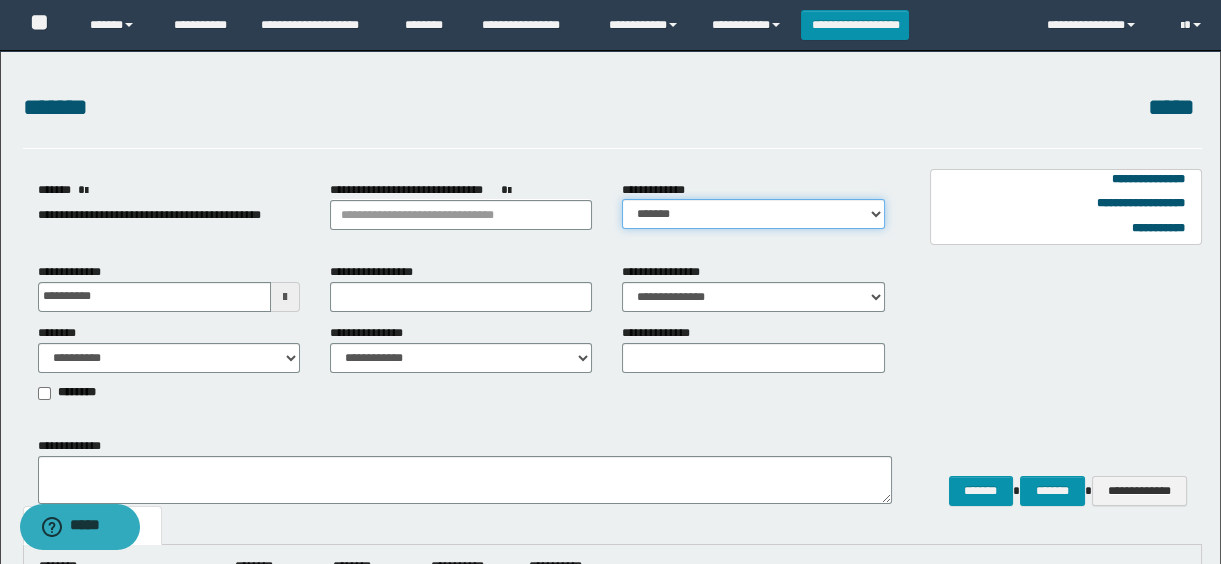 click on "**********" at bounding box center (753, 214) 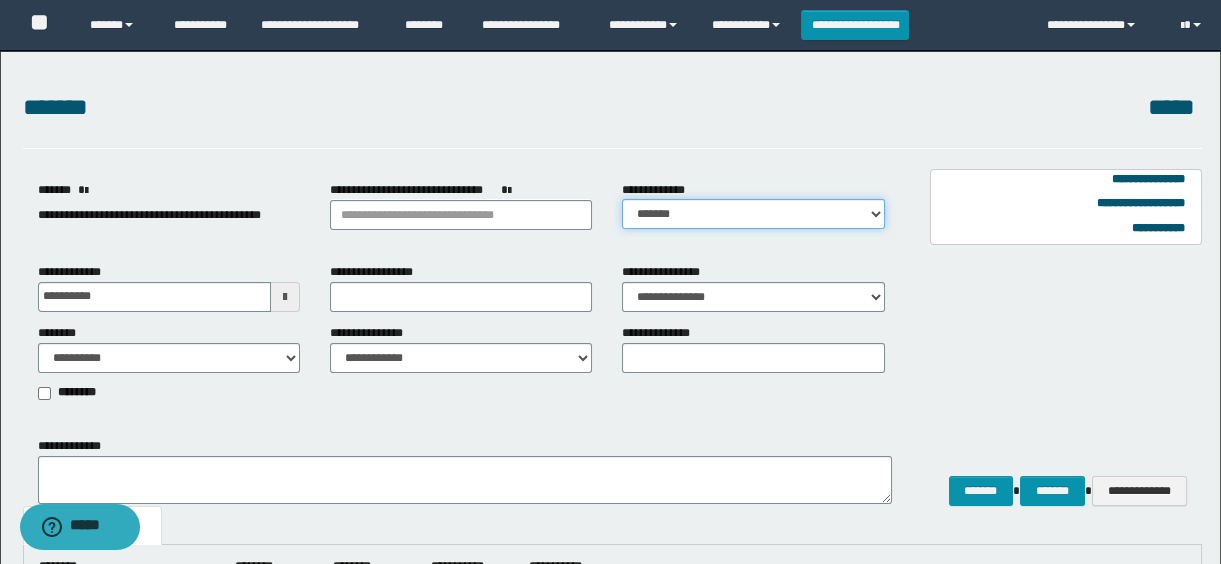 select on "*" 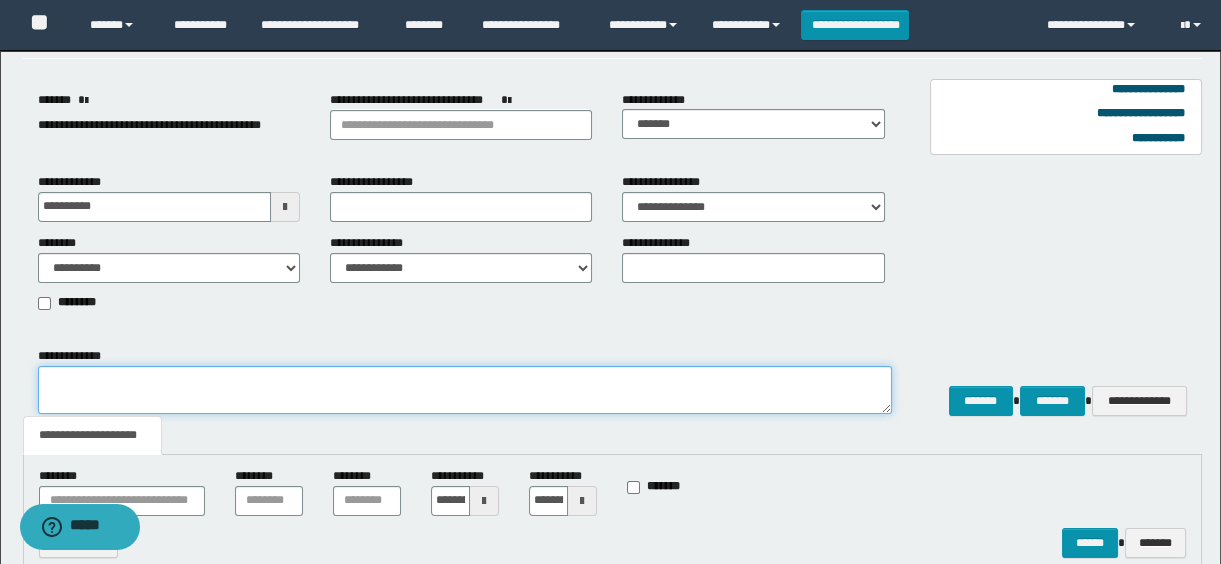 click on "**********" at bounding box center (465, 390) 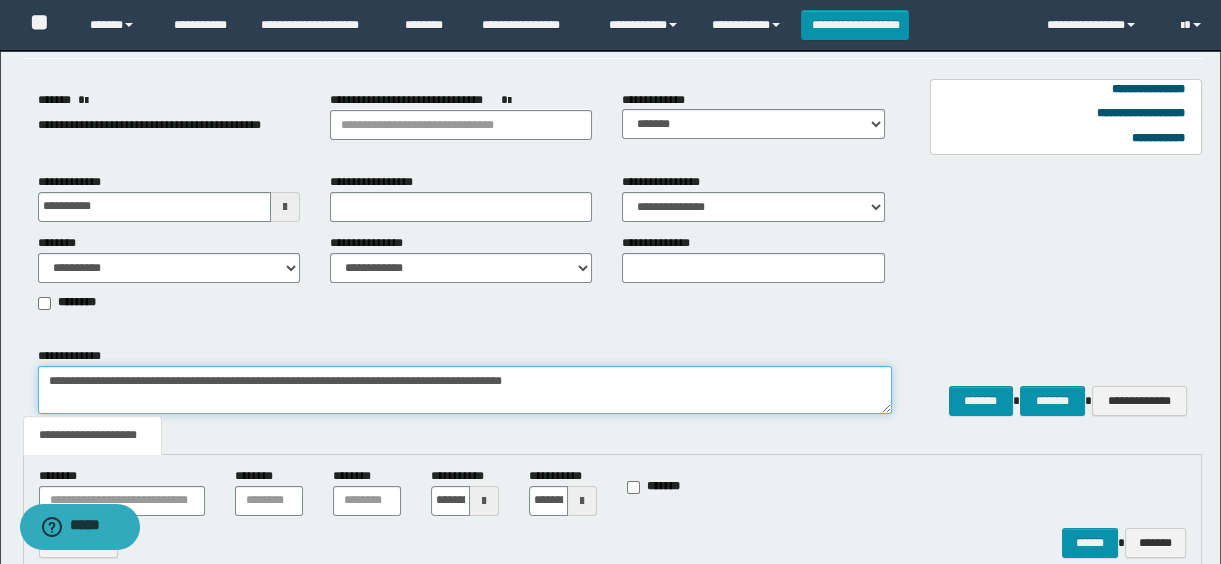 paste on "**********" 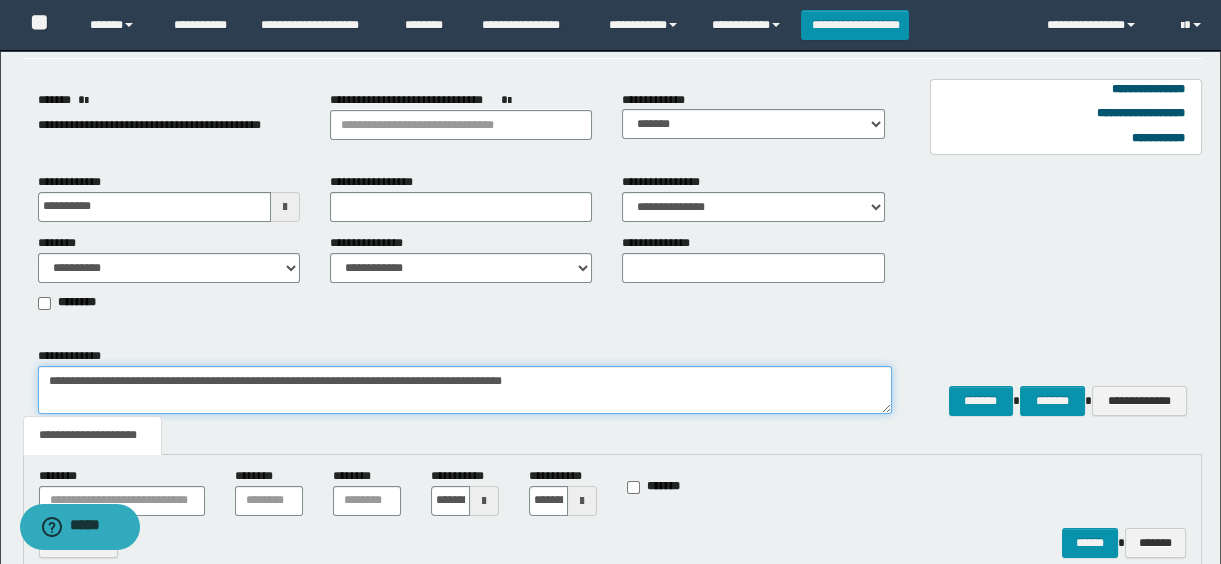paste on "**********" 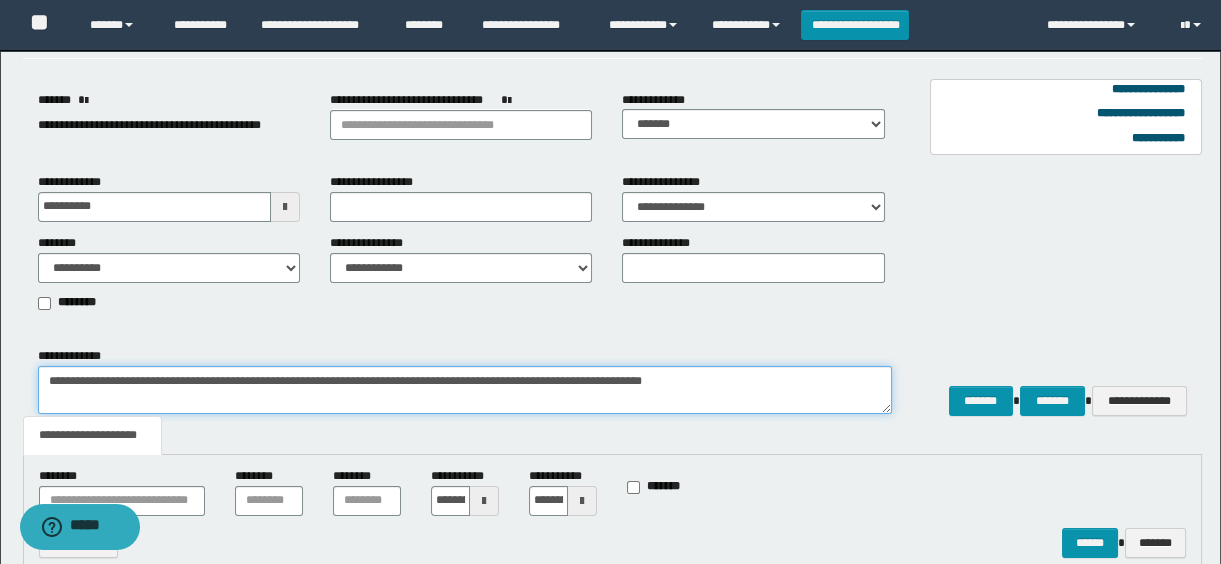 scroll, scrollTop: 181, scrollLeft: 0, axis: vertical 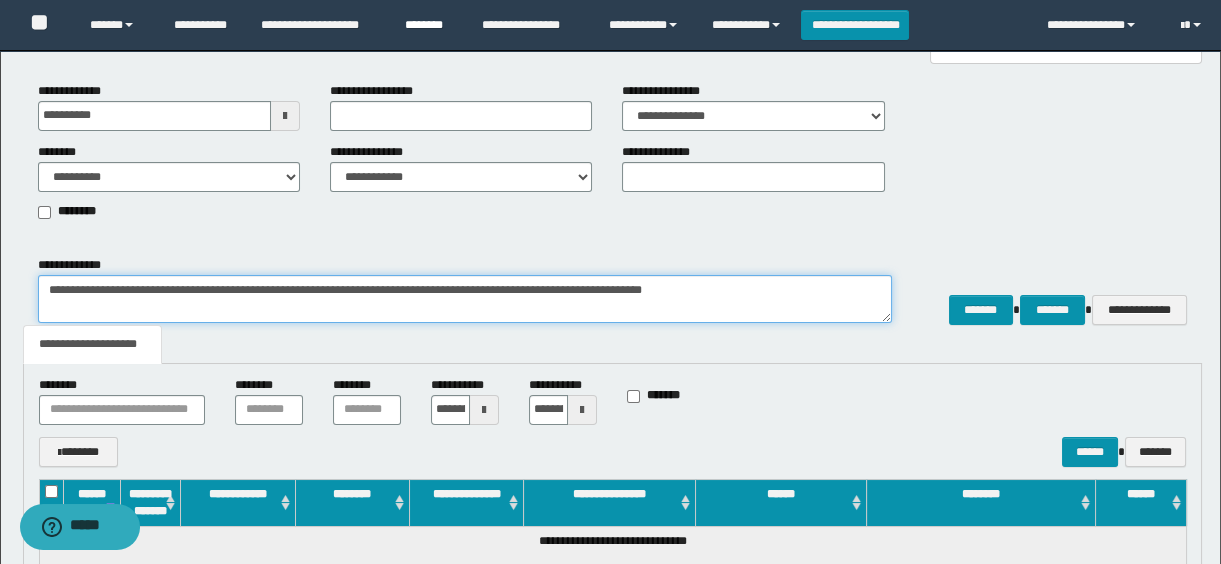 type on "**********" 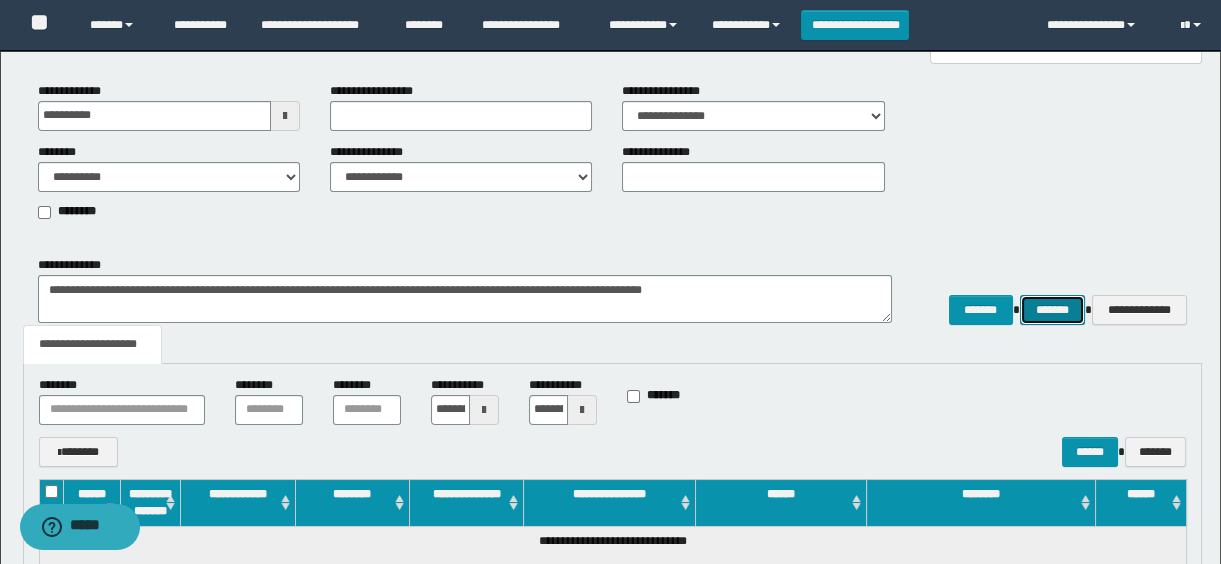click on "*******" at bounding box center [1052, 310] 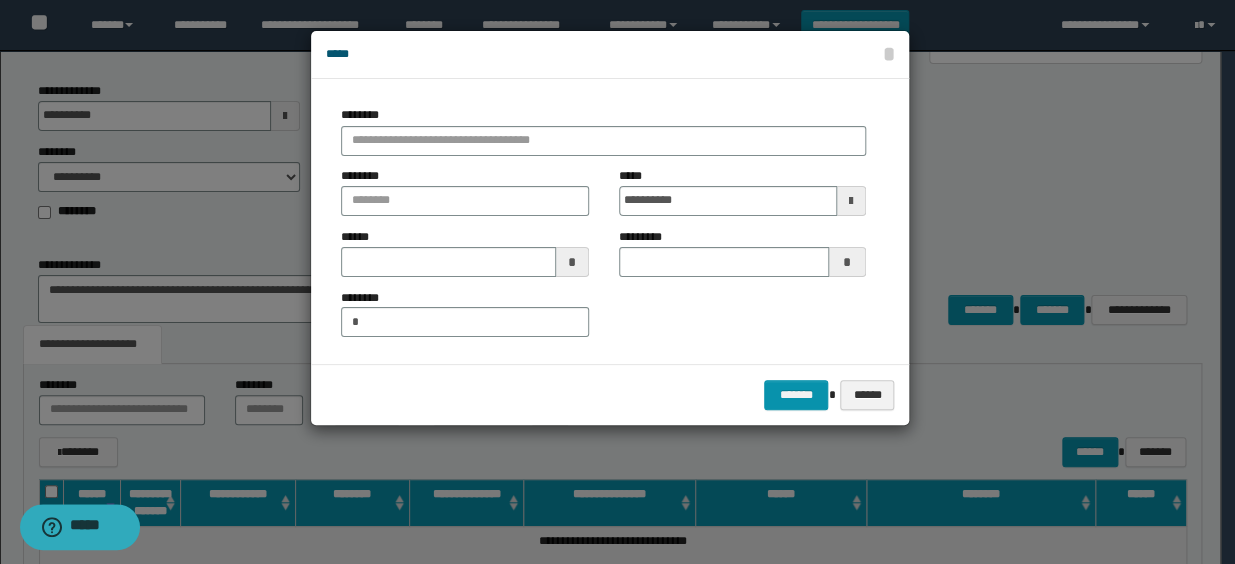 click on "********" at bounding box center (603, 130) 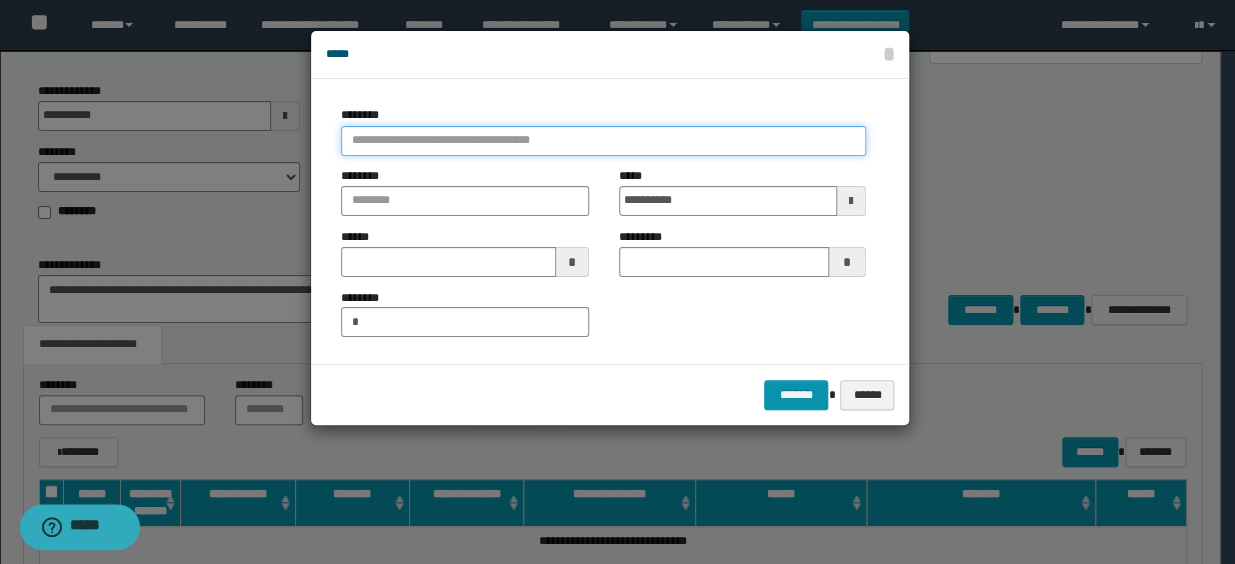 click at bounding box center (603, 141) 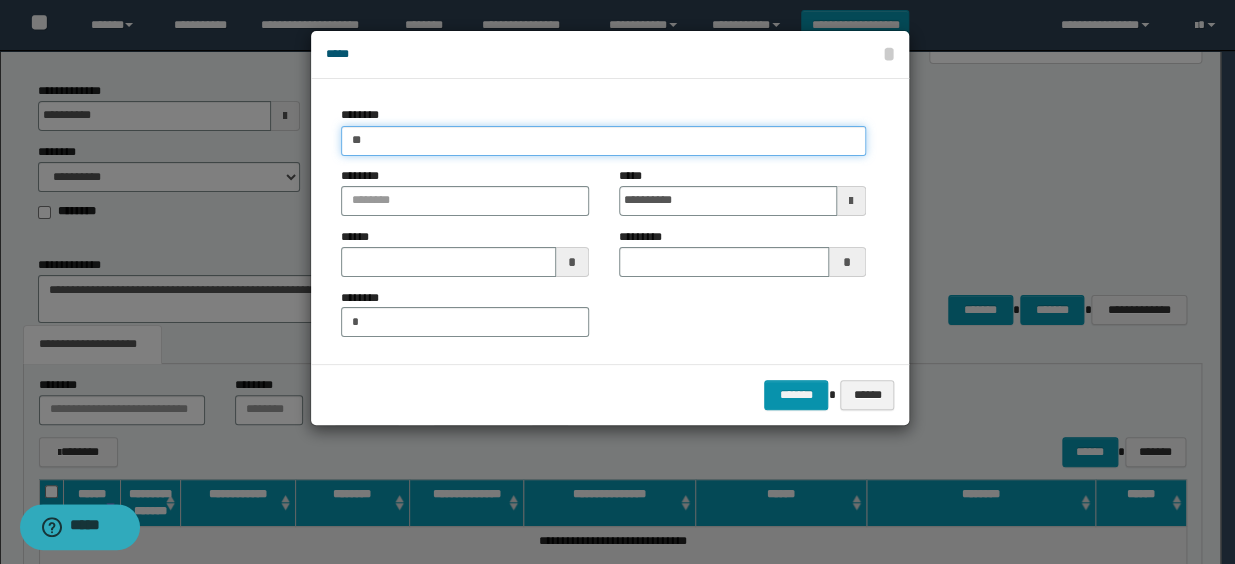 type on "*" 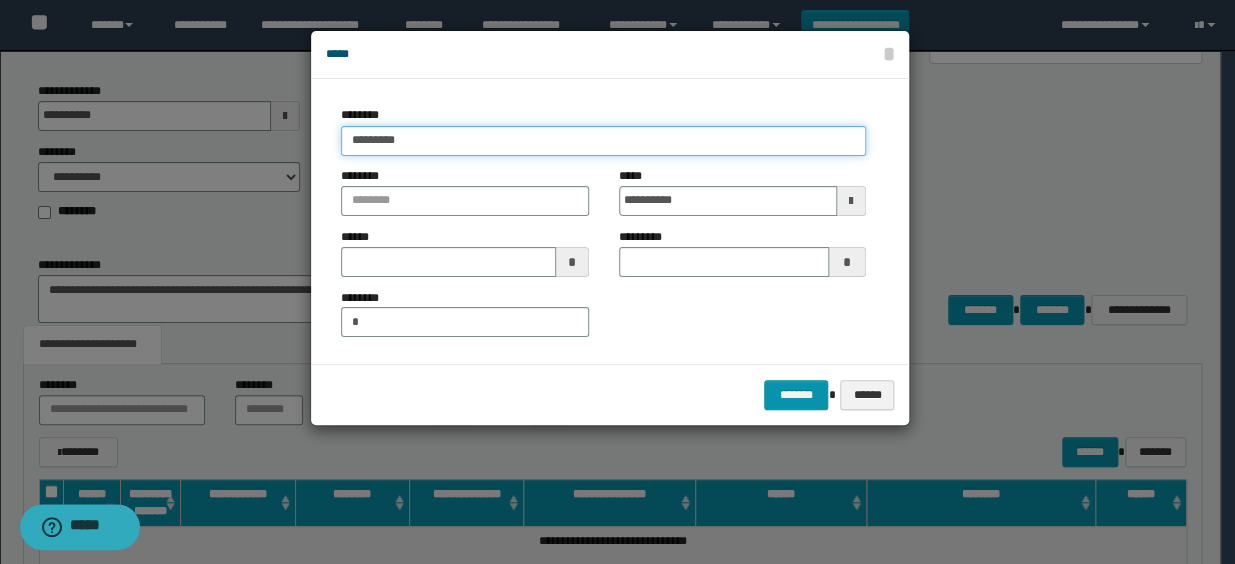 type on "**********" 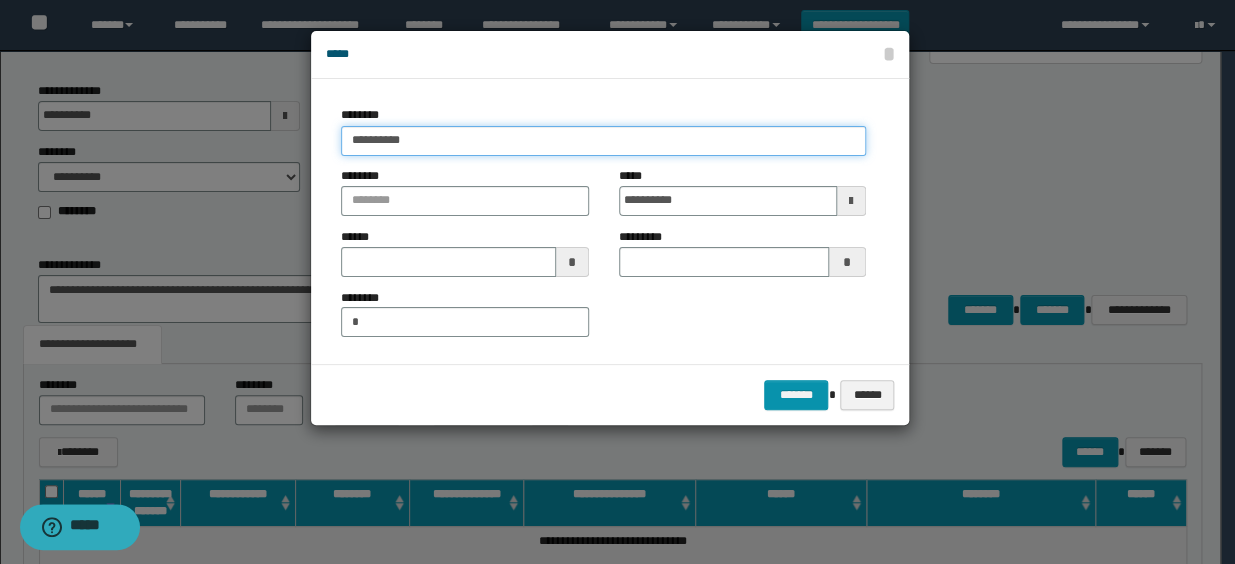 type on "**********" 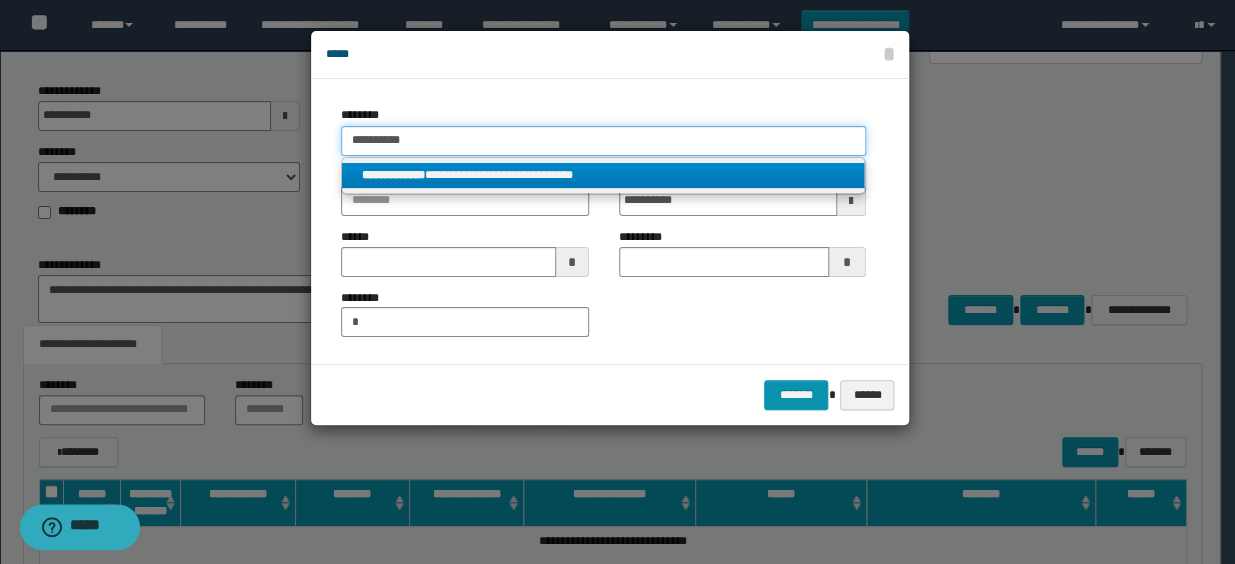 type on "**********" 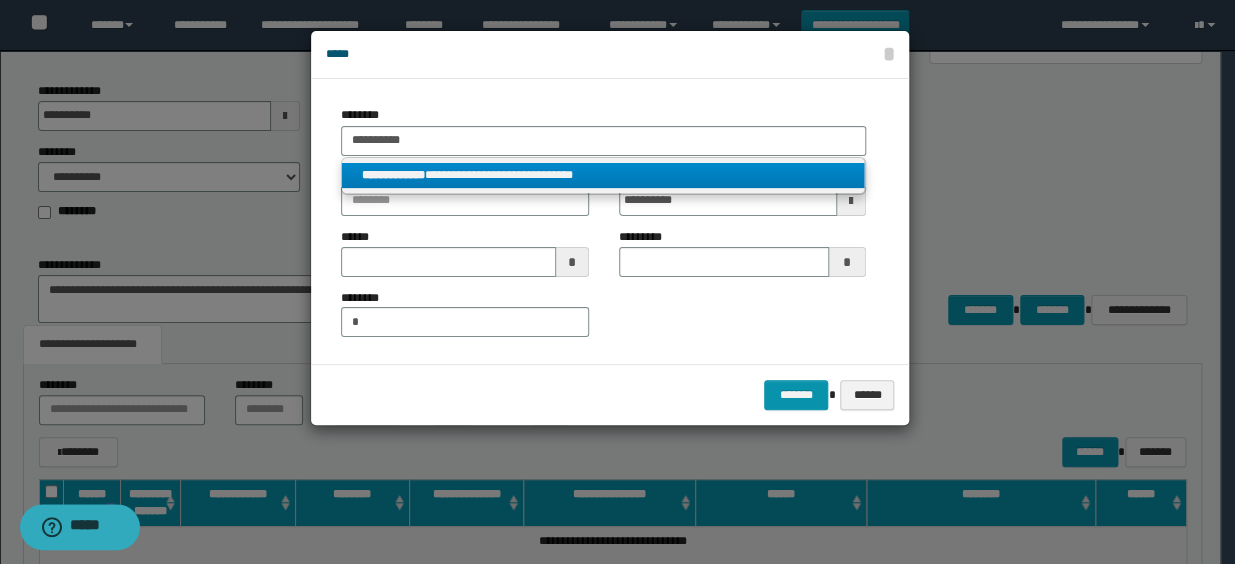 click on "**********" at bounding box center [603, 175] 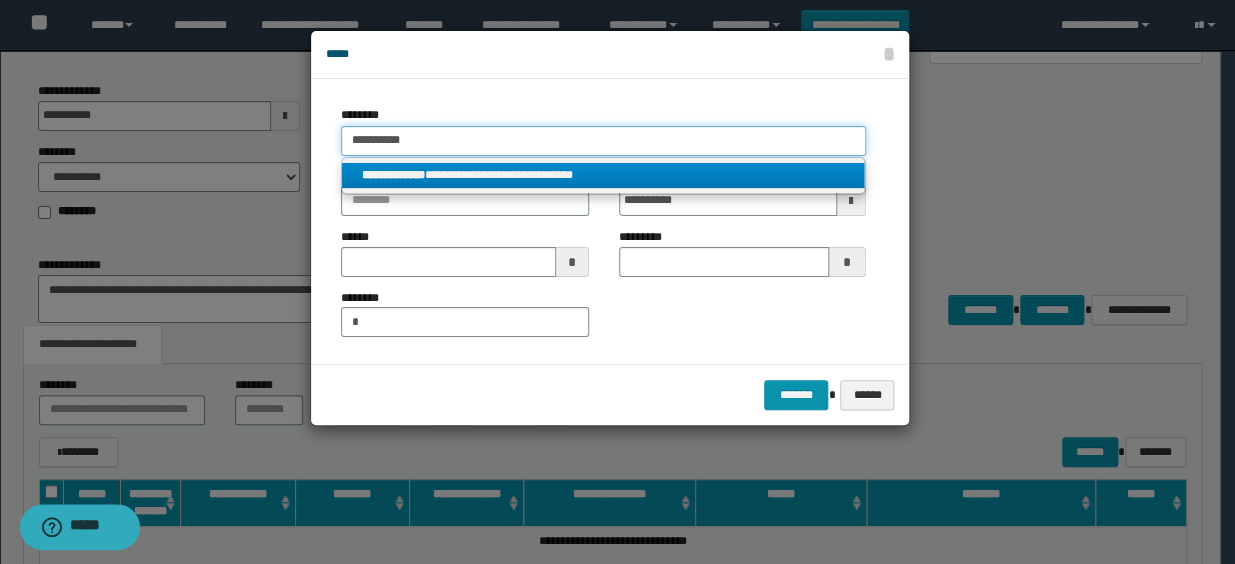 type 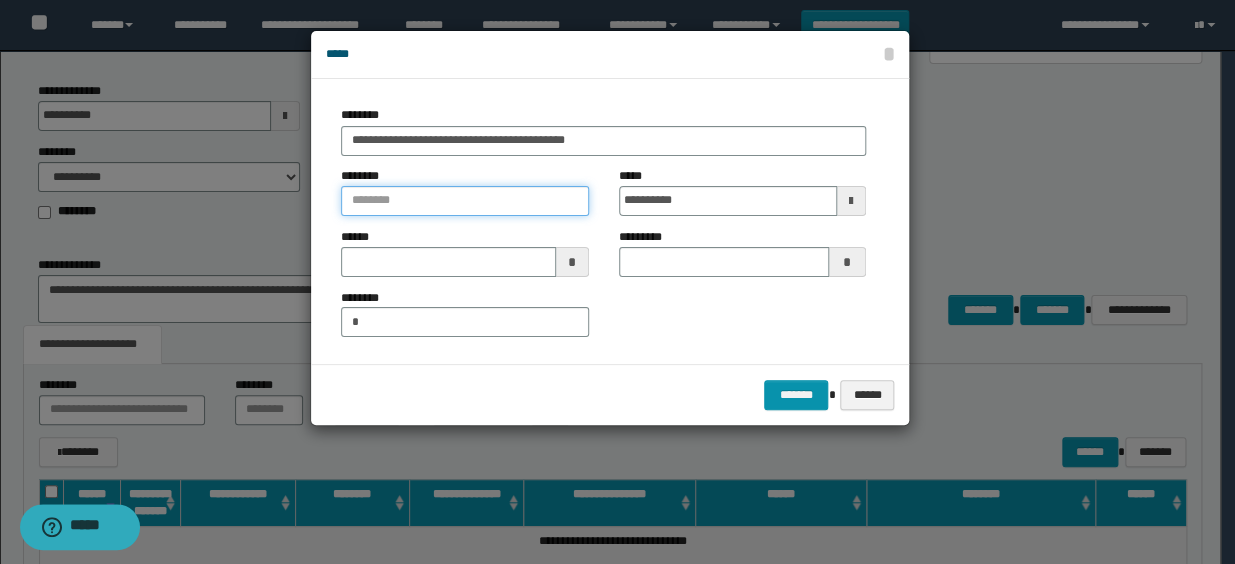click at bounding box center (464, 201) 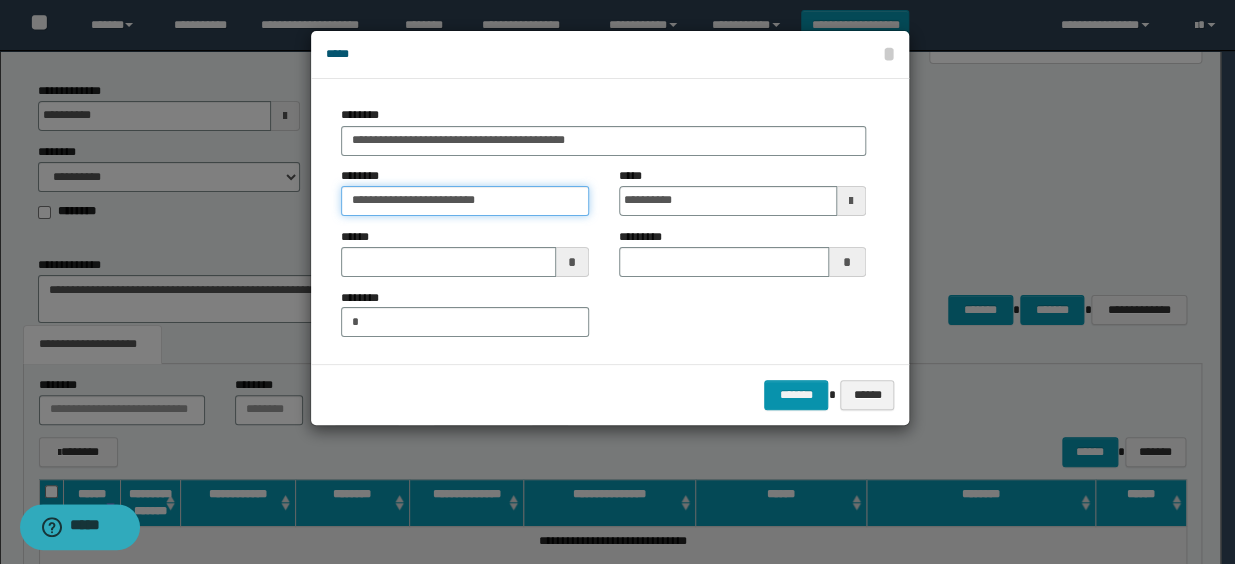 type on "**********" 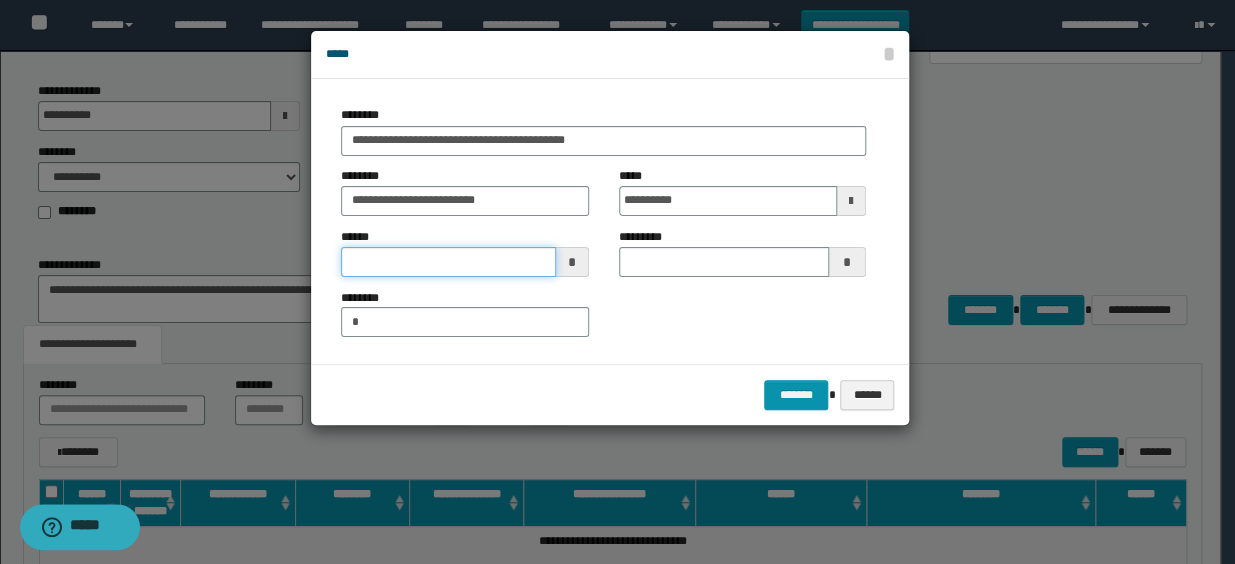 click at bounding box center (448, 262) 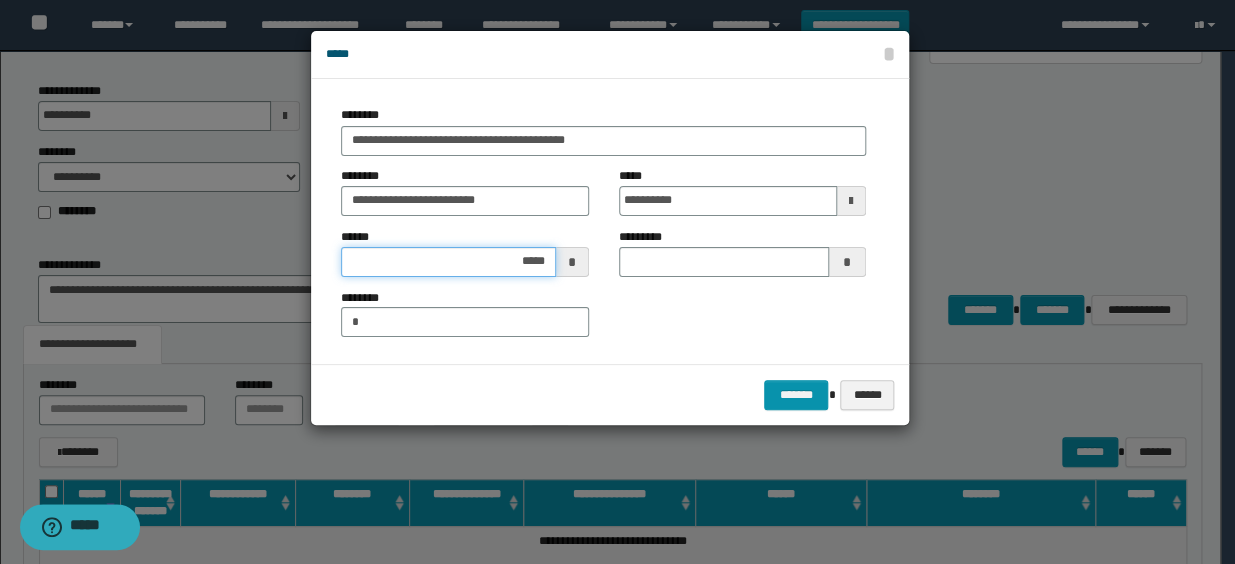 type on "******" 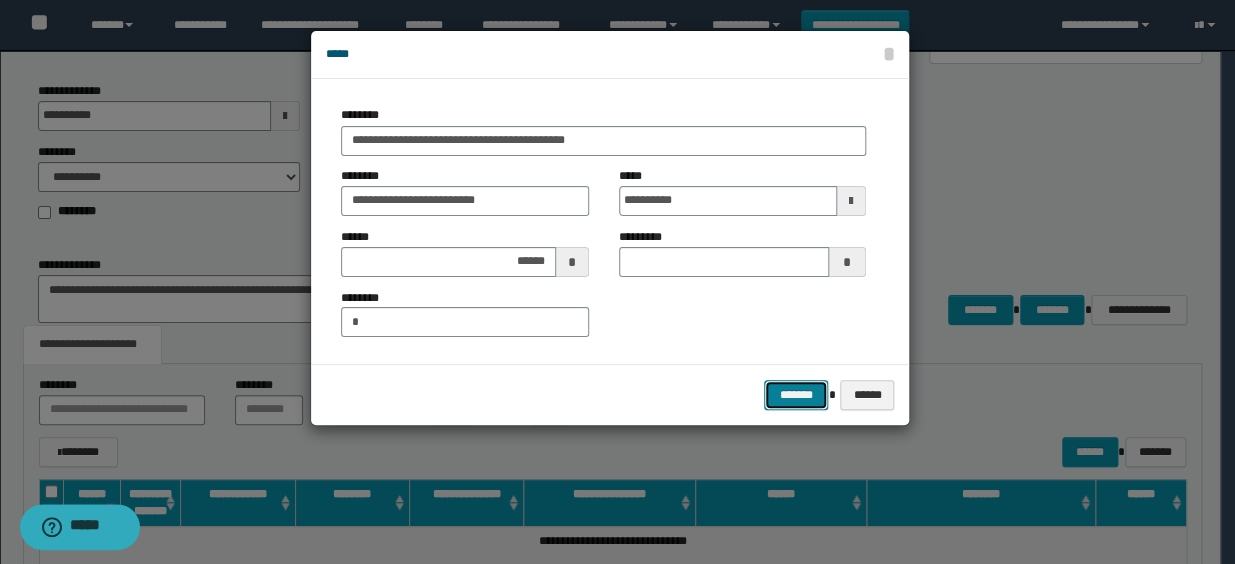 click on "*******" at bounding box center [796, 395] 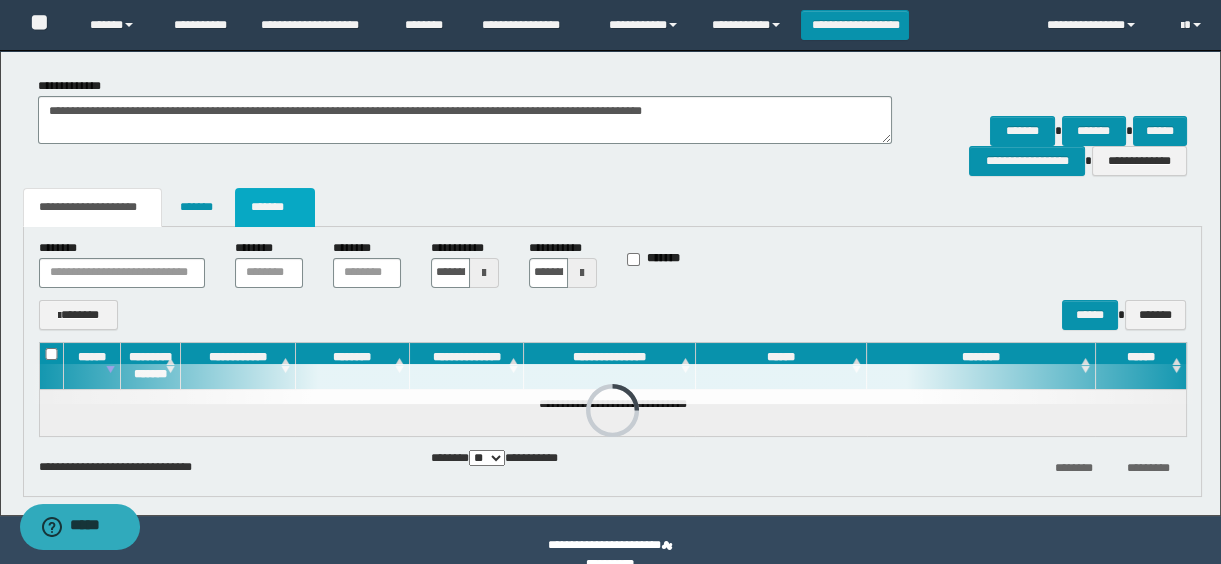 click on "*******" at bounding box center [275, 207] 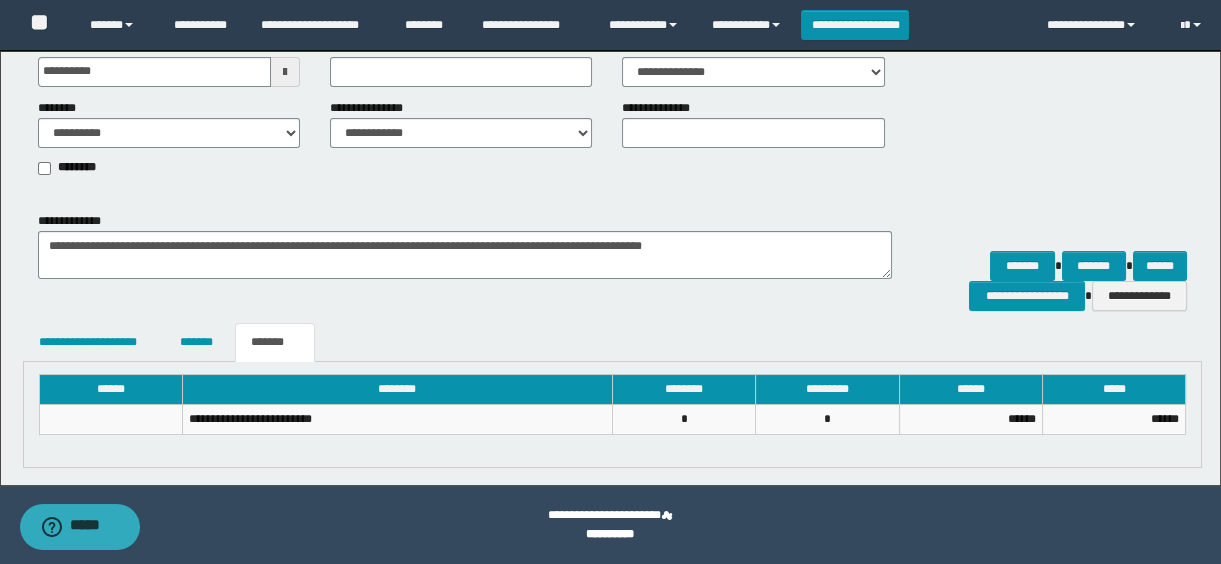 scroll, scrollTop: 225, scrollLeft: 0, axis: vertical 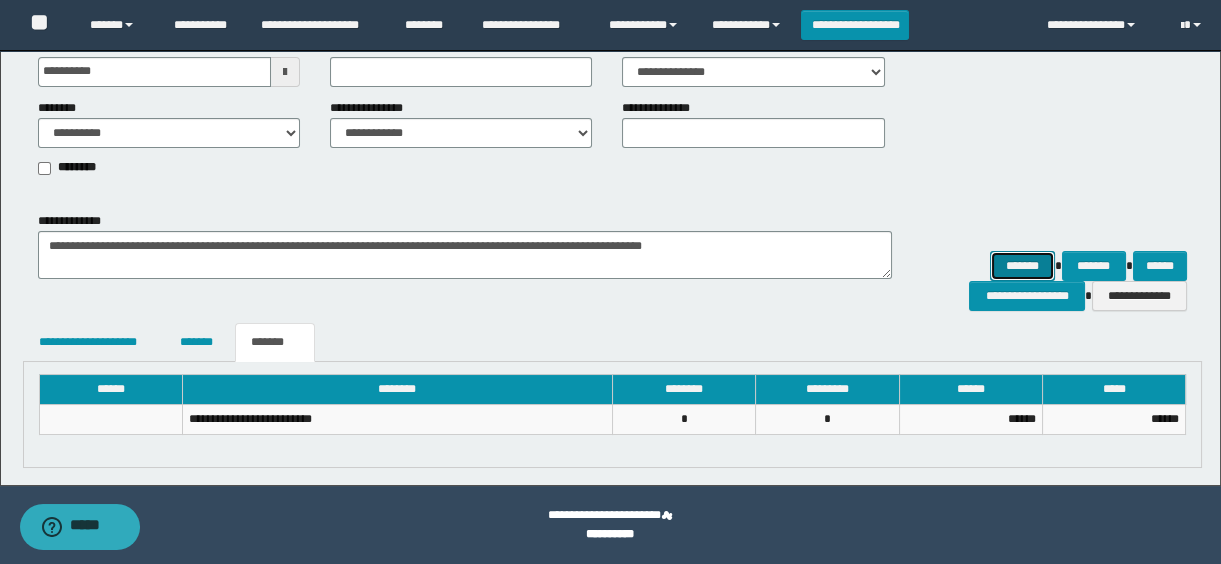 click on "*******" at bounding box center [1022, 266] 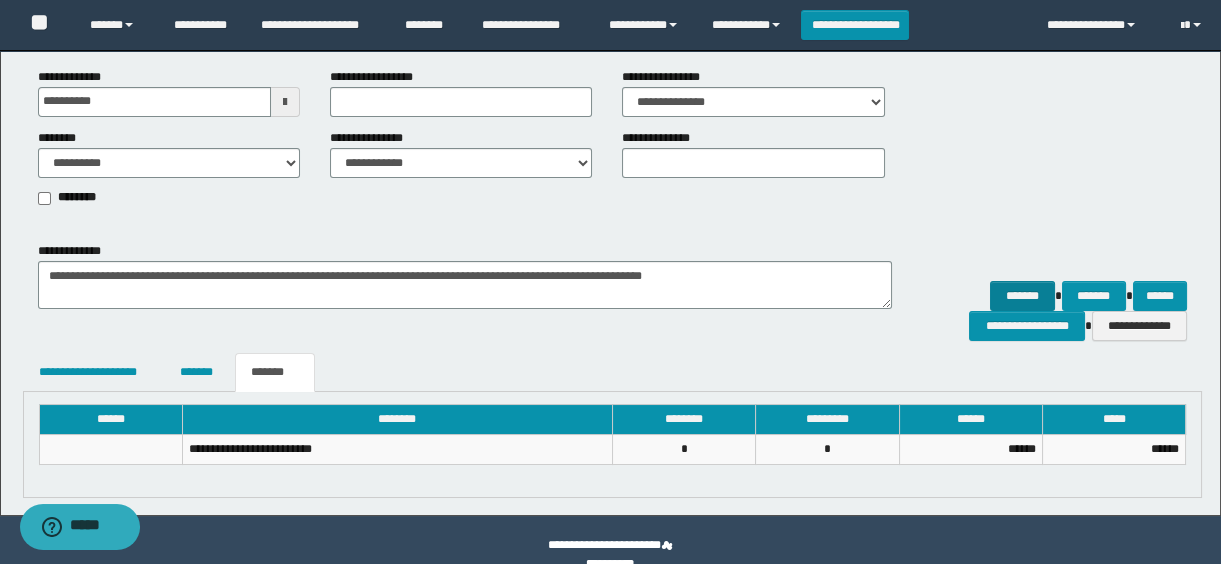 scroll, scrollTop: 225, scrollLeft: 0, axis: vertical 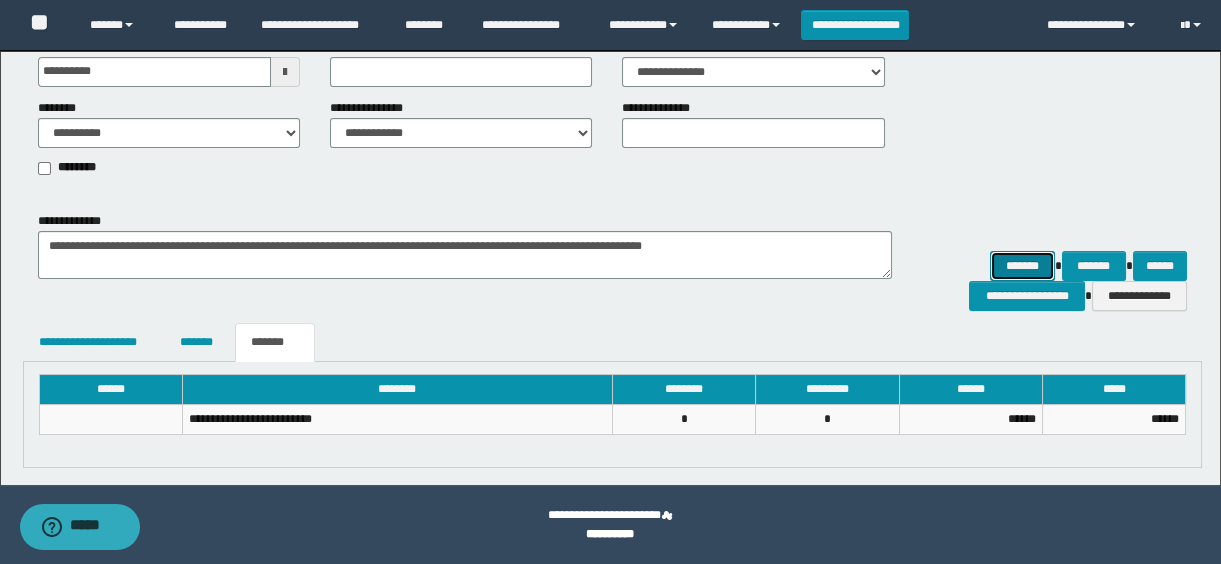 click on "*******" at bounding box center (1022, 266) 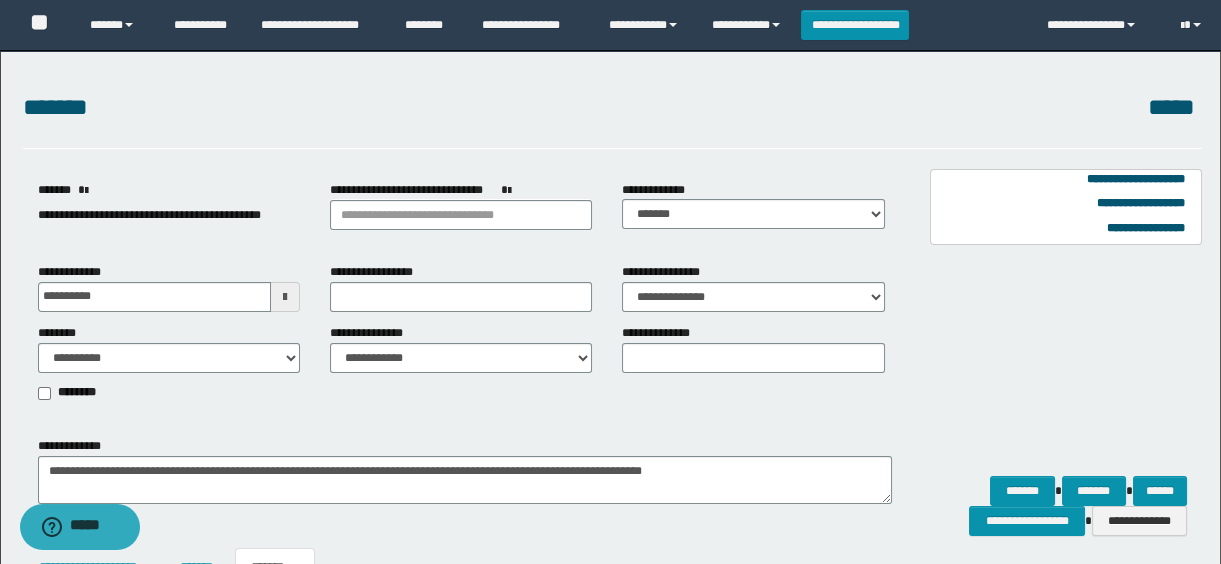 scroll, scrollTop: 225, scrollLeft: 0, axis: vertical 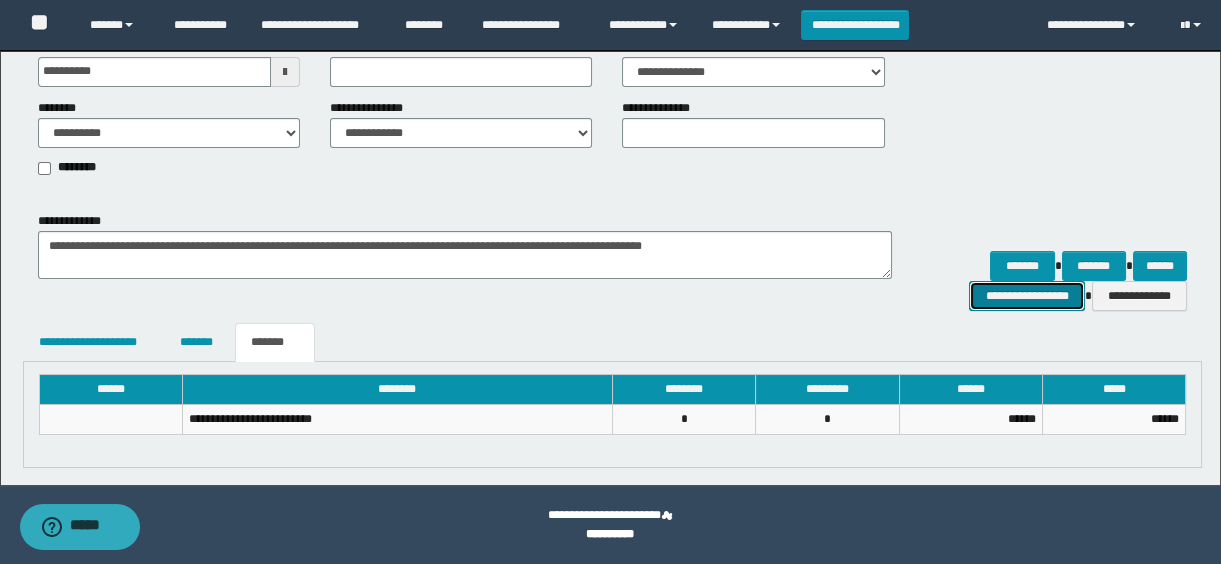click on "**********" at bounding box center [1026, 296] 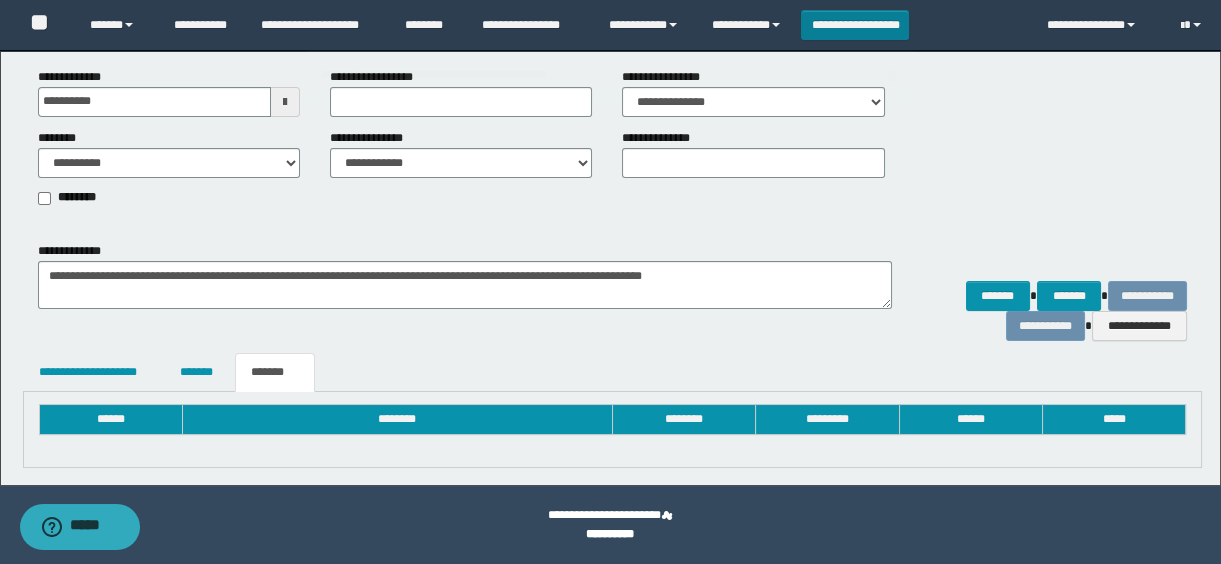 scroll, scrollTop: 225, scrollLeft: 0, axis: vertical 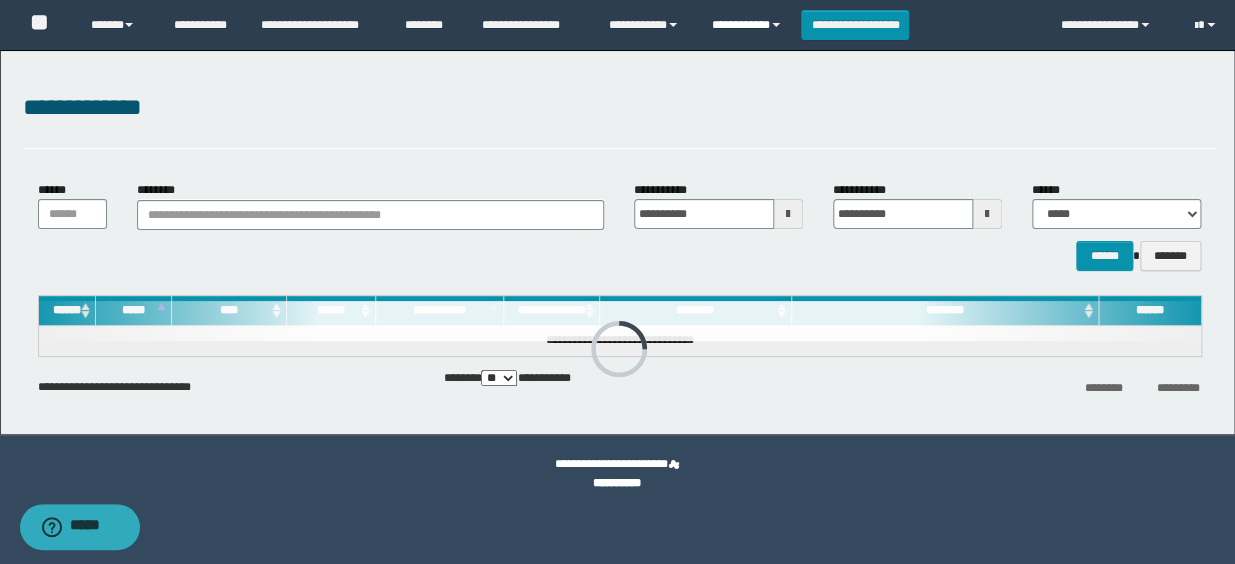 click on "**********" at bounding box center (749, 25) 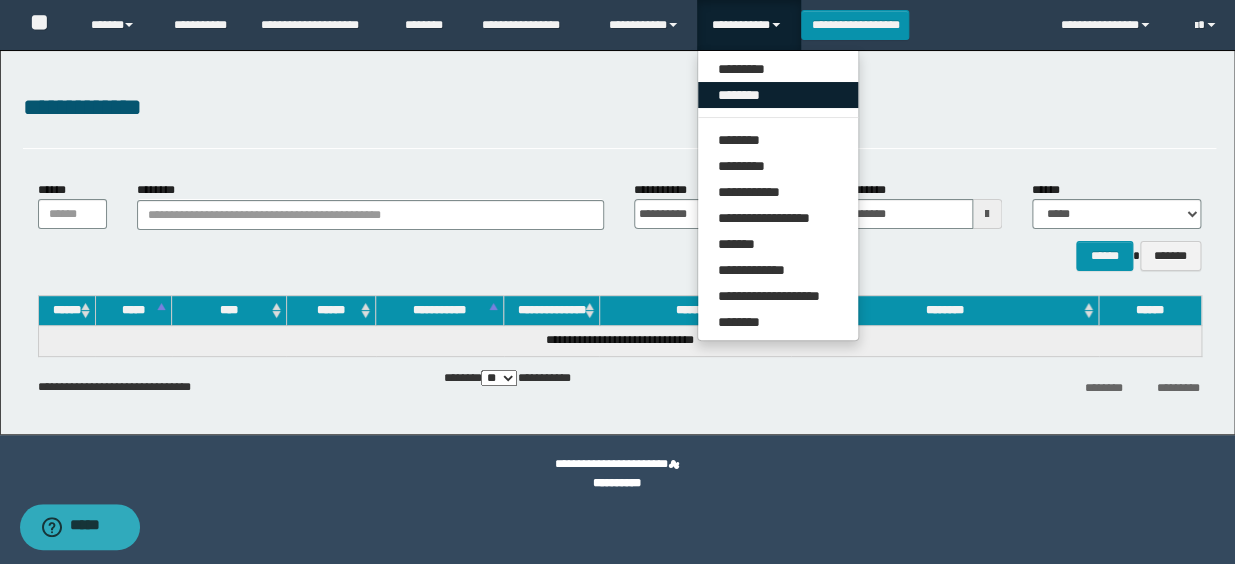 click on "********" at bounding box center (778, 95) 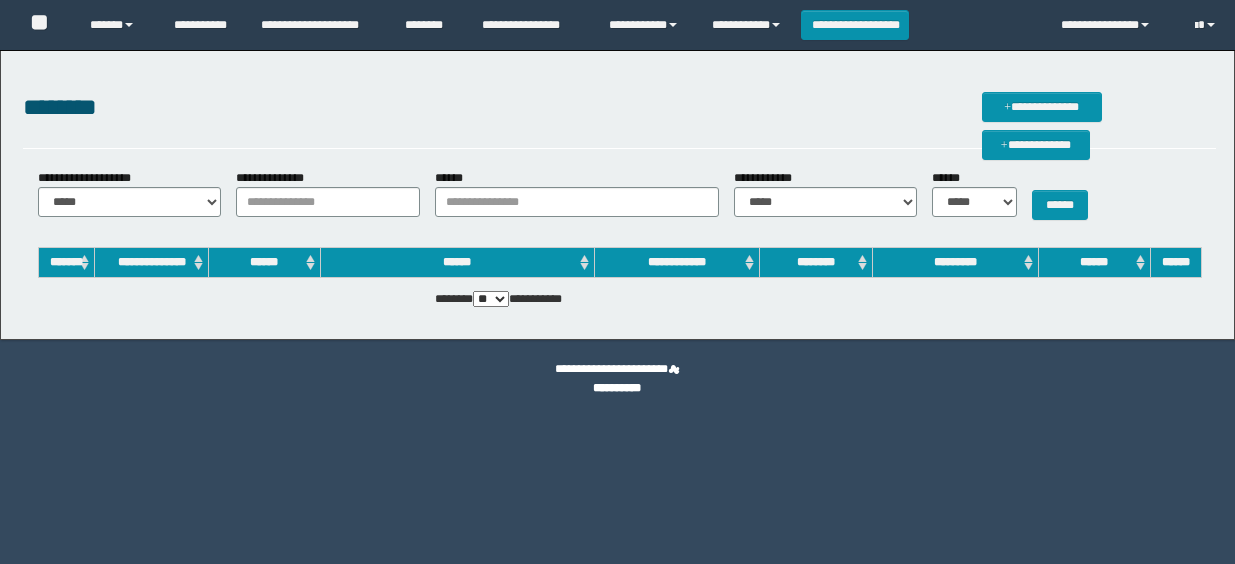 scroll, scrollTop: 0, scrollLeft: 0, axis: both 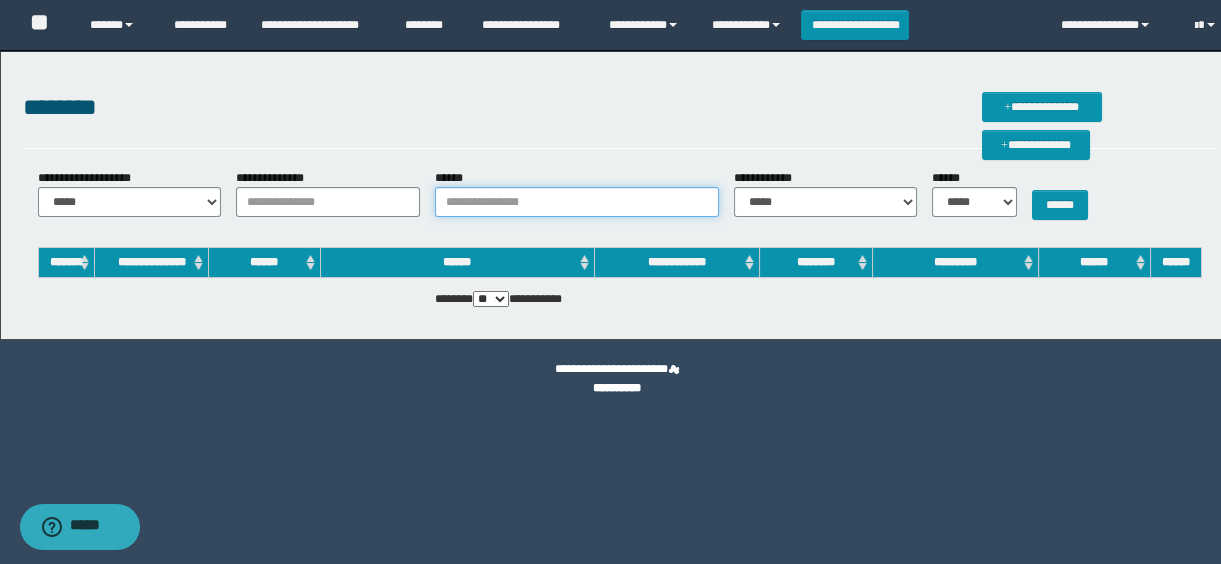 click on "******" at bounding box center (576, 202) 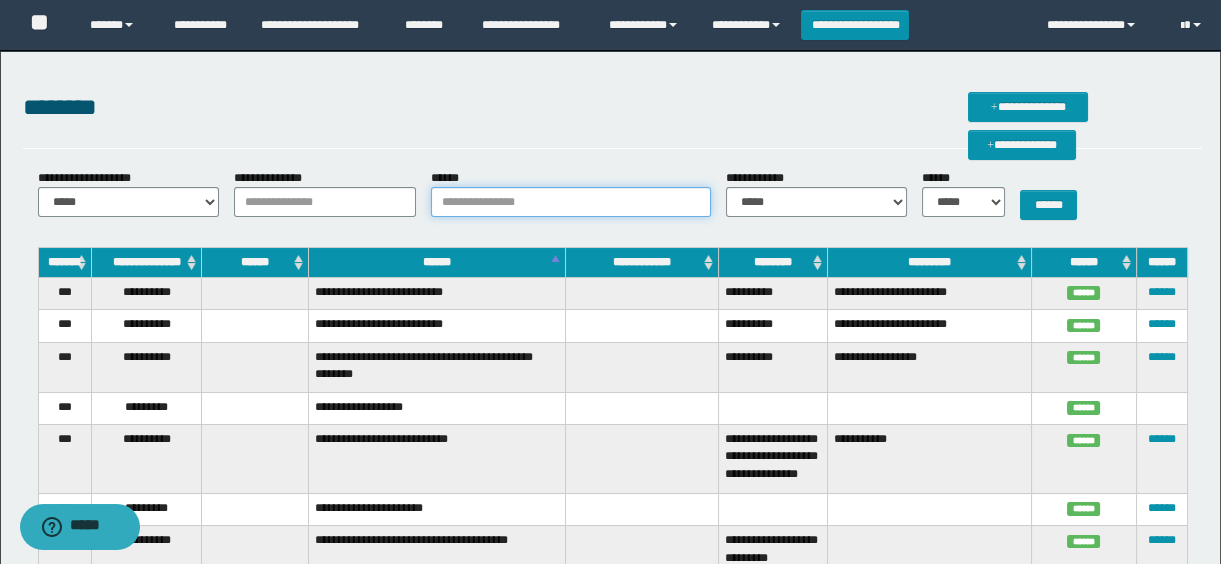 paste on "**********" 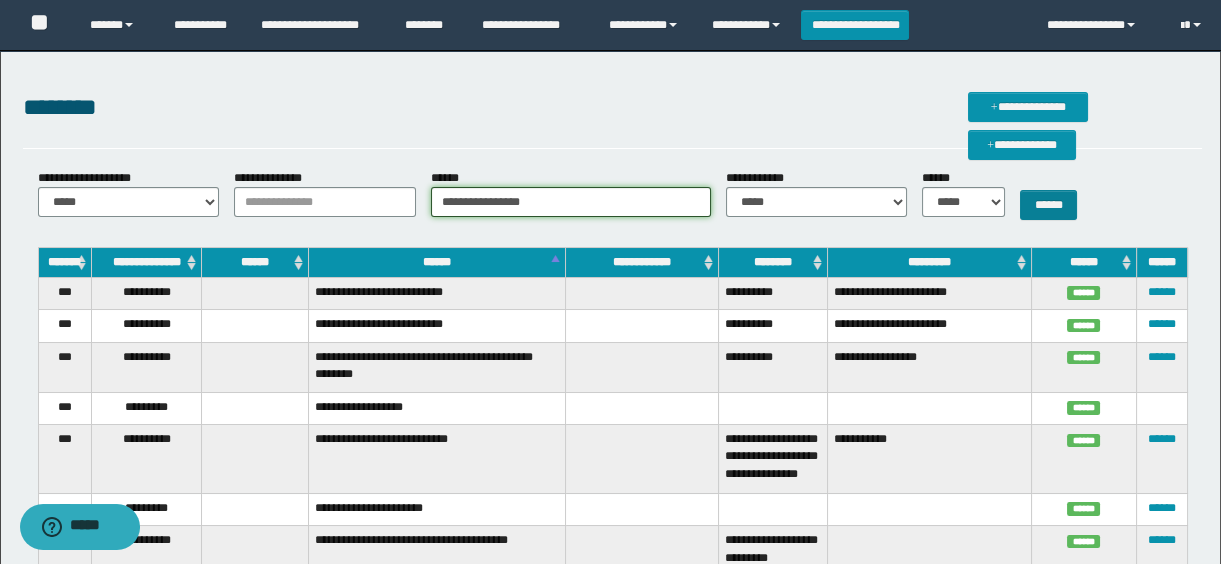type on "**********" 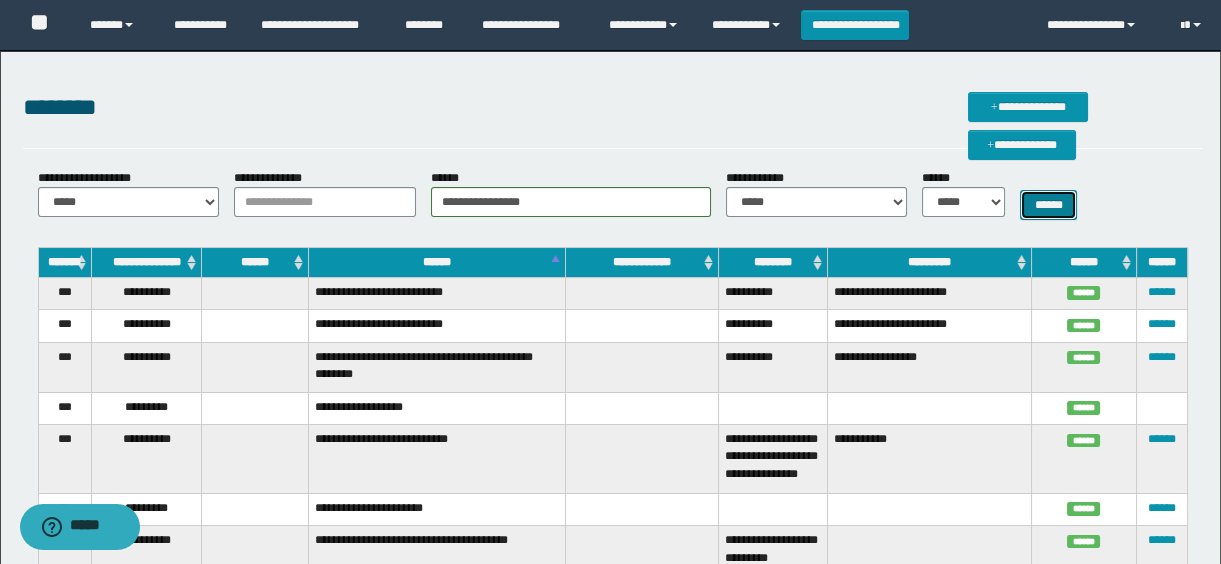 click on "******" at bounding box center (1048, 205) 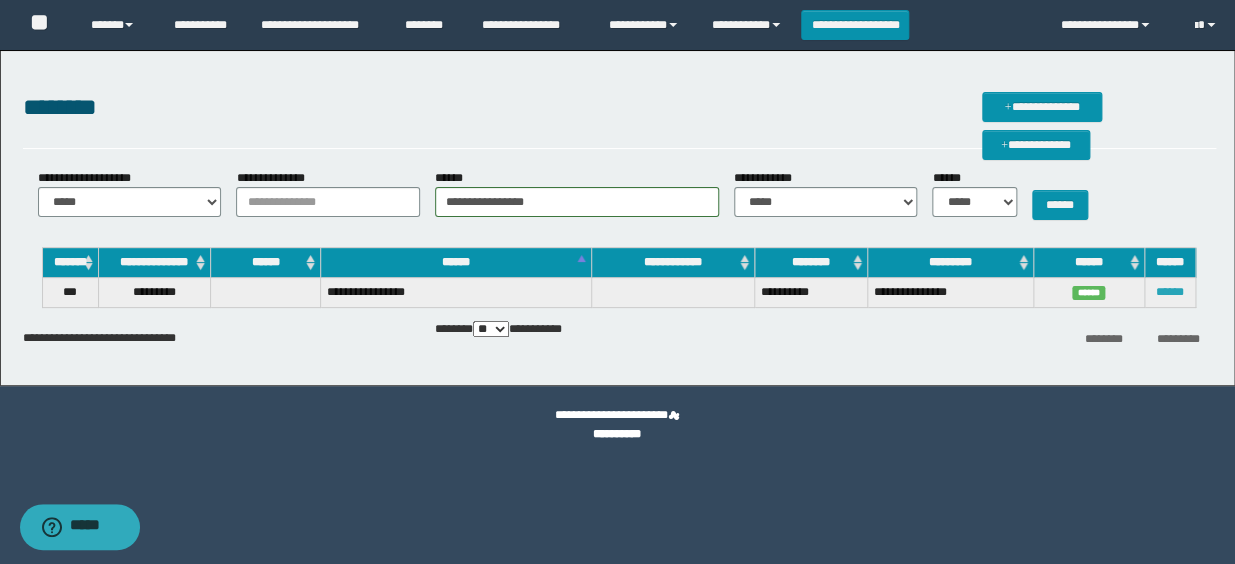 click on "******" at bounding box center (1170, 292) 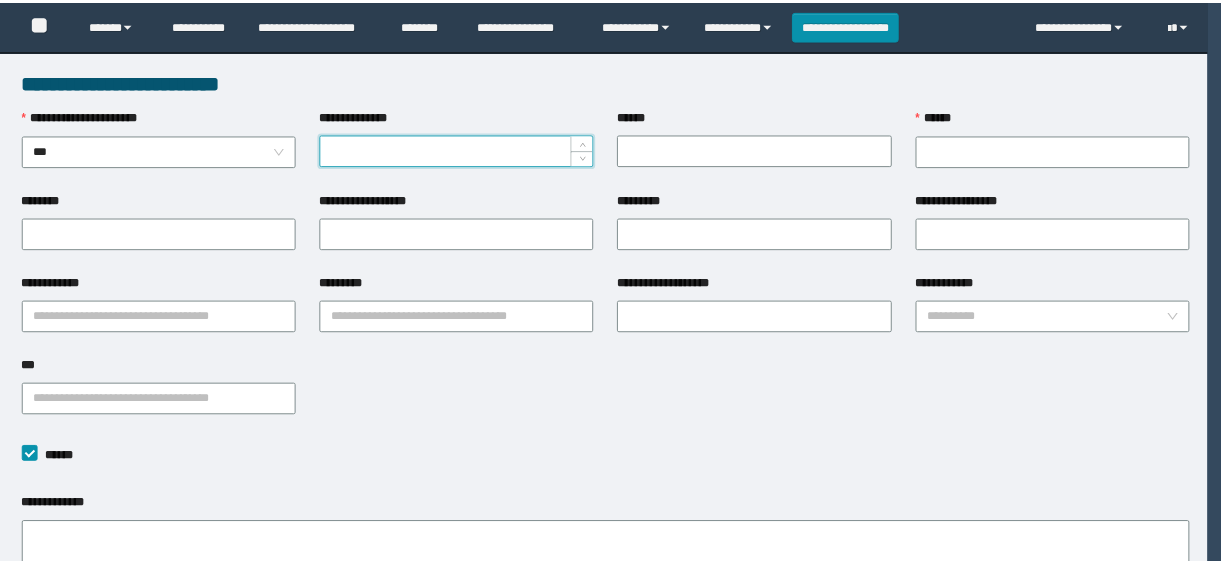 scroll, scrollTop: 0, scrollLeft: 0, axis: both 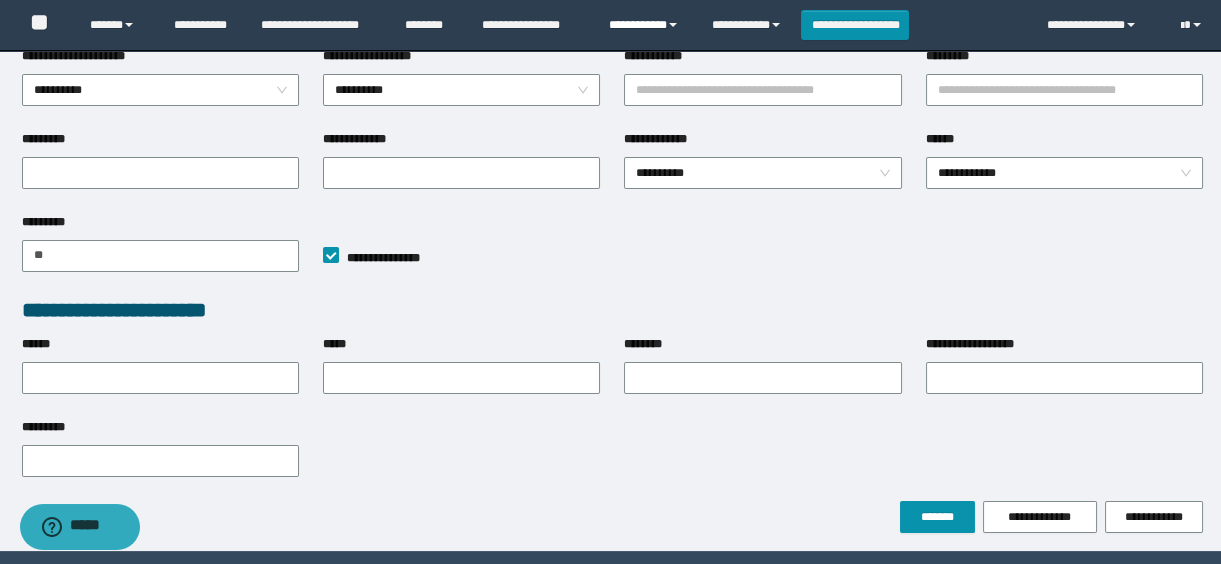 click on "**********" at bounding box center [645, 25] 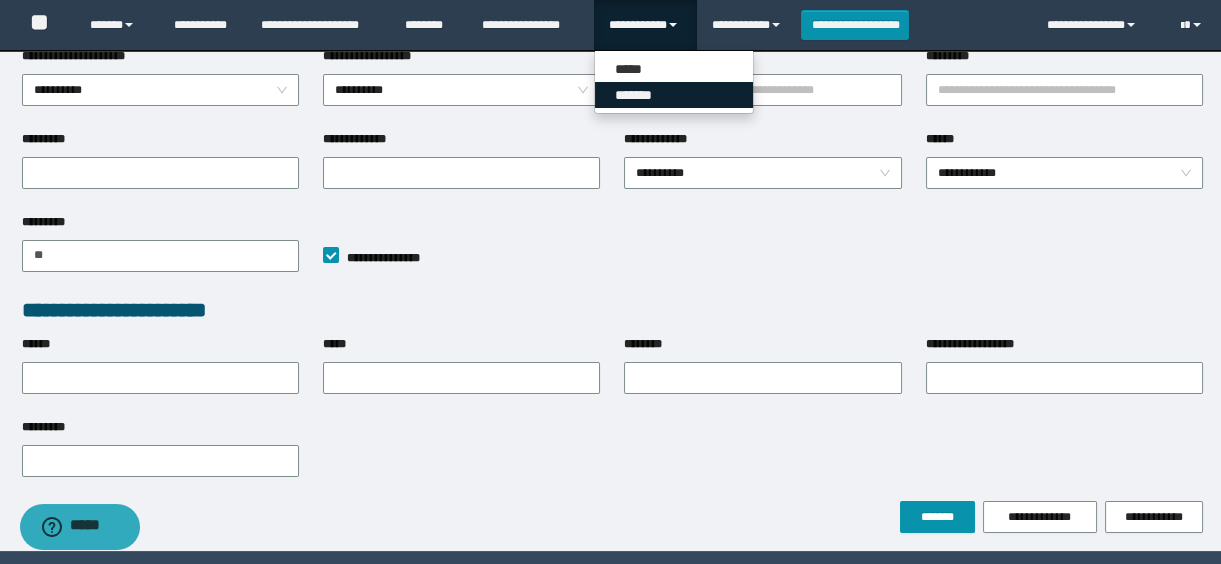 click on "*******" at bounding box center (674, 95) 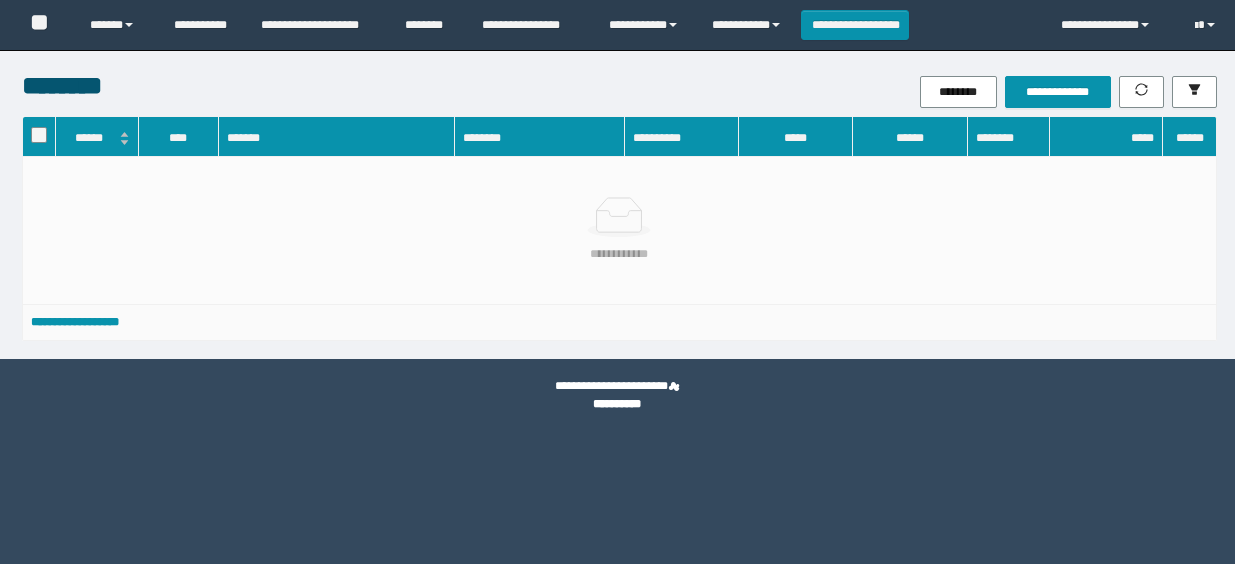 scroll, scrollTop: 0, scrollLeft: 0, axis: both 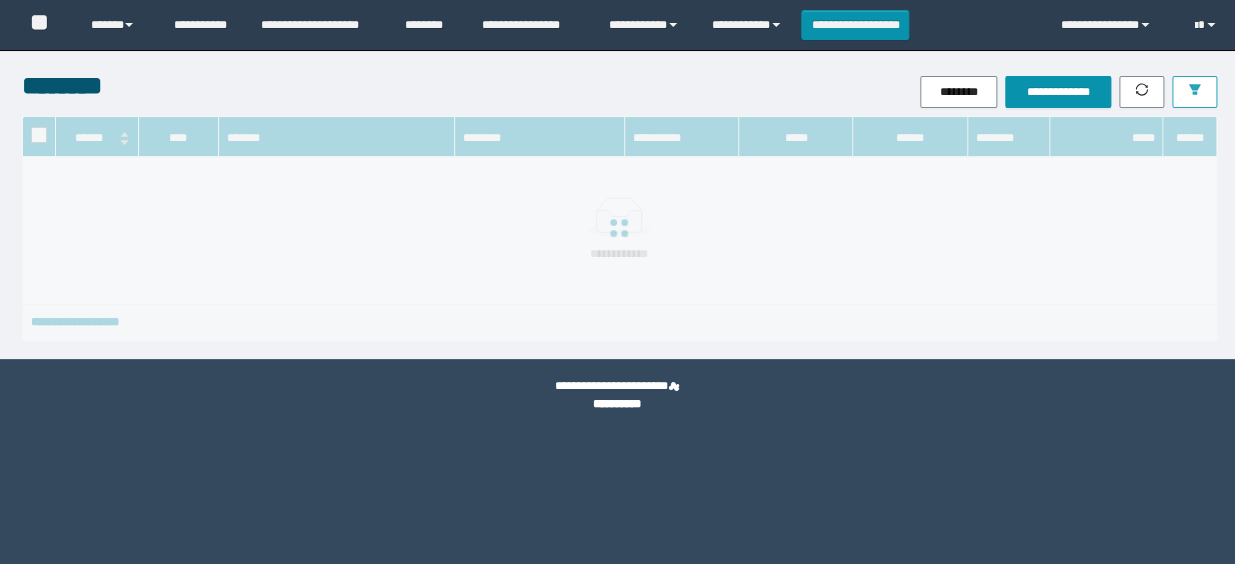 click 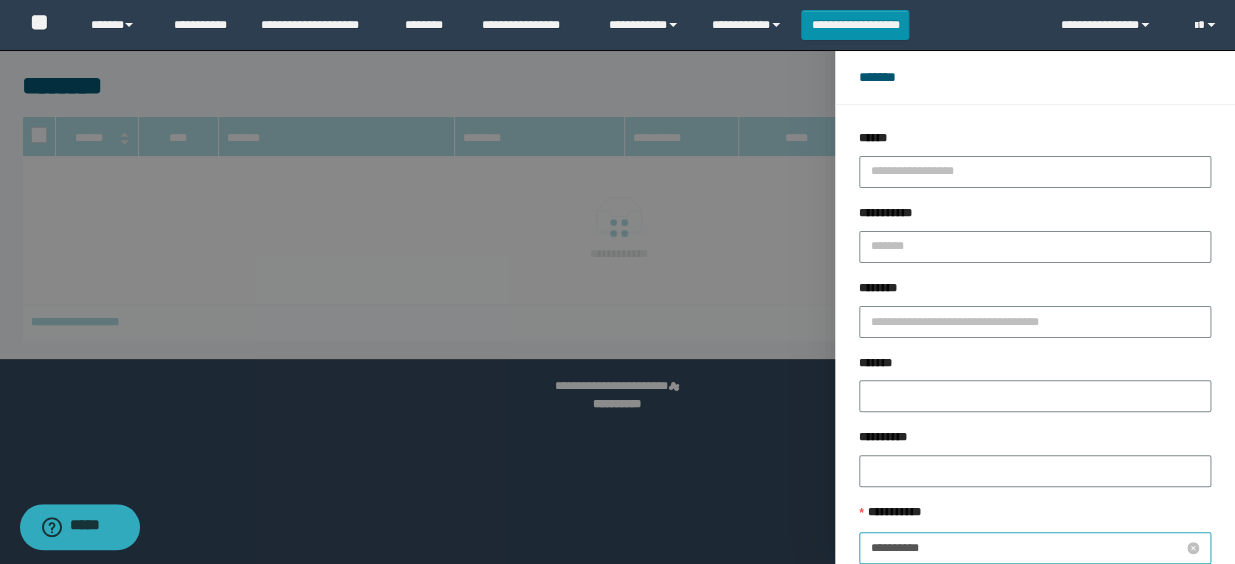 click on "**********" at bounding box center (1027, 548) 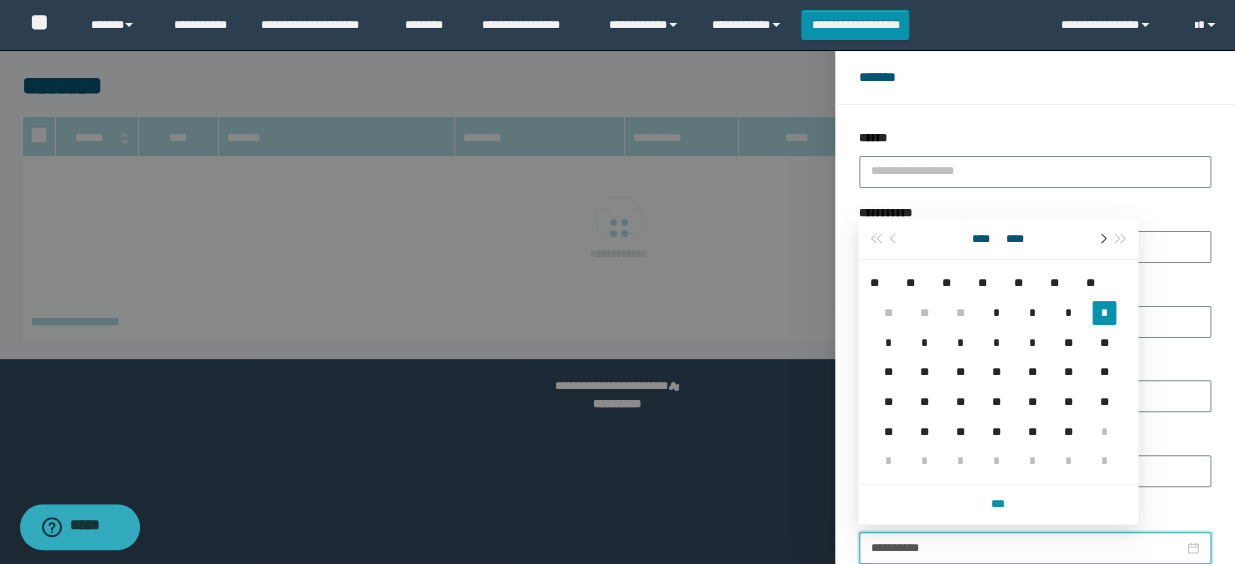 click at bounding box center [1101, 239] 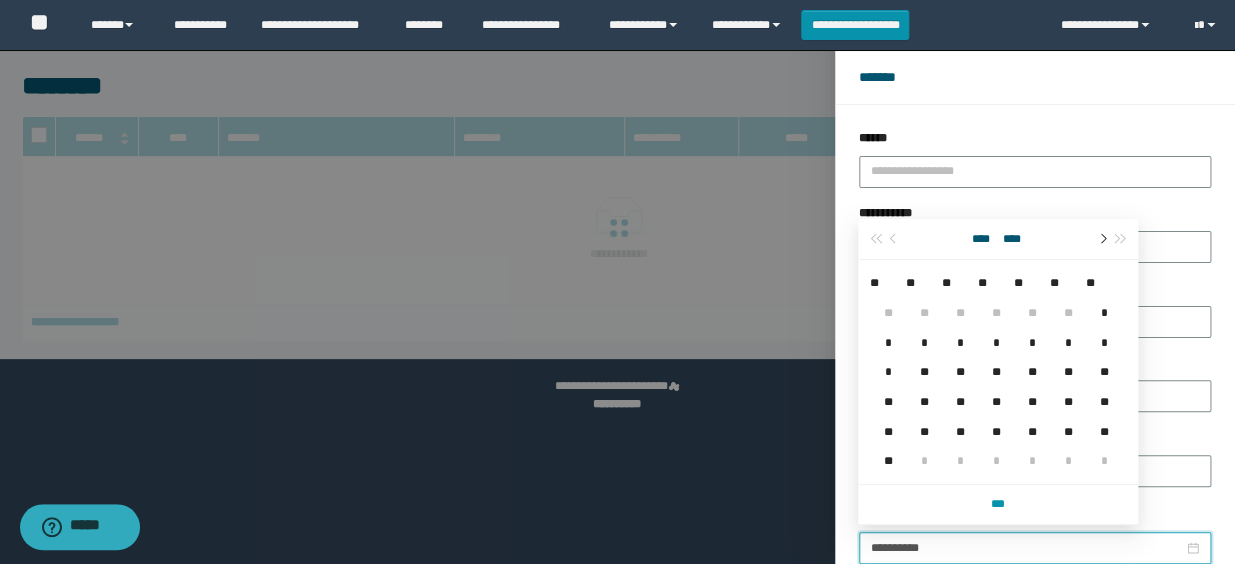 click at bounding box center (1101, 239) 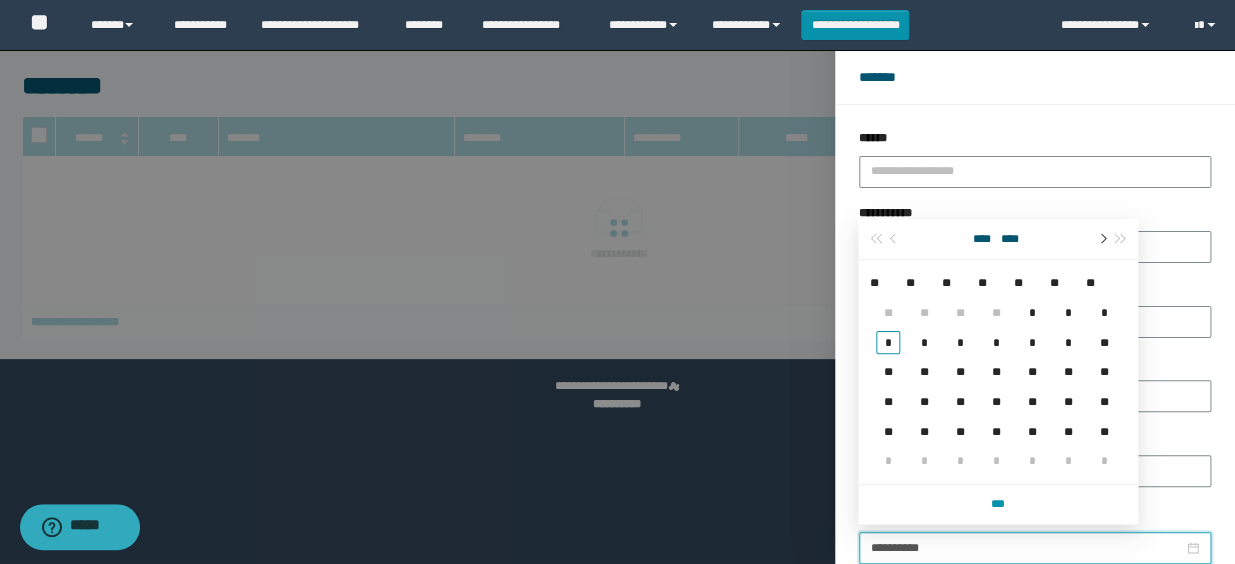 click at bounding box center (1101, 239) 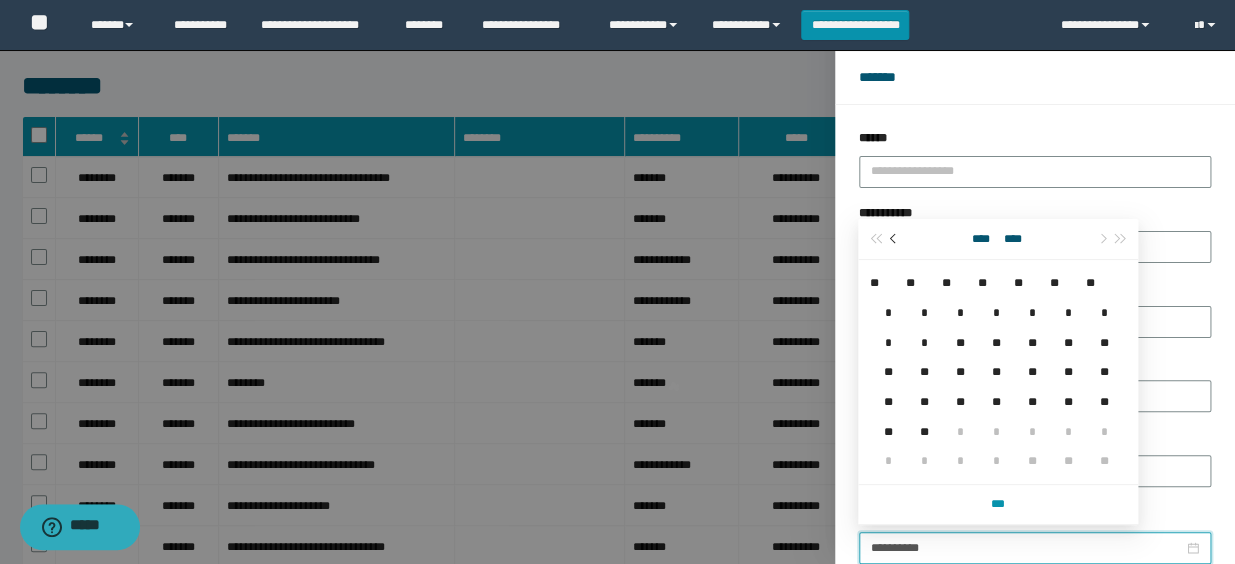 click at bounding box center [895, 239] 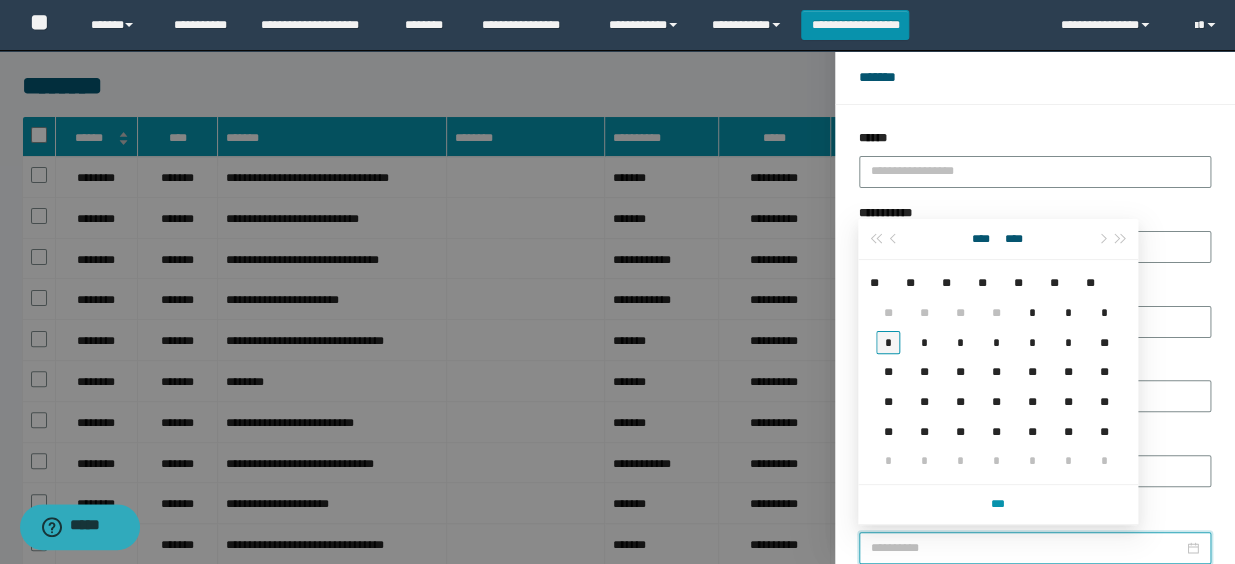 type on "**********" 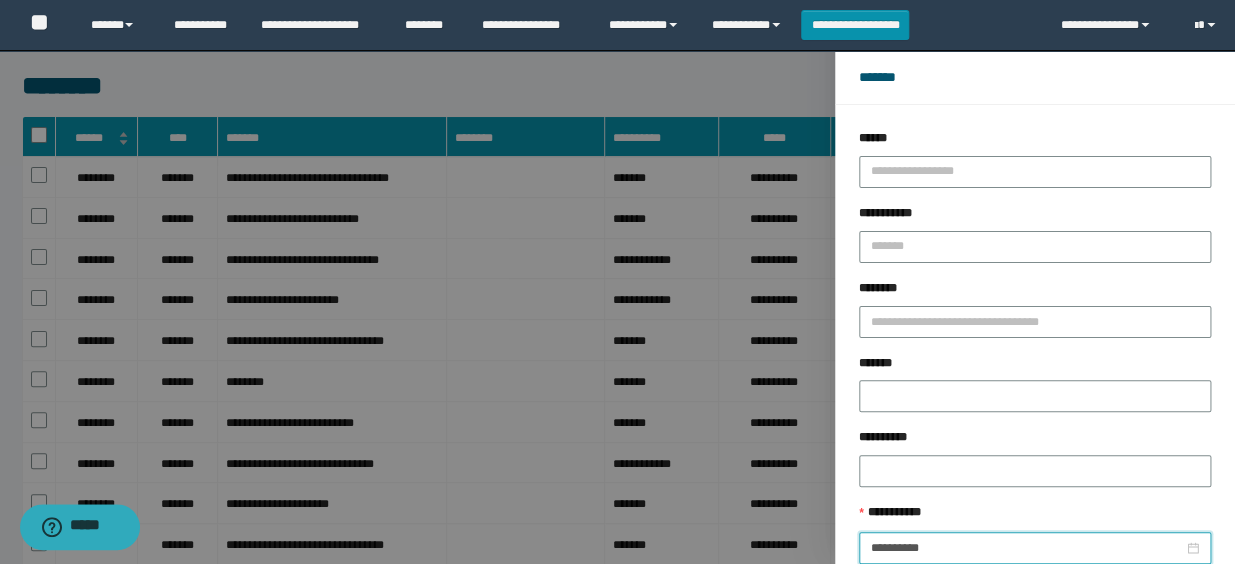 scroll, scrollTop: 112, scrollLeft: 0, axis: vertical 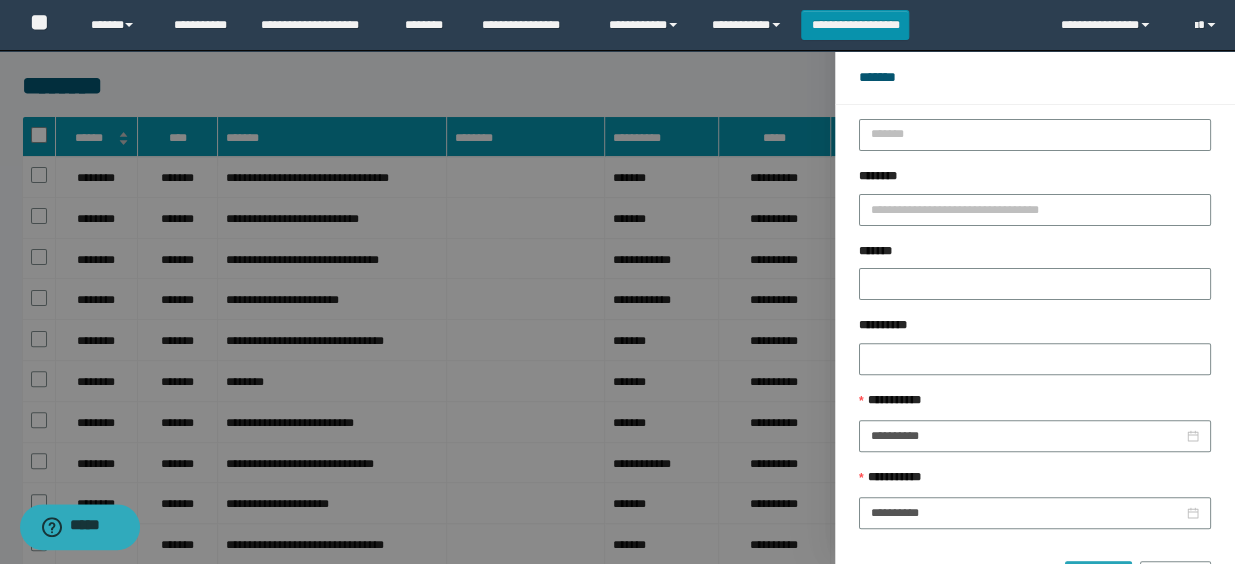 click on "******" at bounding box center (1098, 577) 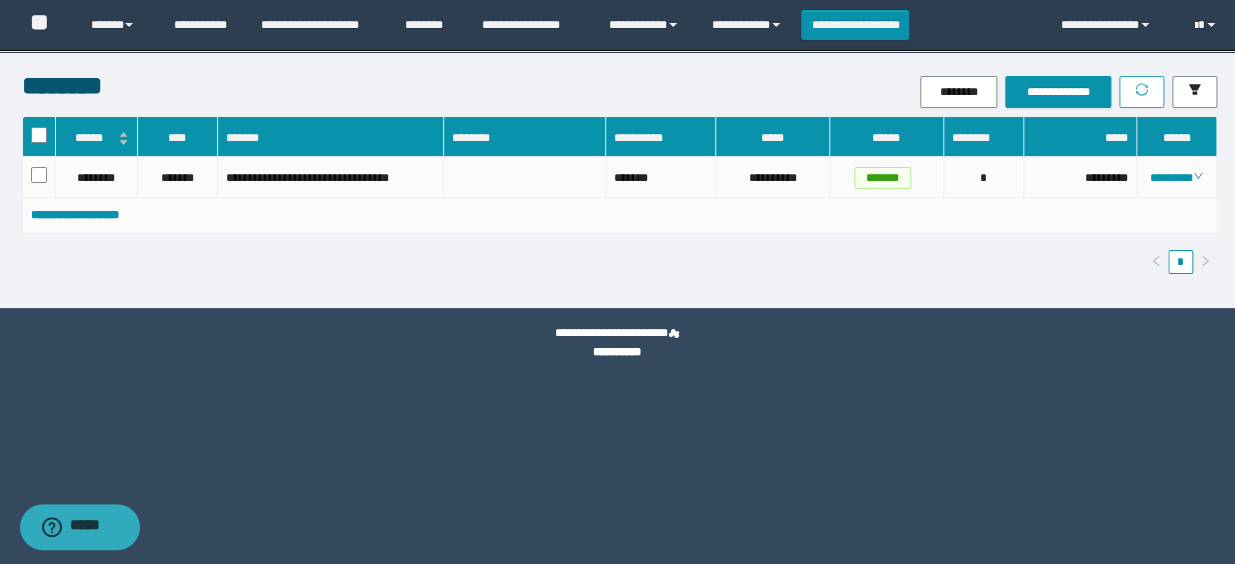 click at bounding box center [1141, 92] 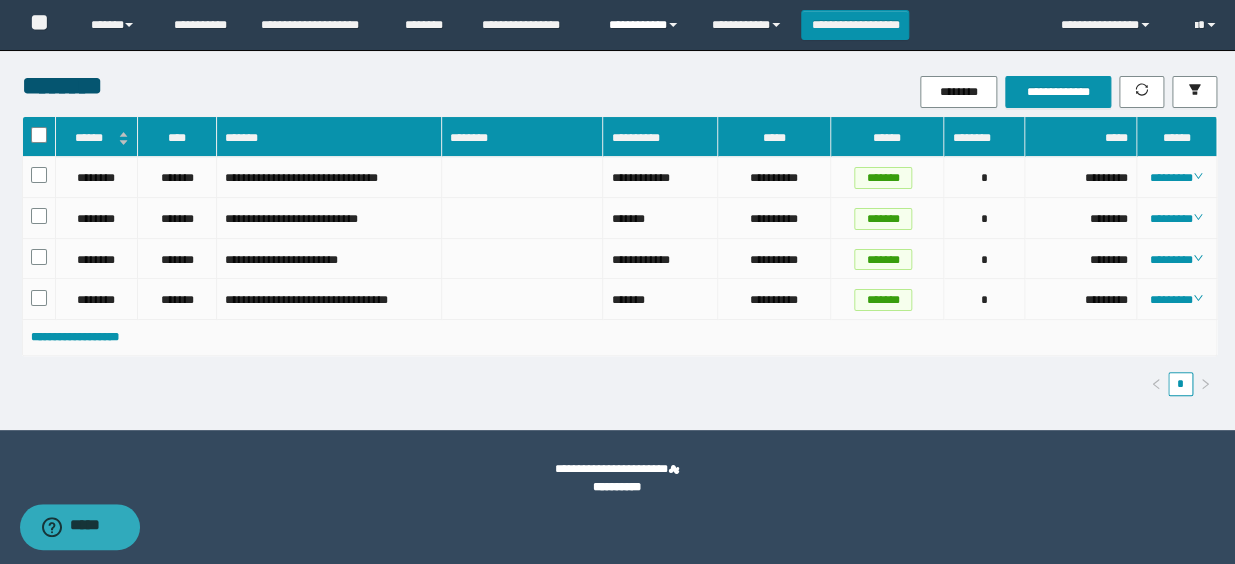 click on "**********" at bounding box center [645, 25] 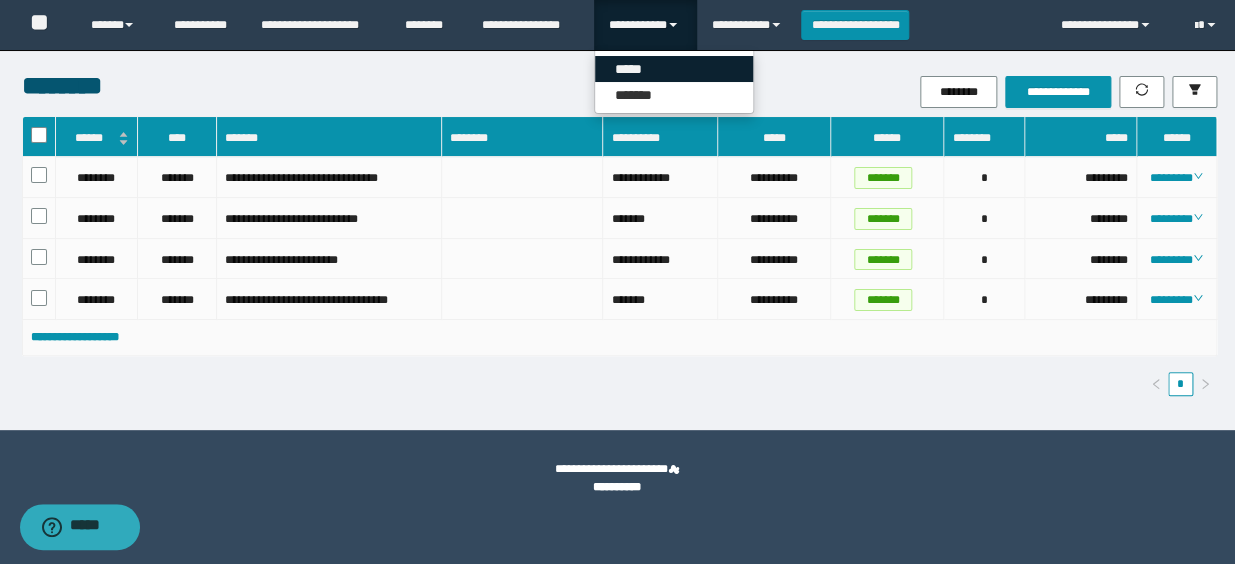 click on "*****" at bounding box center (674, 69) 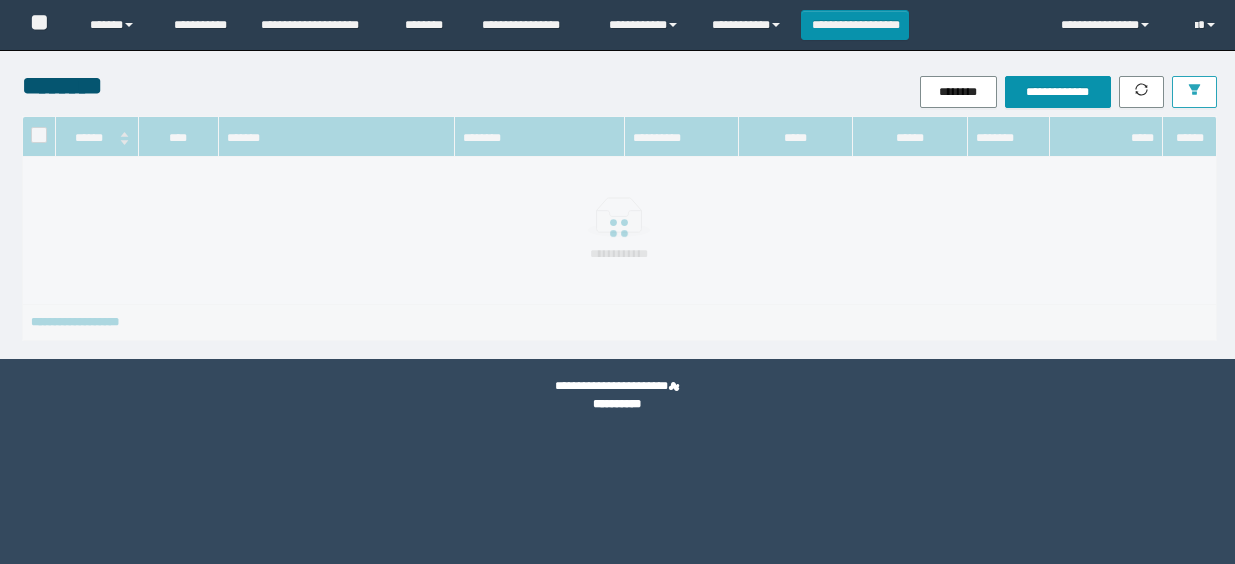 scroll, scrollTop: 0, scrollLeft: 0, axis: both 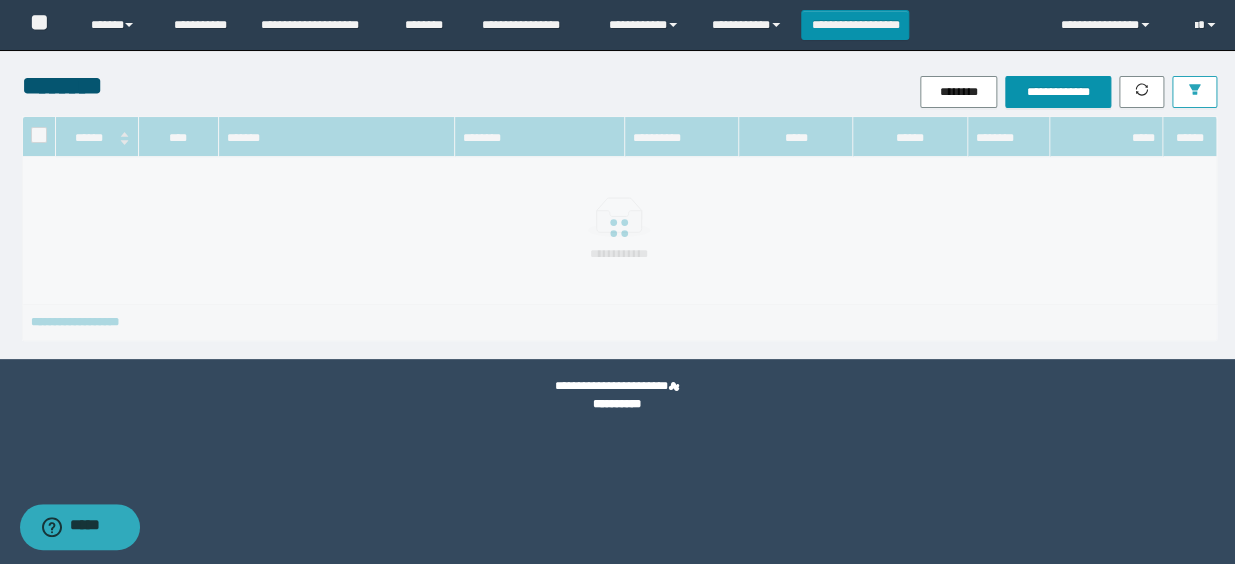 click at bounding box center [1194, 92] 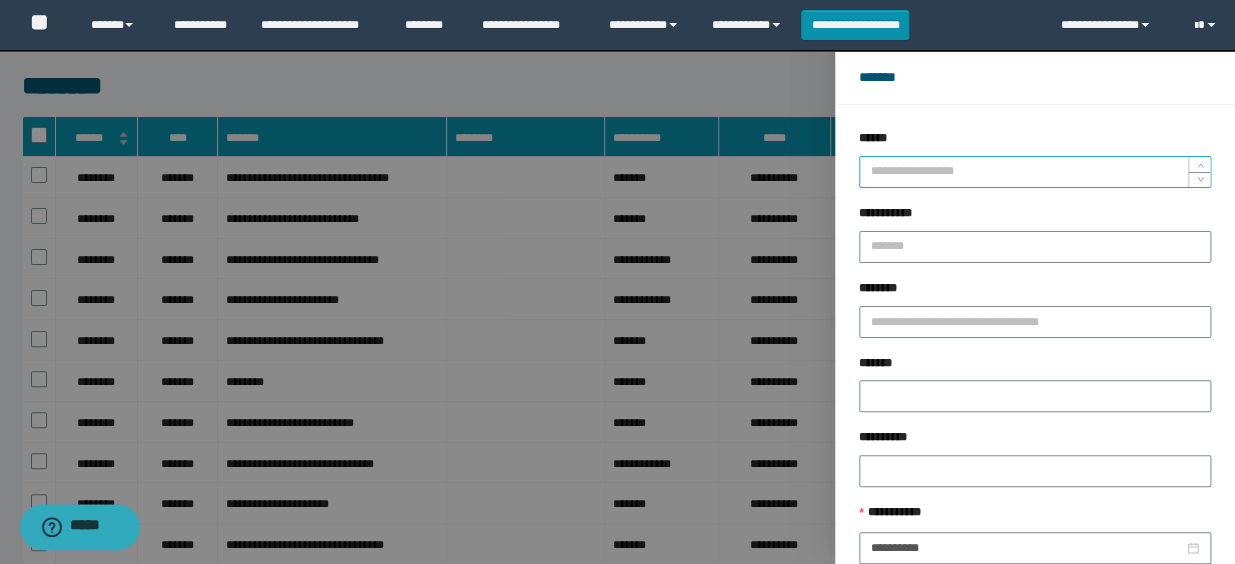 click on "******" at bounding box center (1035, 172) 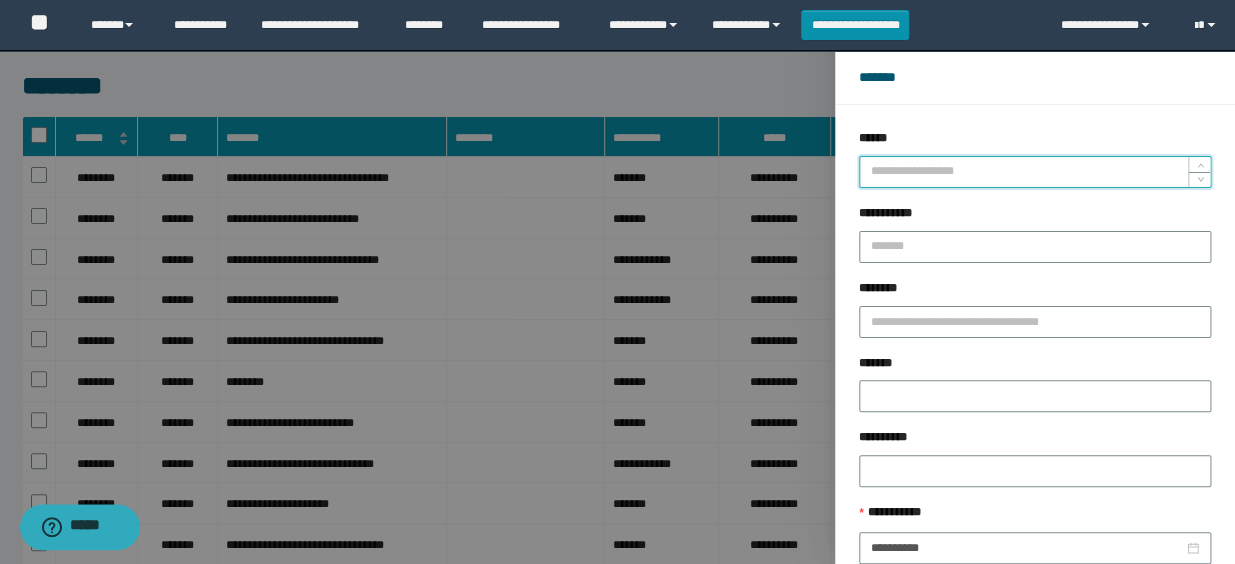 type on "*" 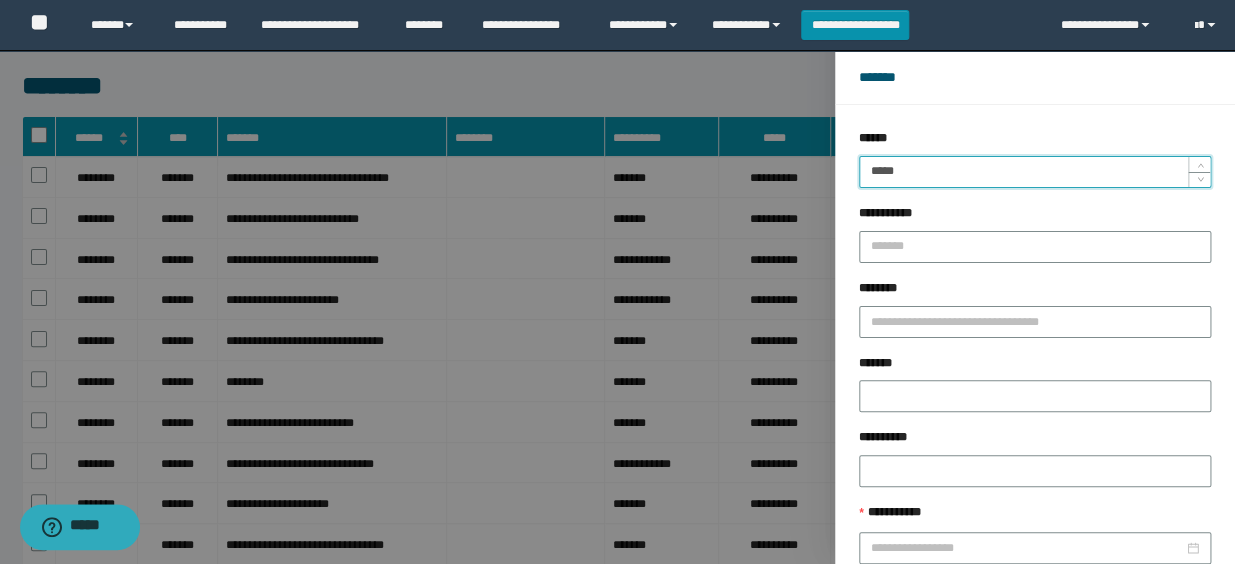 click on "*****" at bounding box center [1035, 172] 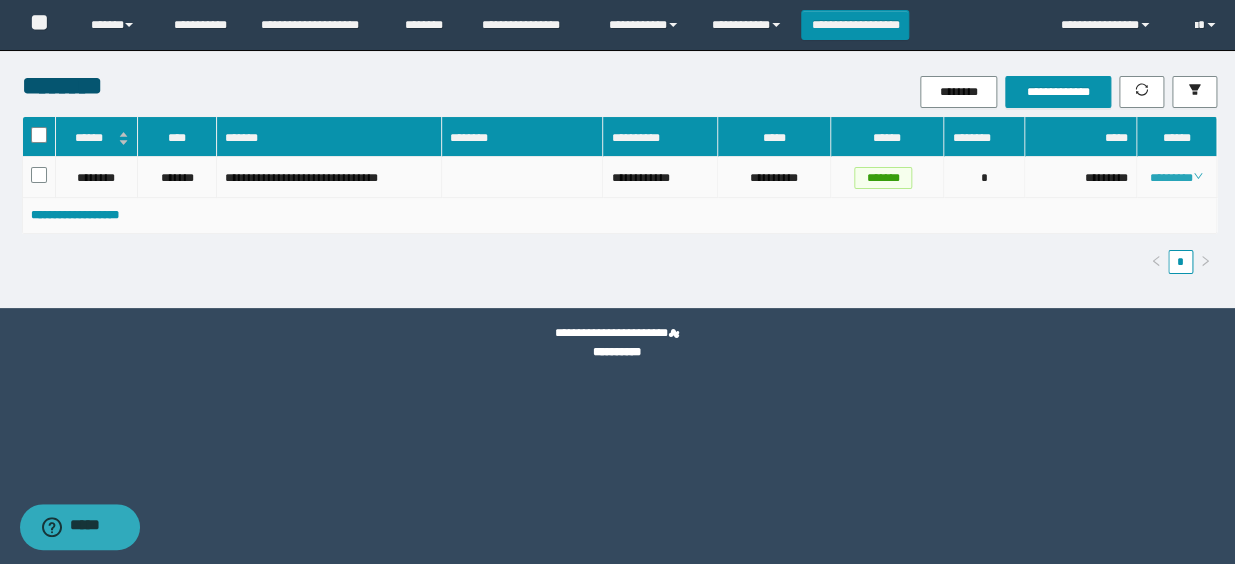 click on "********" at bounding box center [1176, 178] 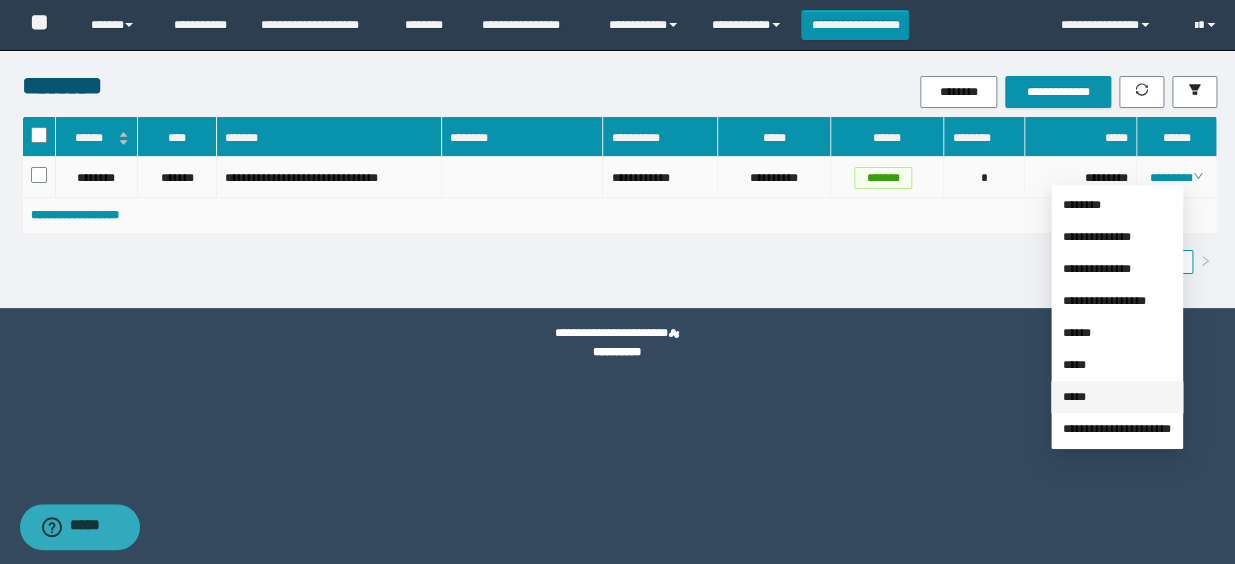 click on "*****" at bounding box center (1074, 397) 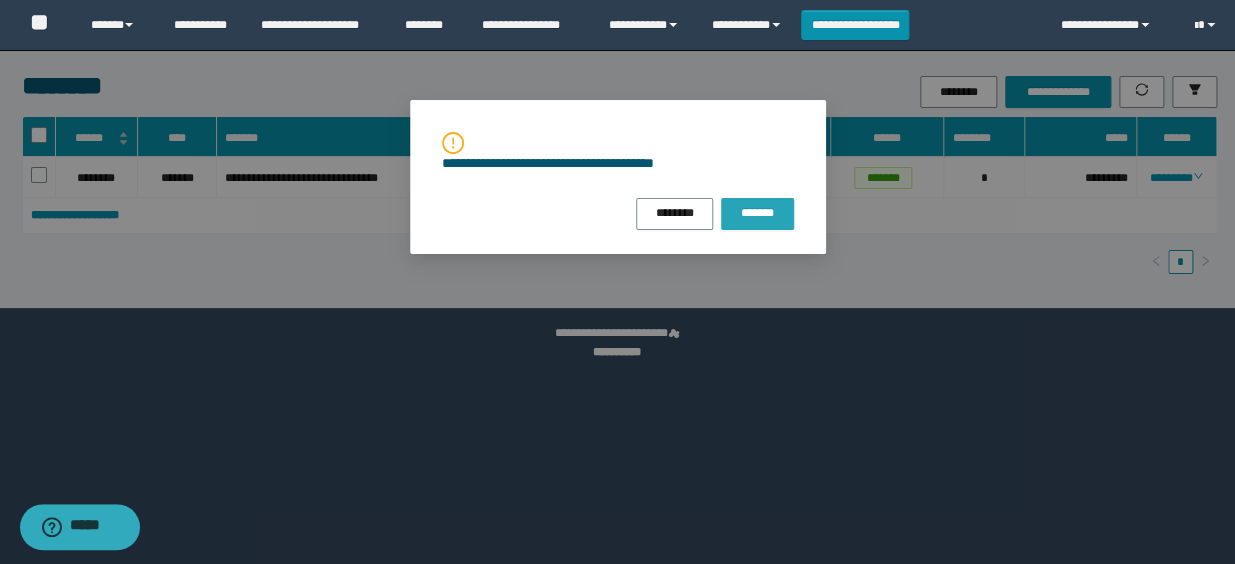 click on "*******" at bounding box center [757, 213] 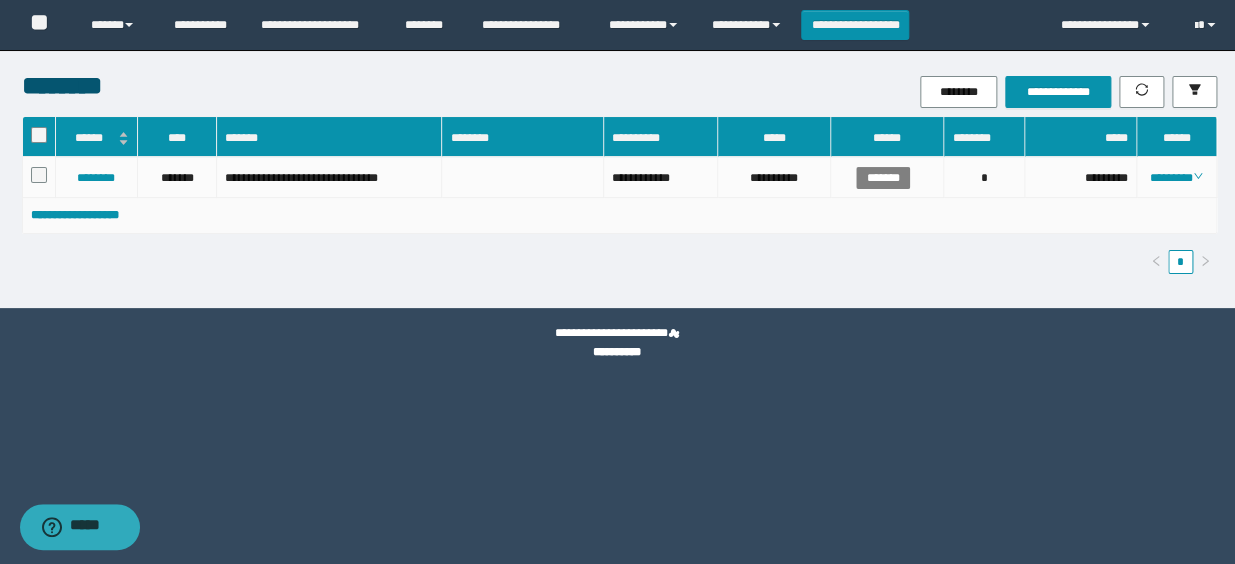 click on "********" at bounding box center [1176, 178] 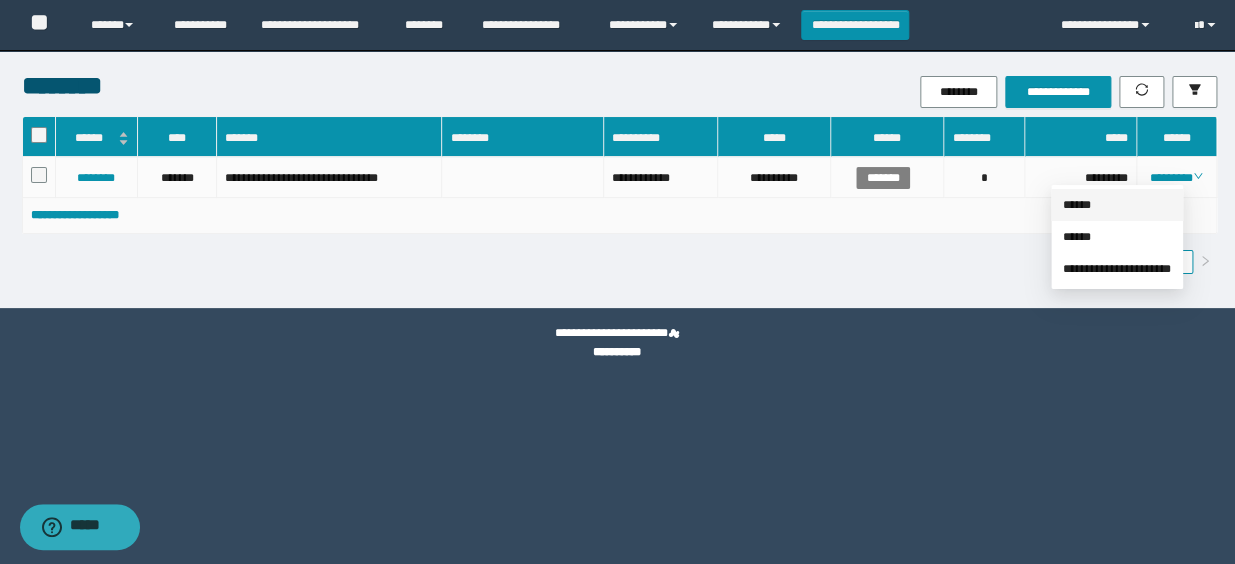 click on "******" at bounding box center (1077, 205) 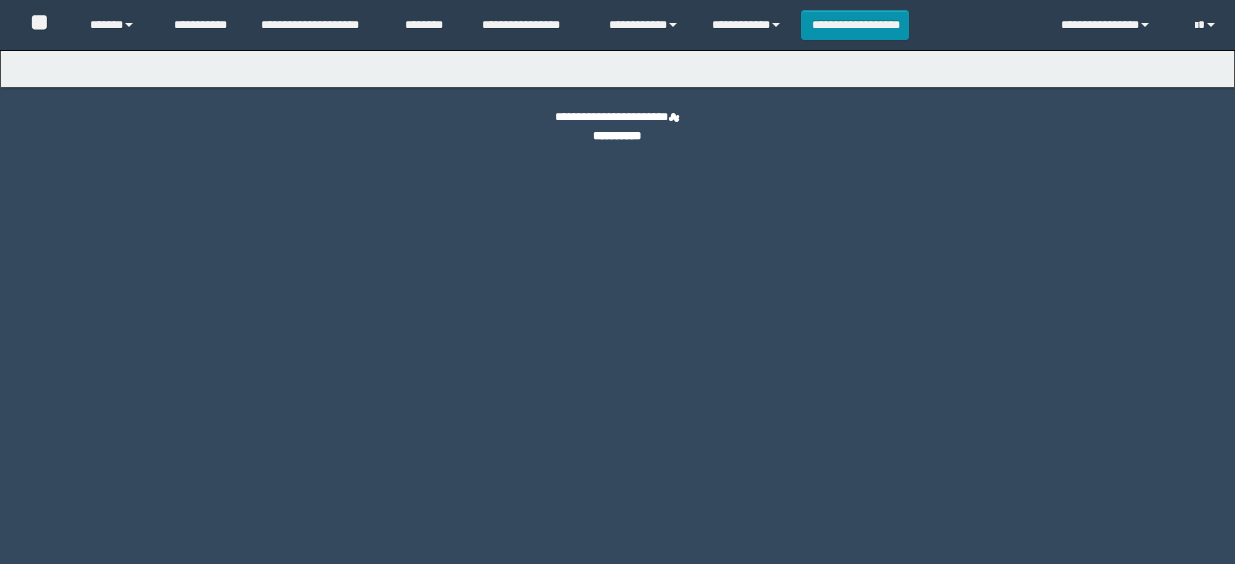 scroll, scrollTop: 0, scrollLeft: 0, axis: both 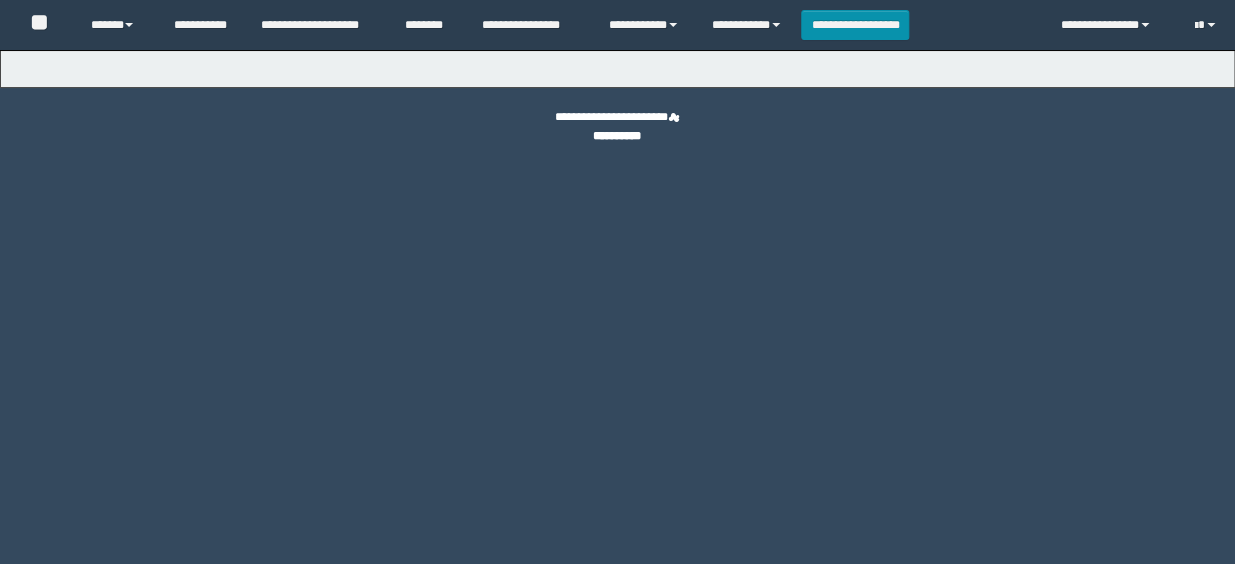 select on "*" 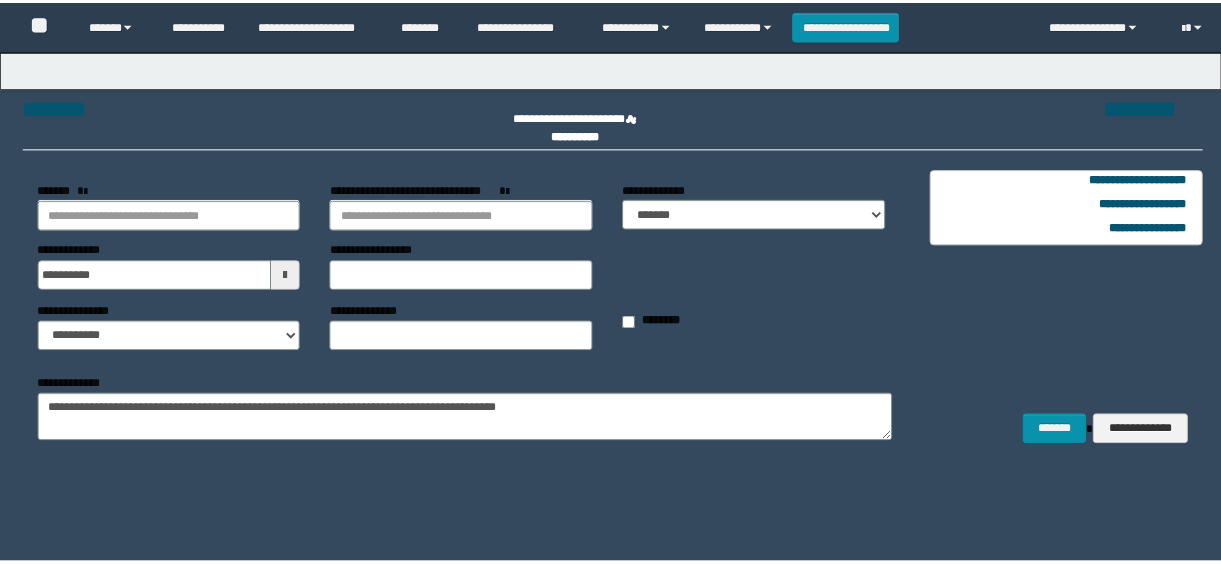 scroll, scrollTop: 0, scrollLeft: 0, axis: both 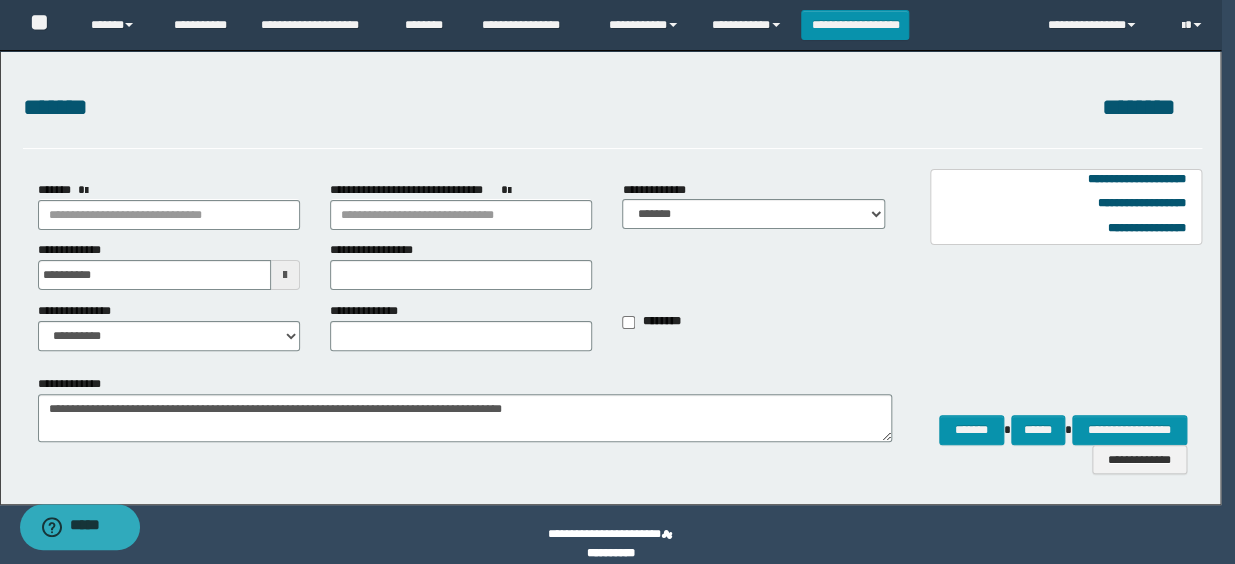type on "**********" 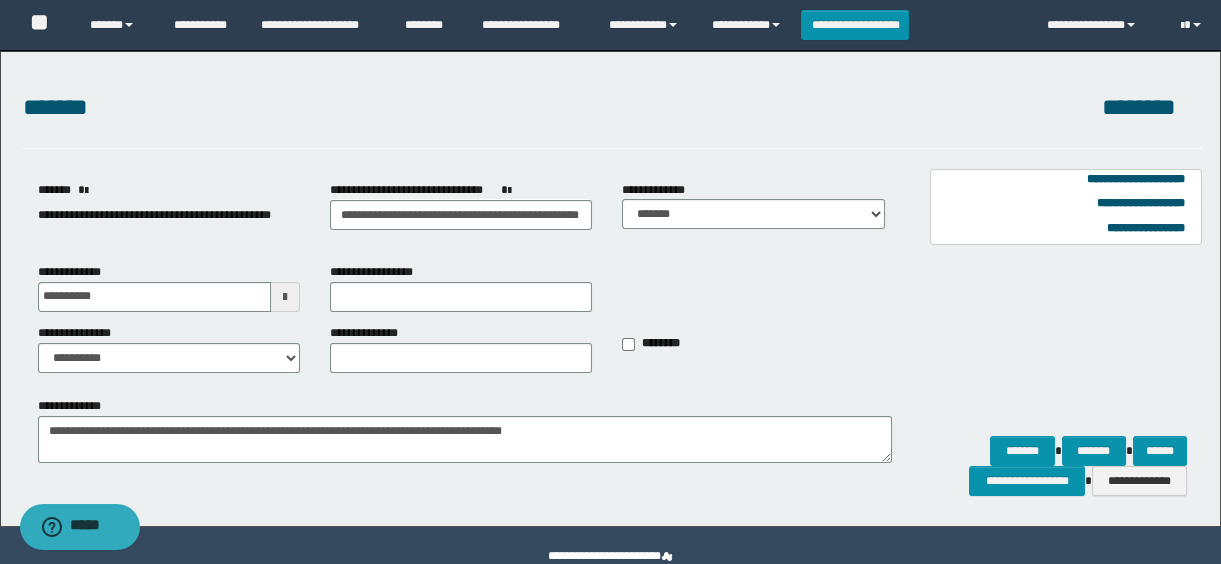 click at bounding box center [285, 297] 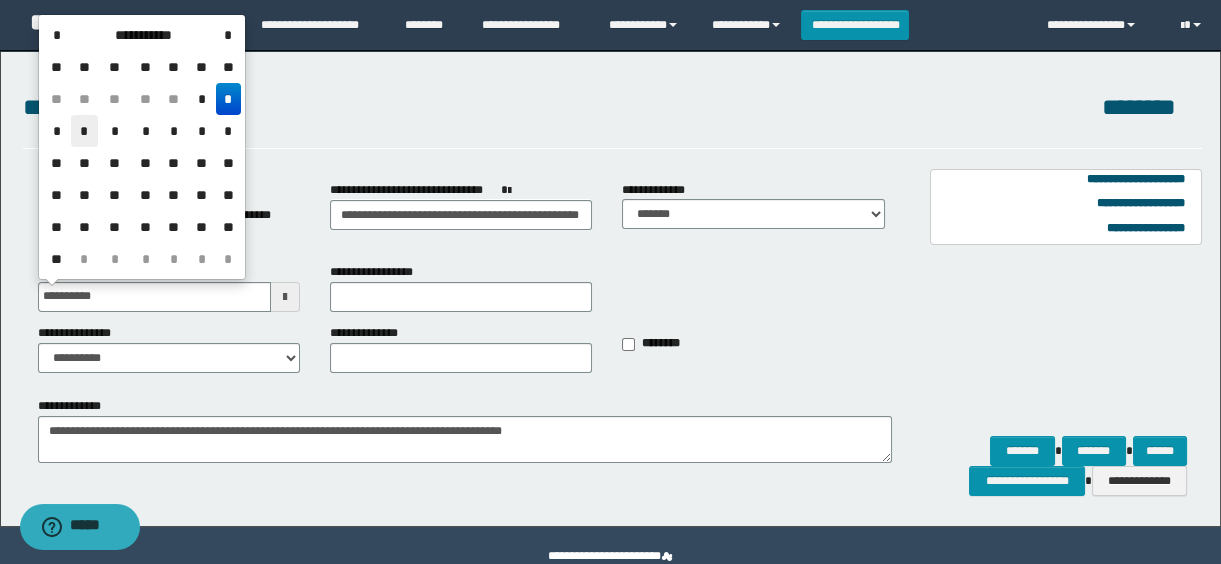 click on "*" at bounding box center [85, 131] 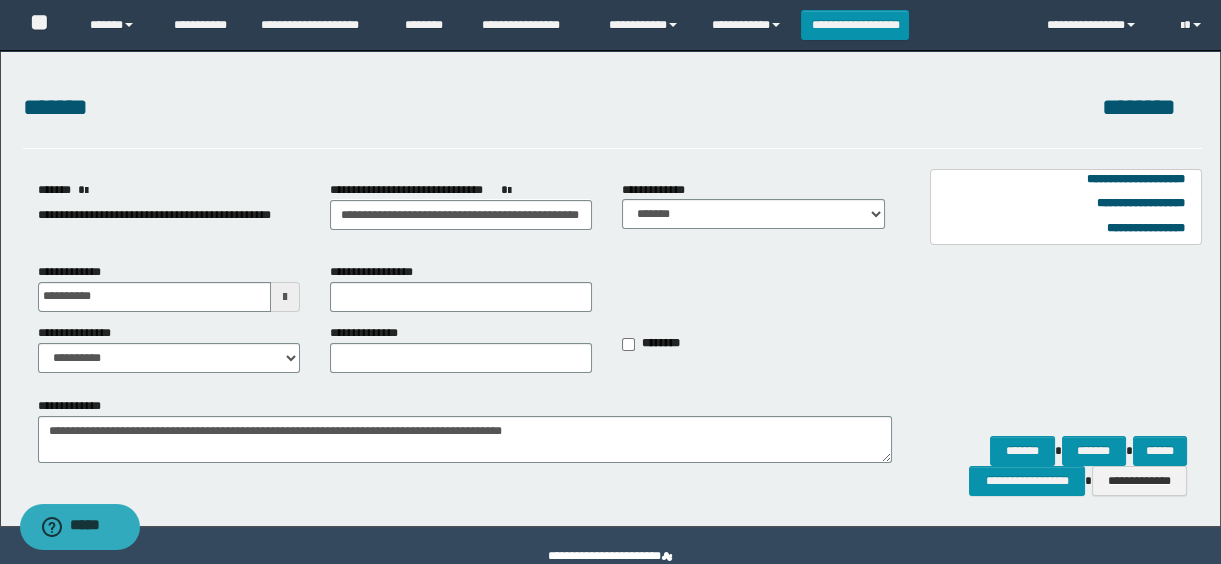 click on "**********" at bounding box center (1054, 446) 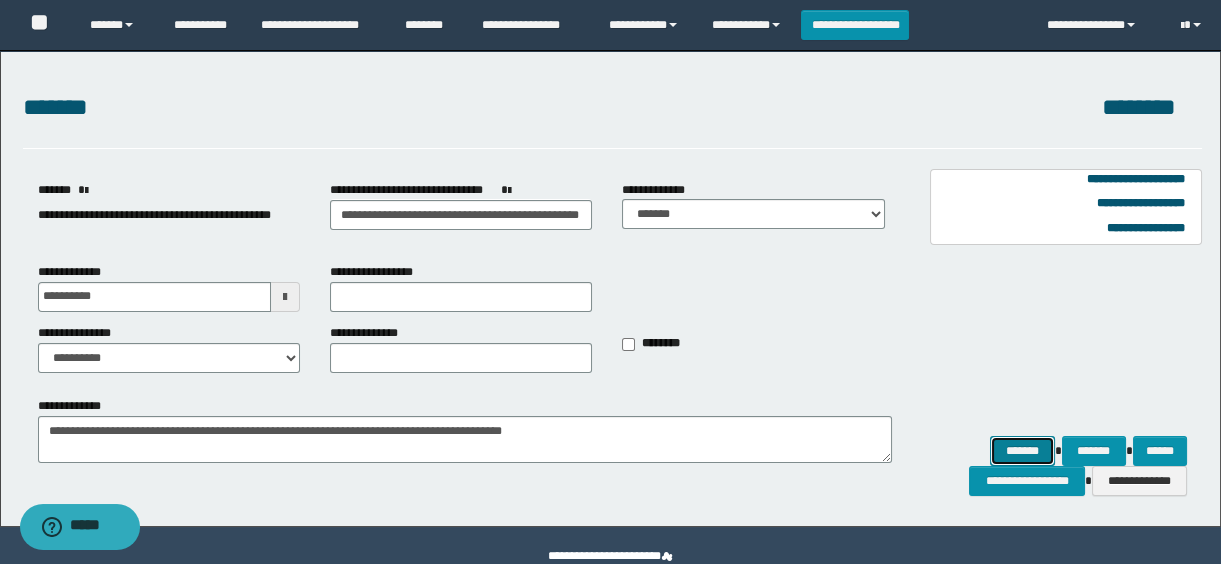 click on "*******" at bounding box center (1022, 451) 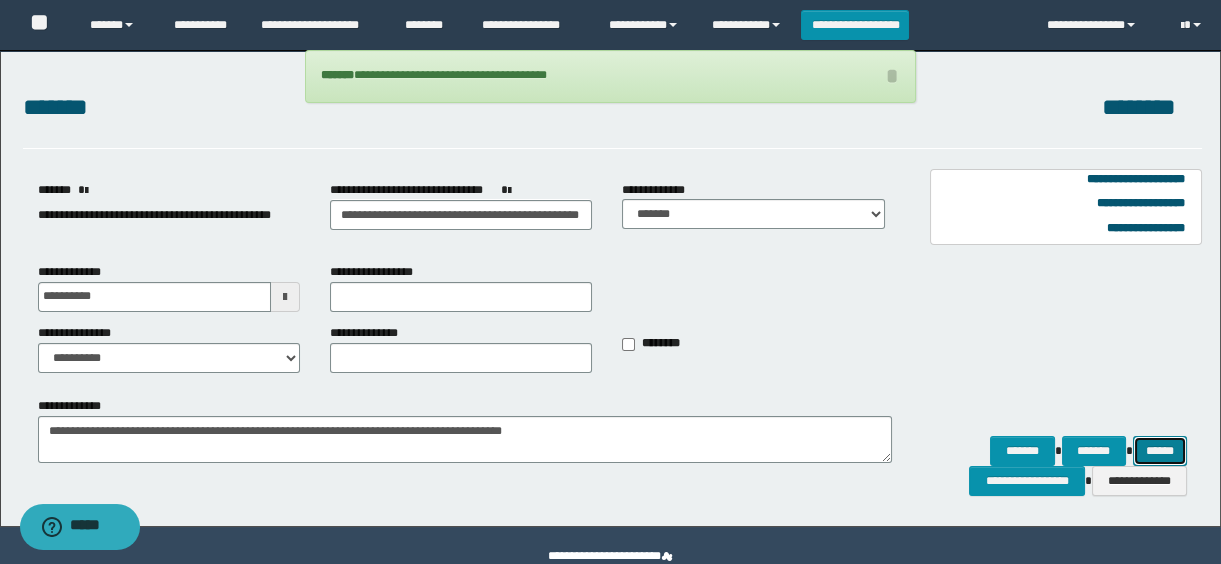 click on "******" at bounding box center [1160, 451] 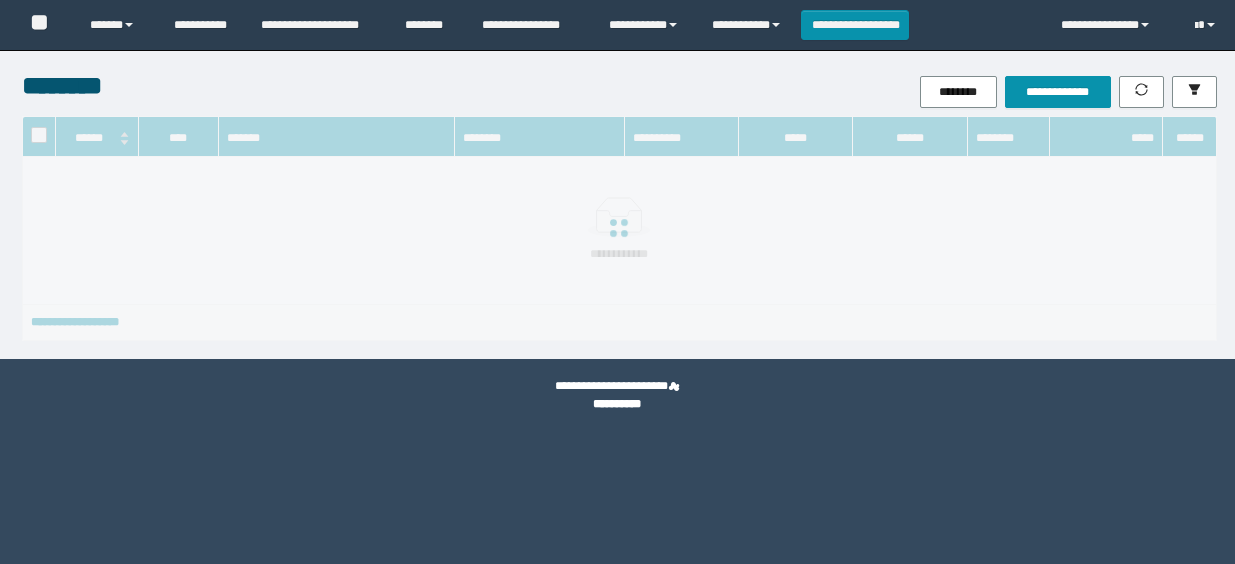 scroll, scrollTop: 0, scrollLeft: 0, axis: both 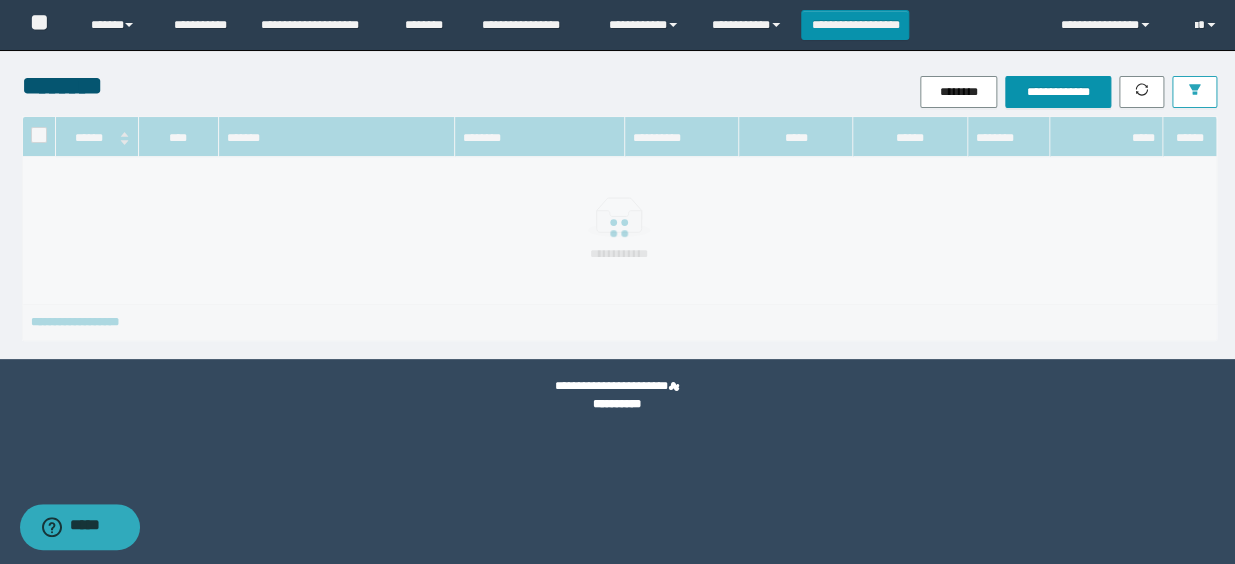 click 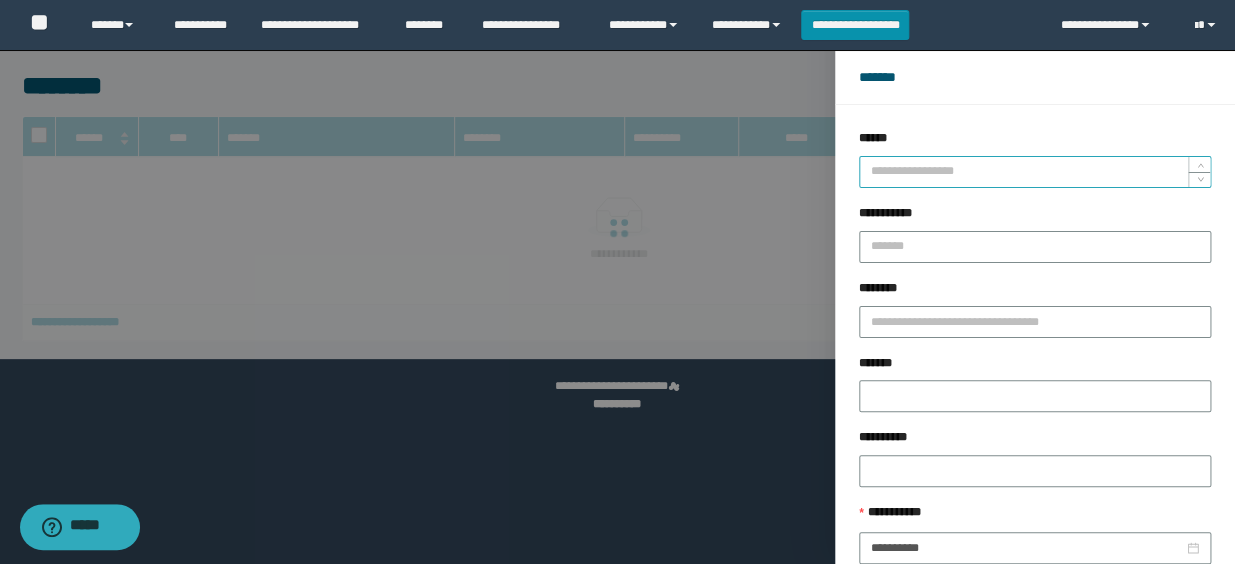 click on "******" at bounding box center [1035, 172] 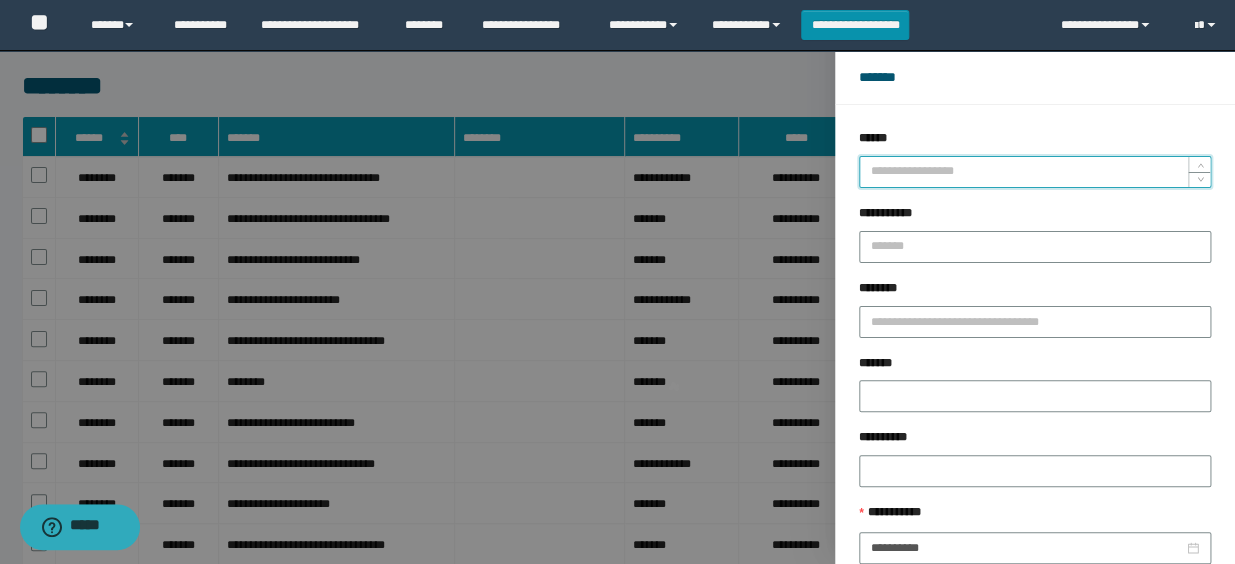 click on "******" at bounding box center [1035, 172] 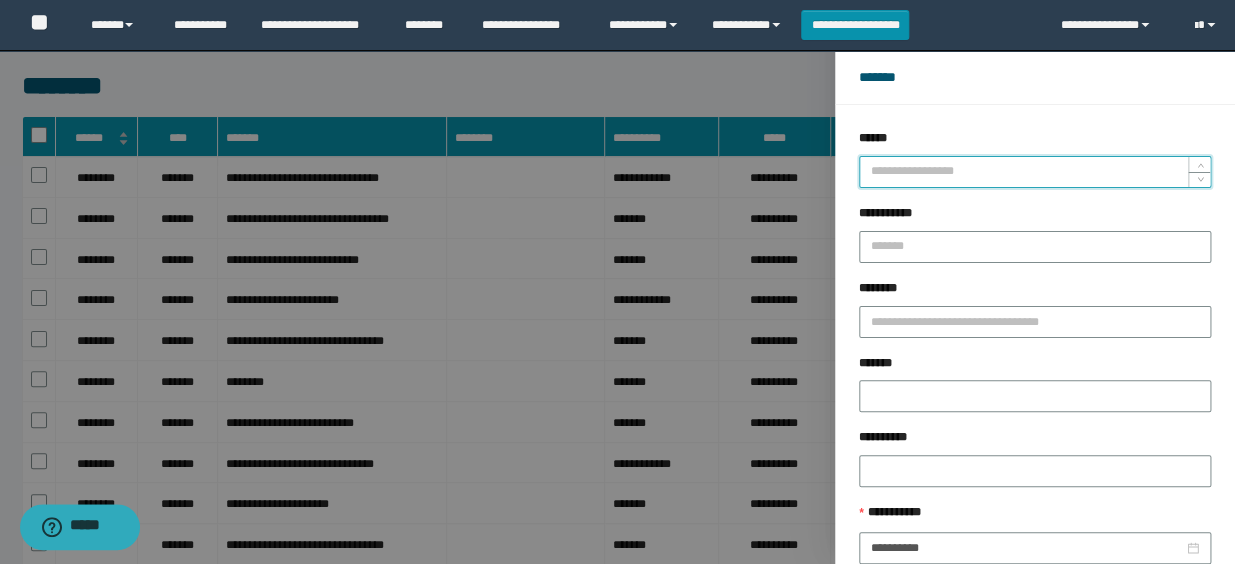 paste on "*****" 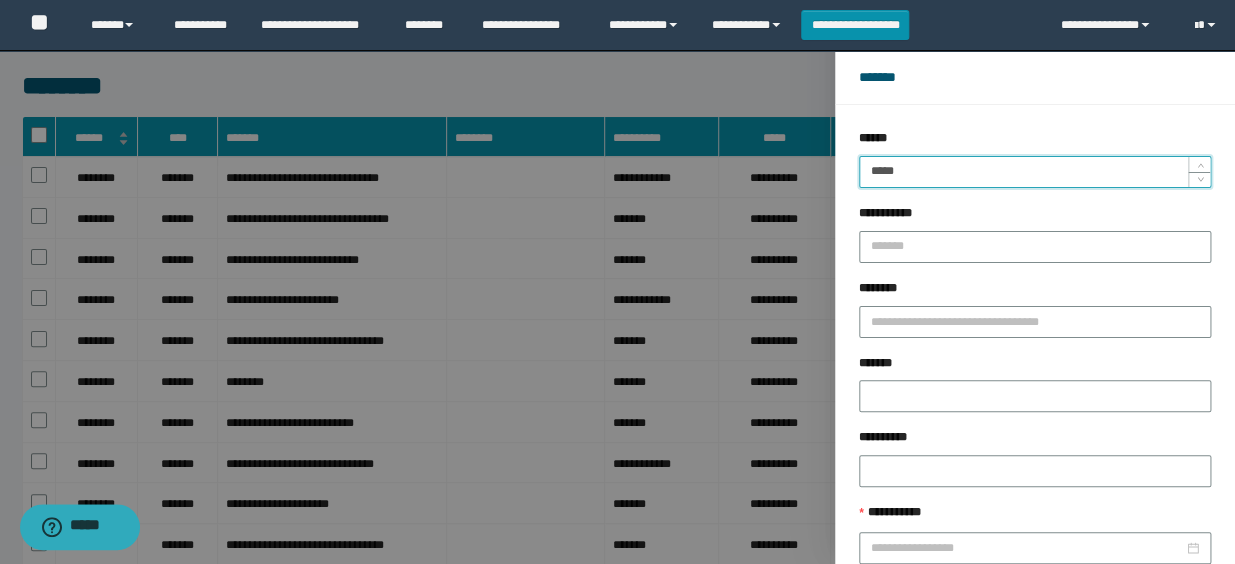 type on "*****" 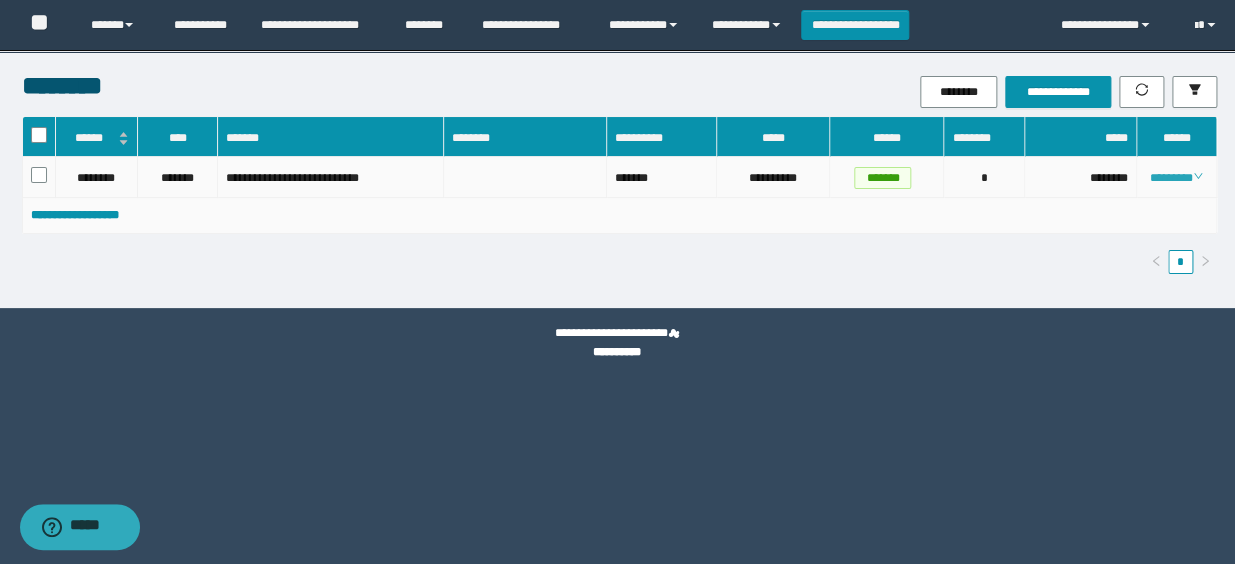 click on "********" at bounding box center (1176, 178) 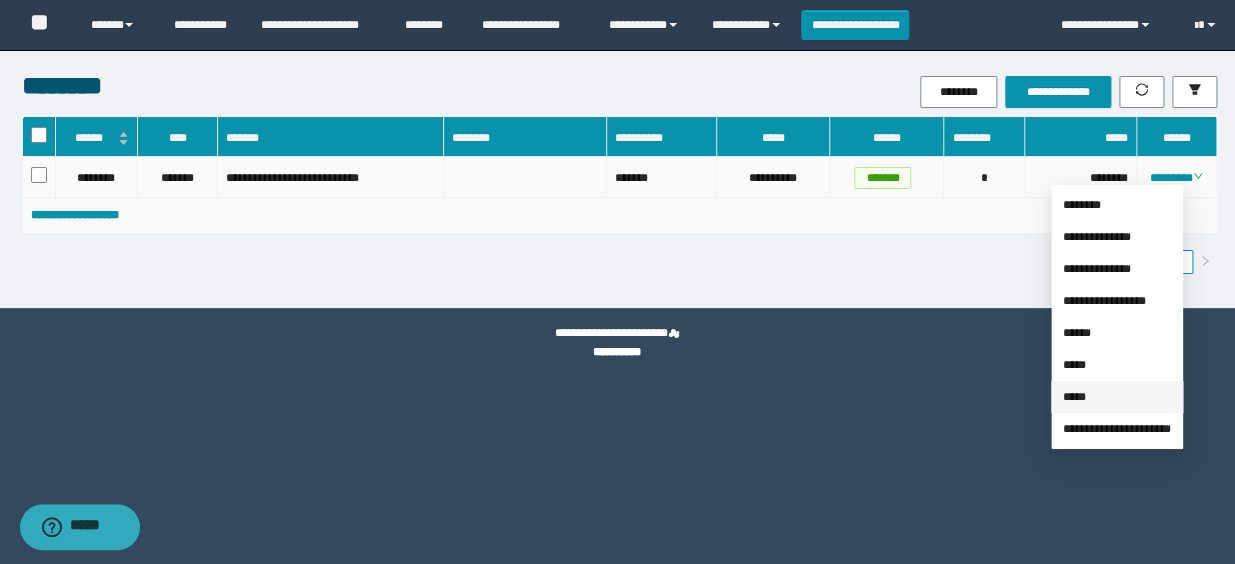 click on "*****" at bounding box center [1074, 397] 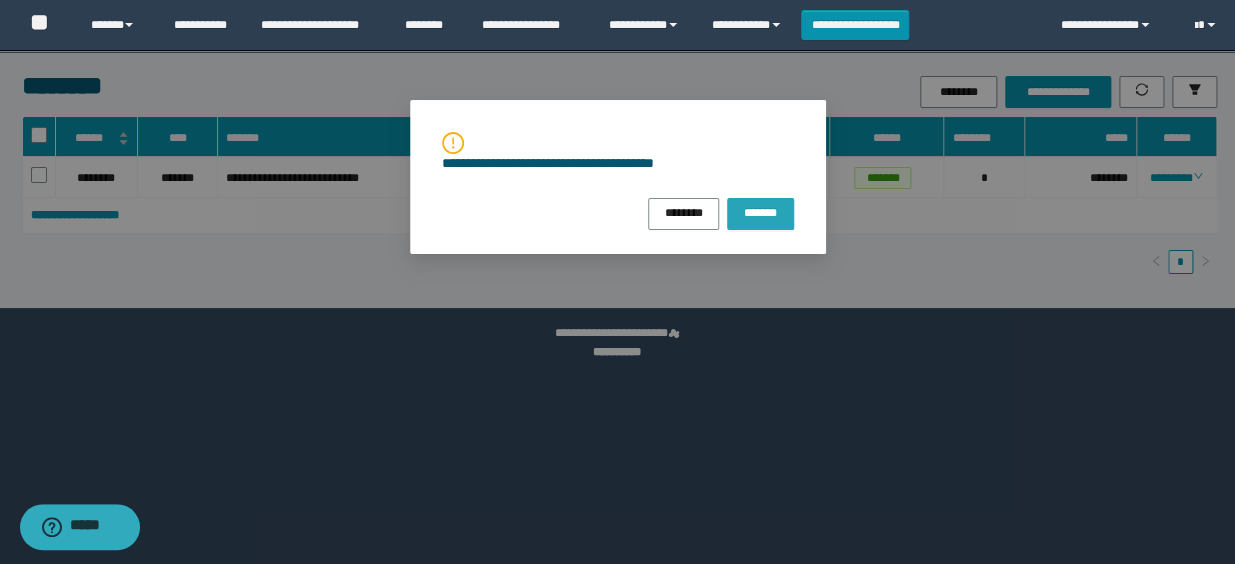 click on "*******" at bounding box center [760, 212] 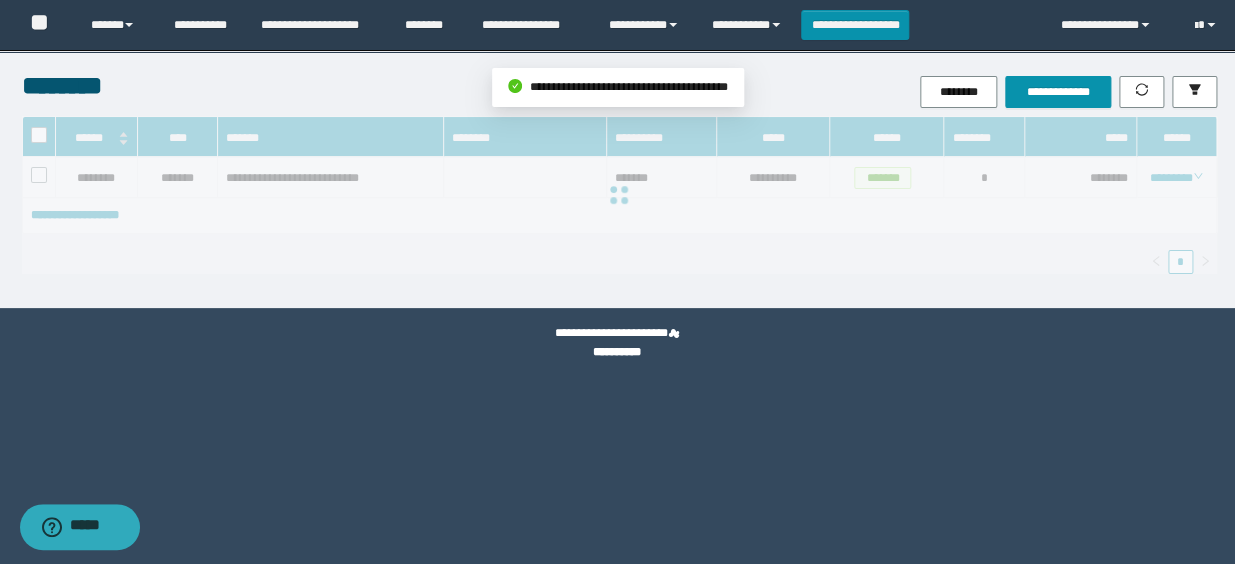 click at bounding box center (619, 195) 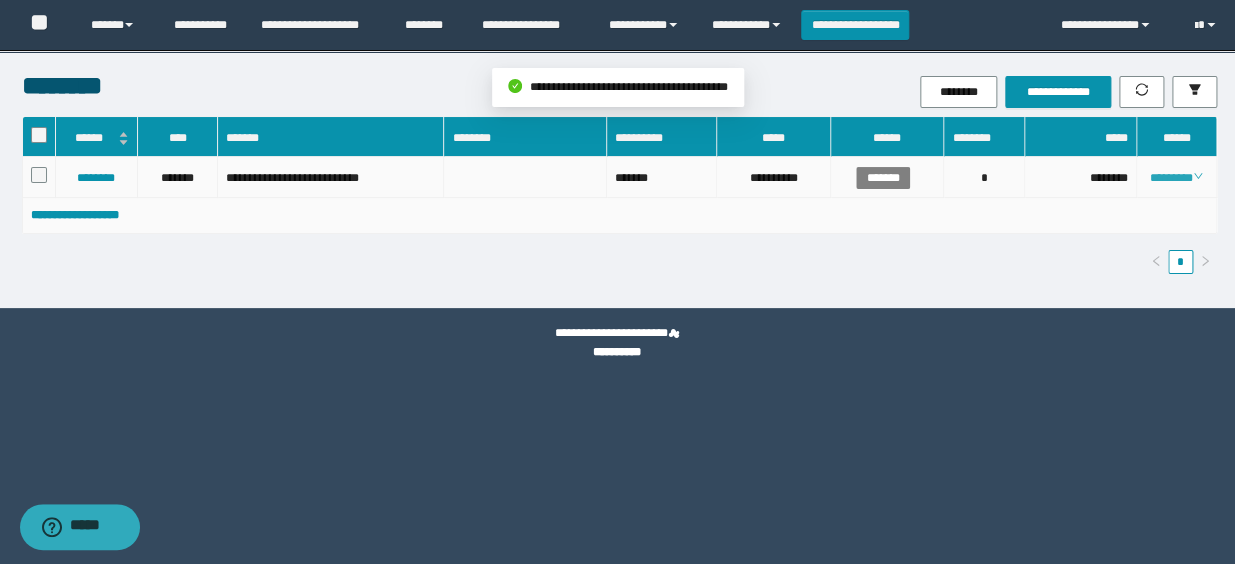 click on "********" at bounding box center [1176, 178] 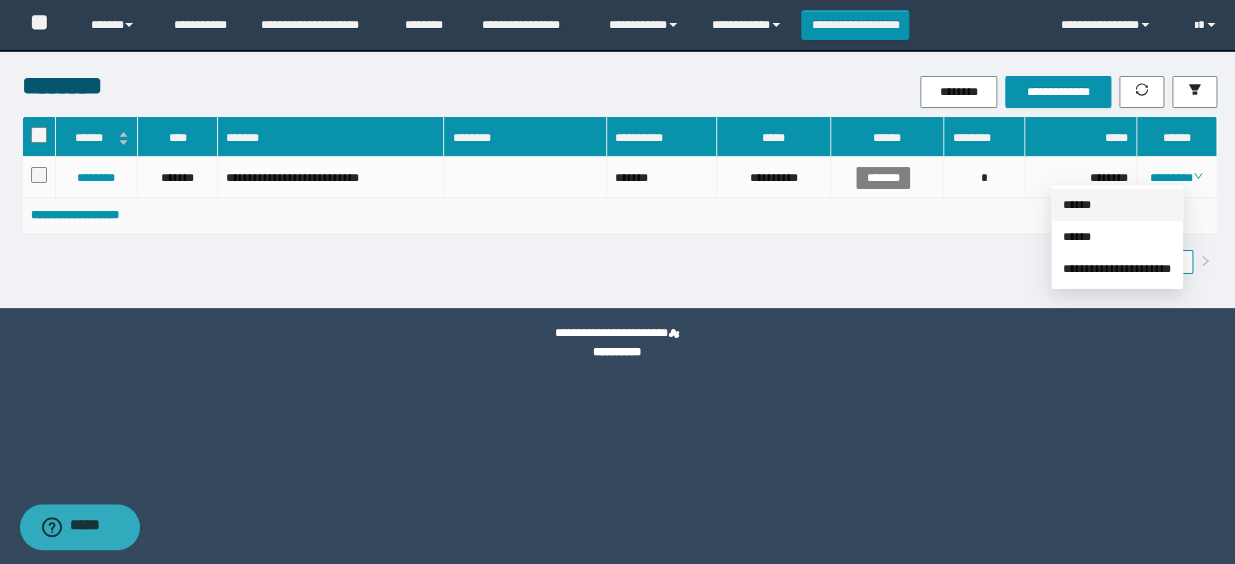click on "******" at bounding box center (1077, 205) 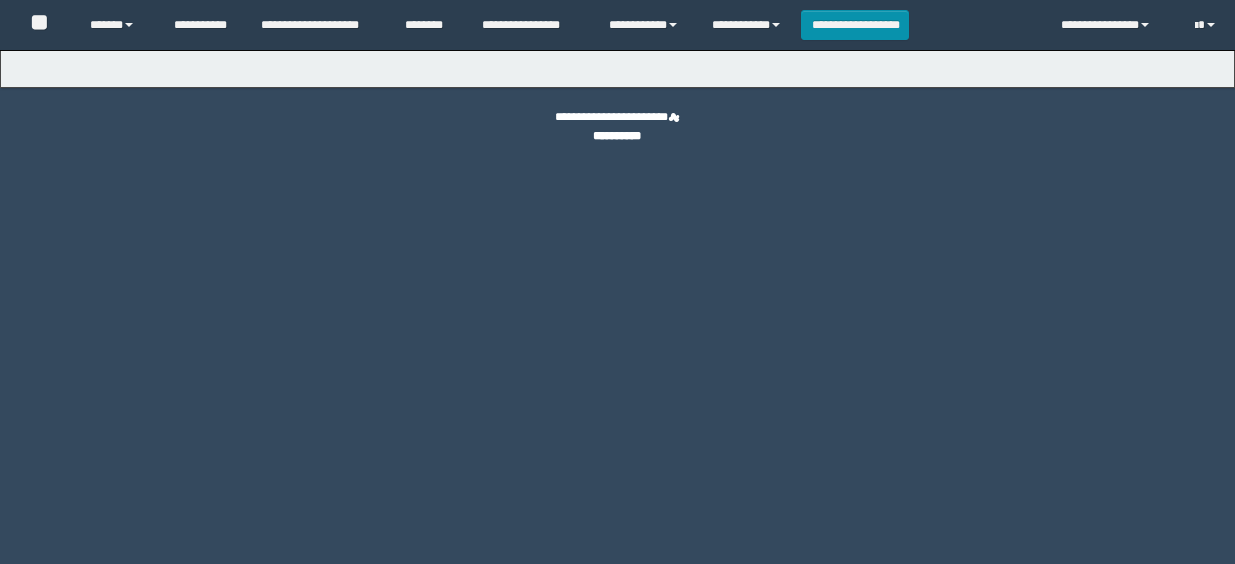 scroll, scrollTop: 0, scrollLeft: 0, axis: both 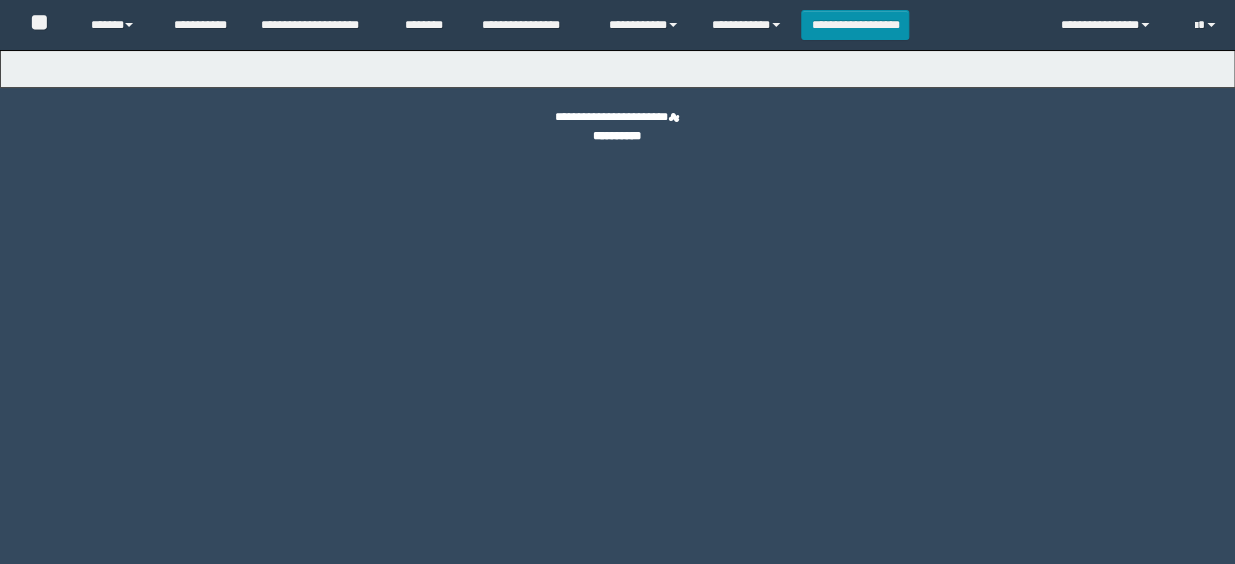 select on "*" 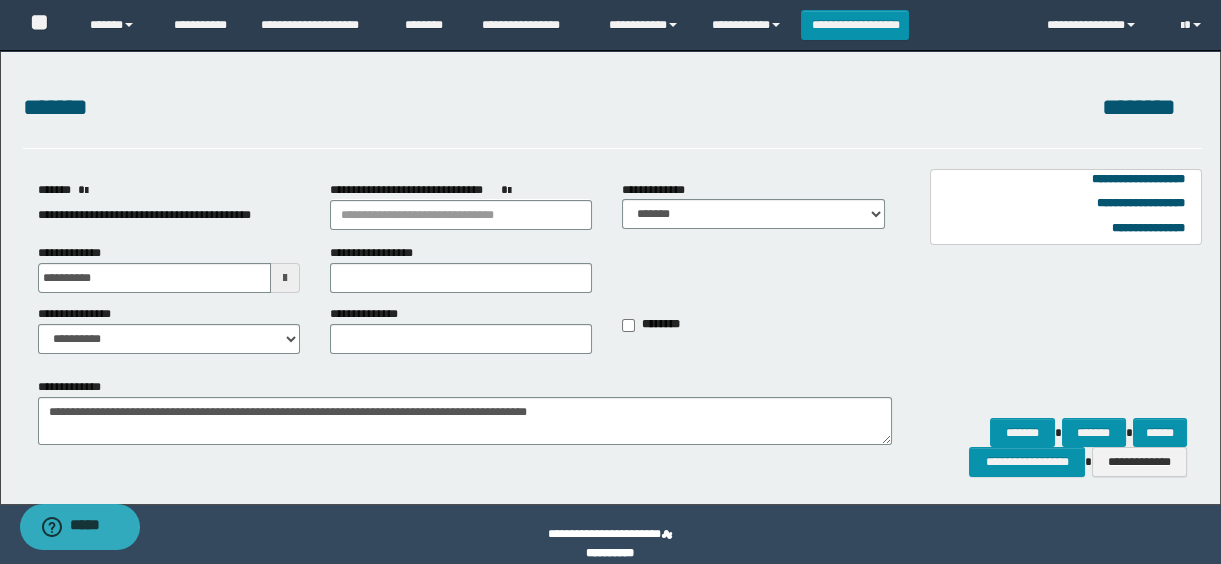 type on "**********" 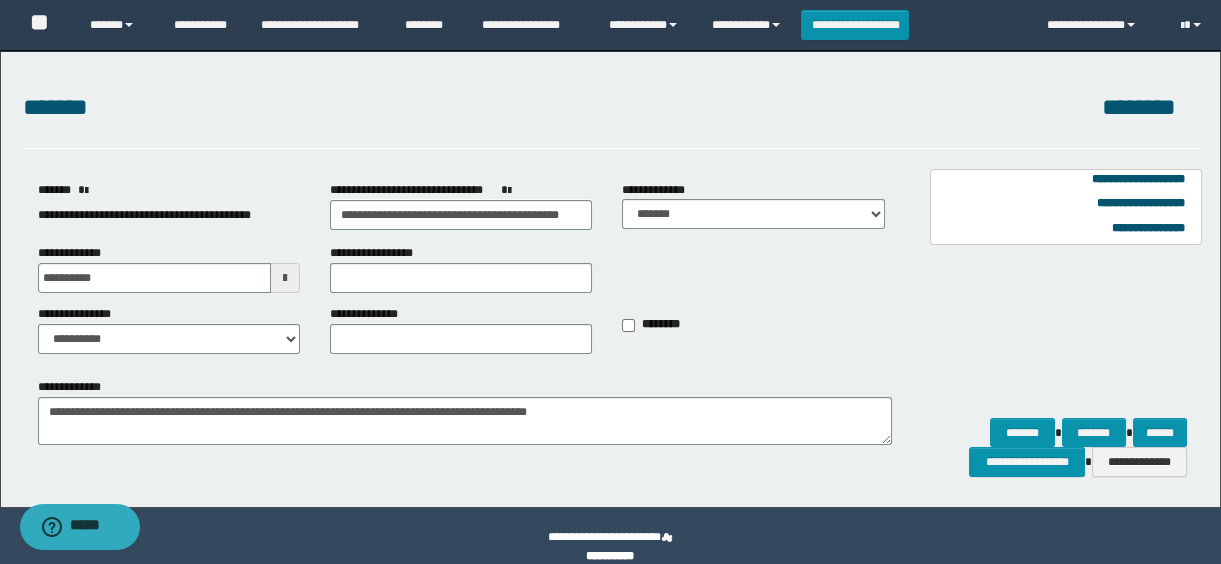 click at bounding box center [285, 278] 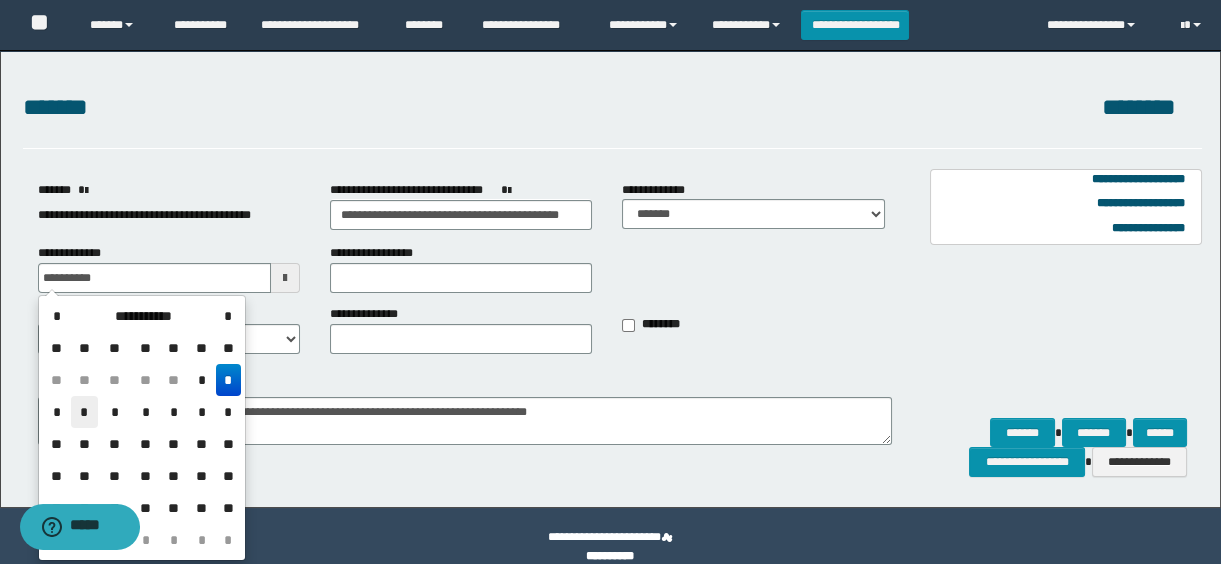 click on "*" at bounding box center [85, 412] 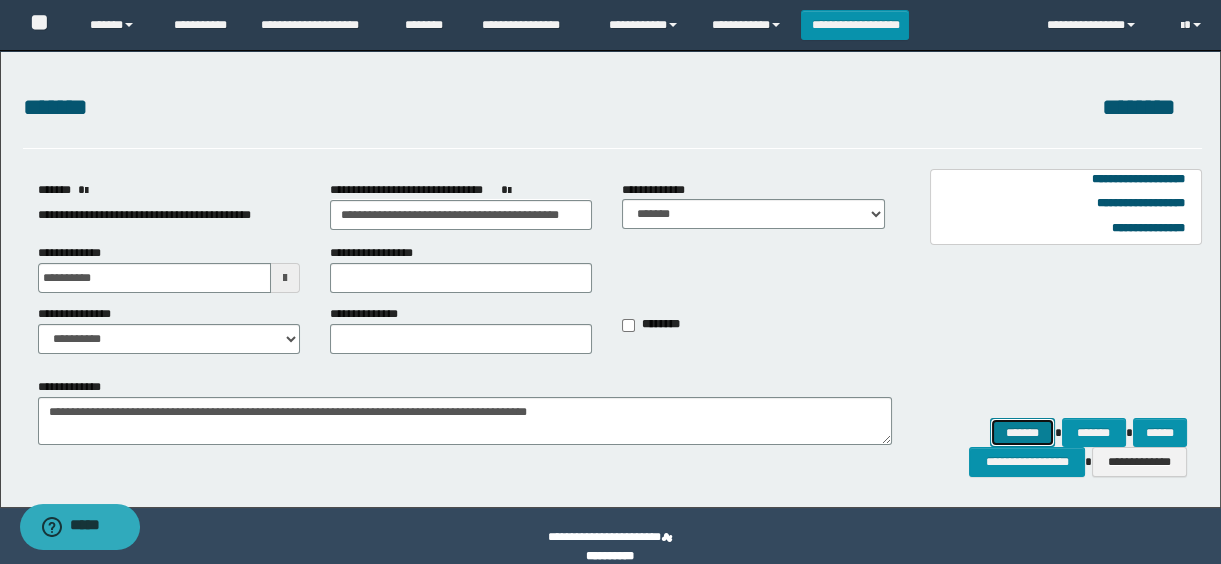 drag, startPoint x: 1027, startPoint y: 427, endPoint x: 1150, endPoint y: 429, distance: 123.01626 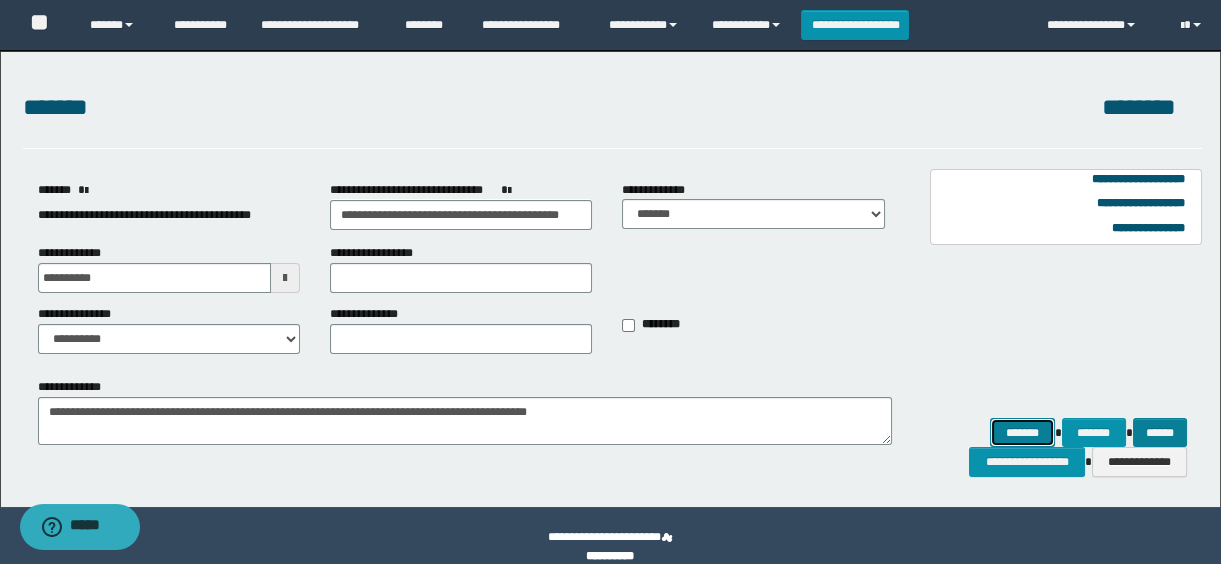 click on "*******" at bounding box center [1022, 433] 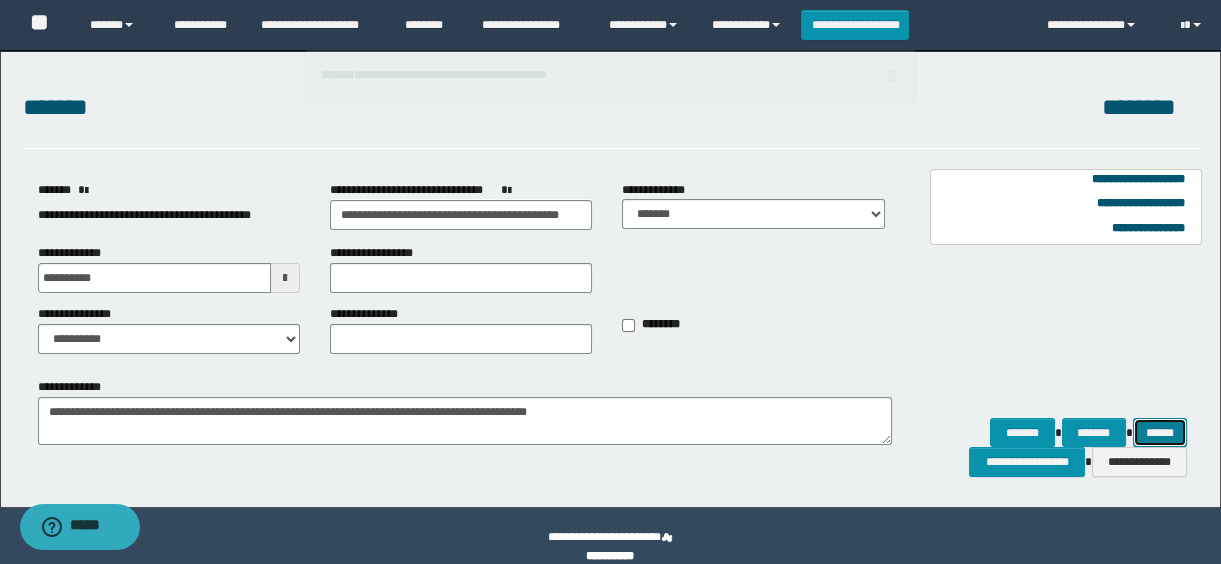 click on "******" at bounding box center [1160, 433] 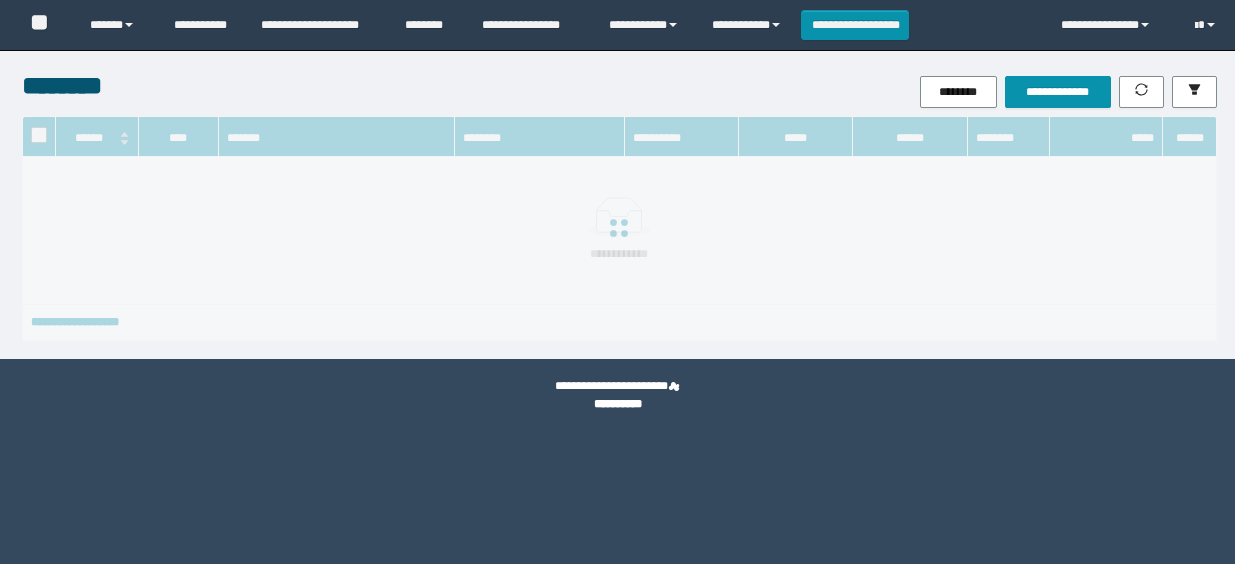 scroll, scrollTop: 0, scrollLeft: 0, axis: both 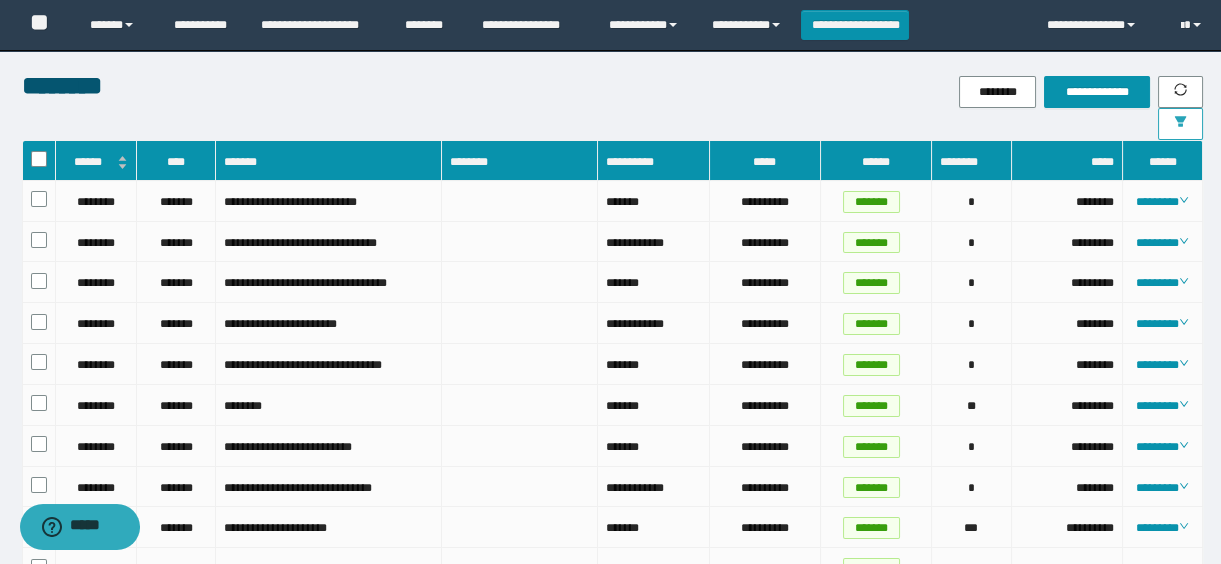 click 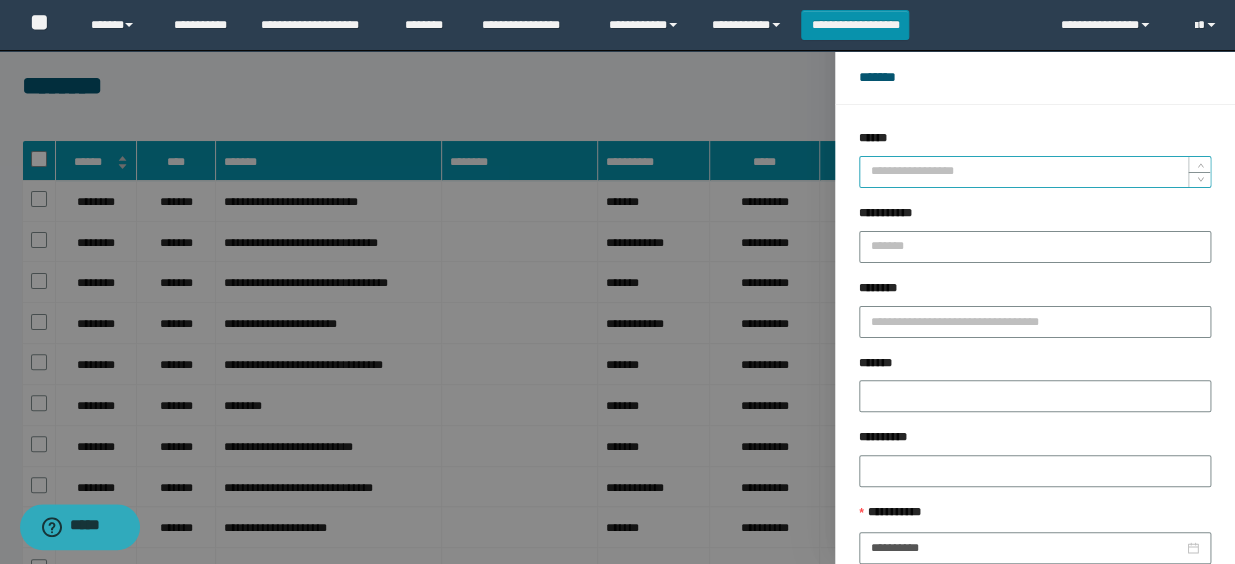 click on "******" at bounding box center [1035, 172] 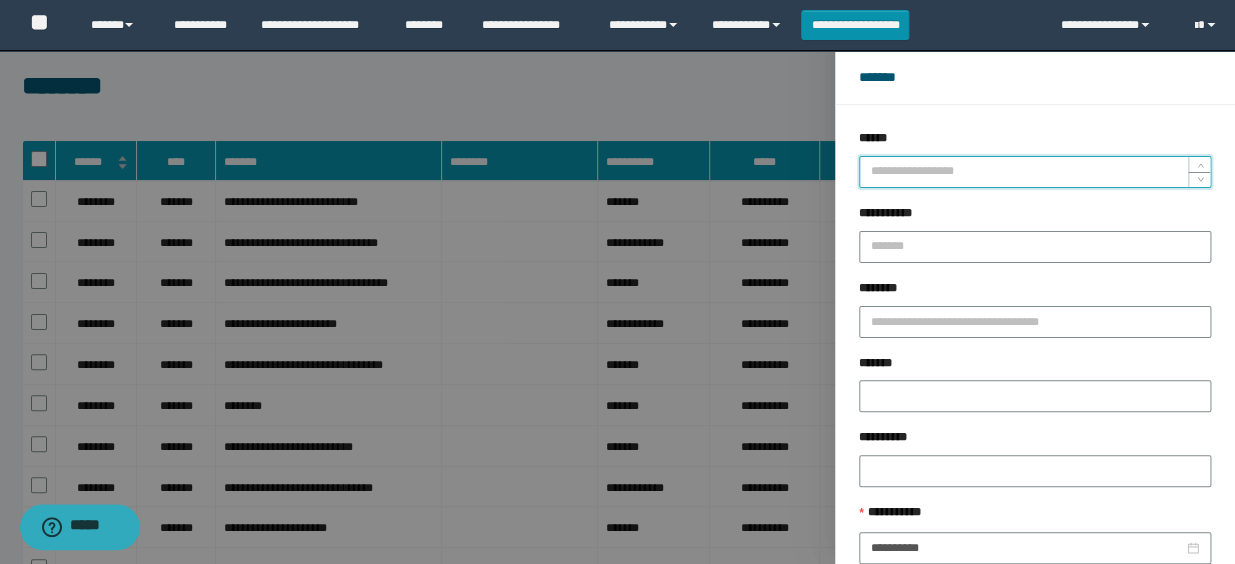 paste on "*****" 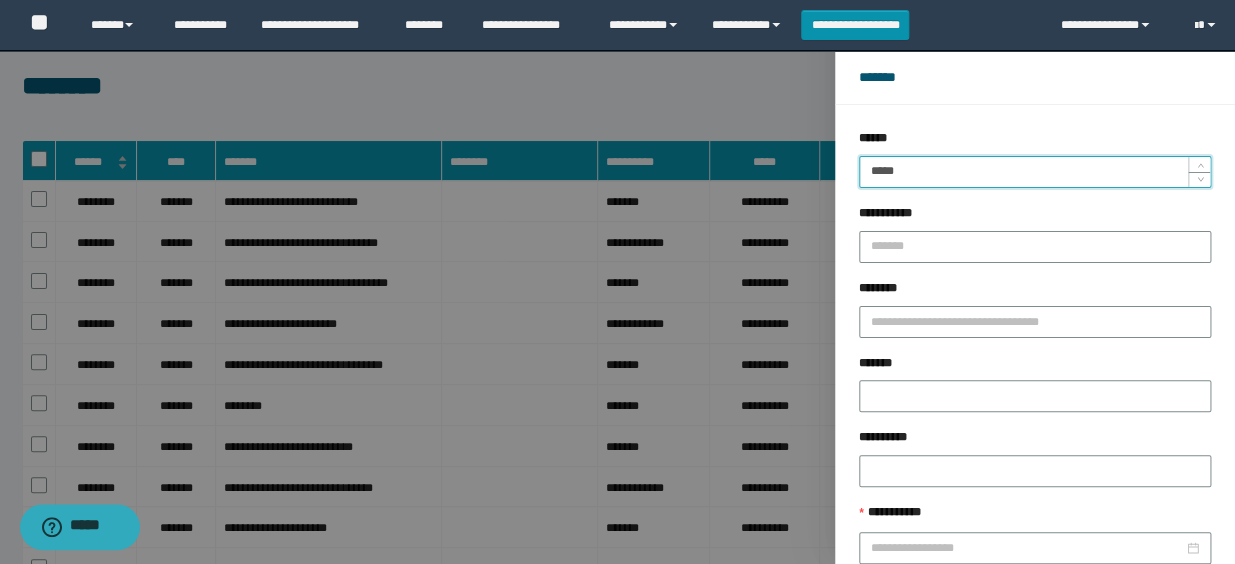 type on "*****" 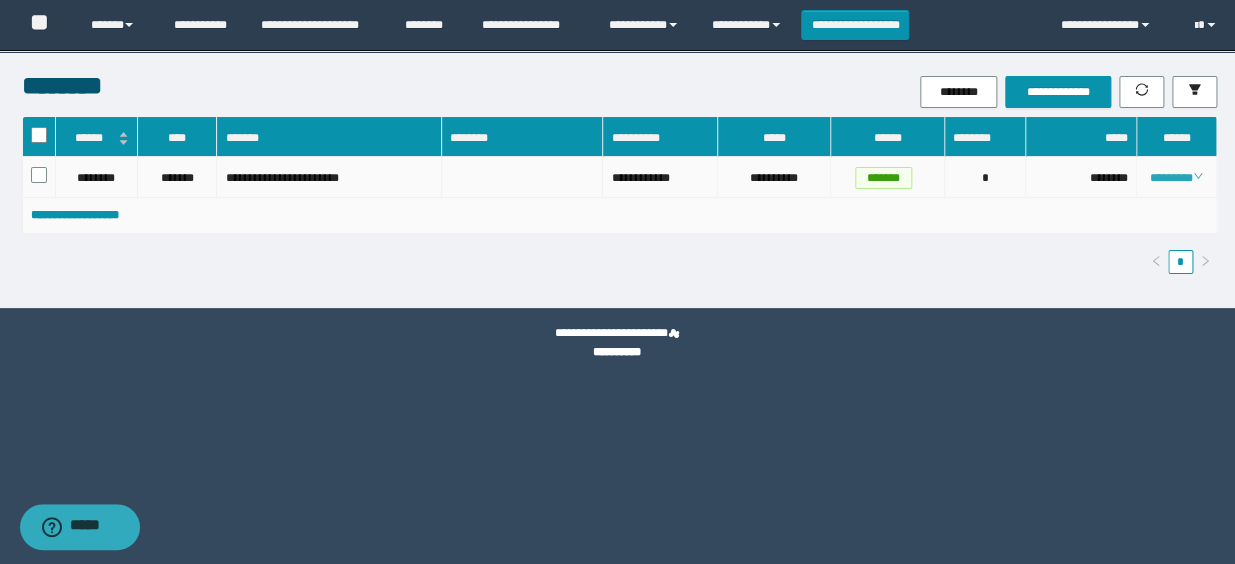click on "********" at bounding box center (1176, 178) 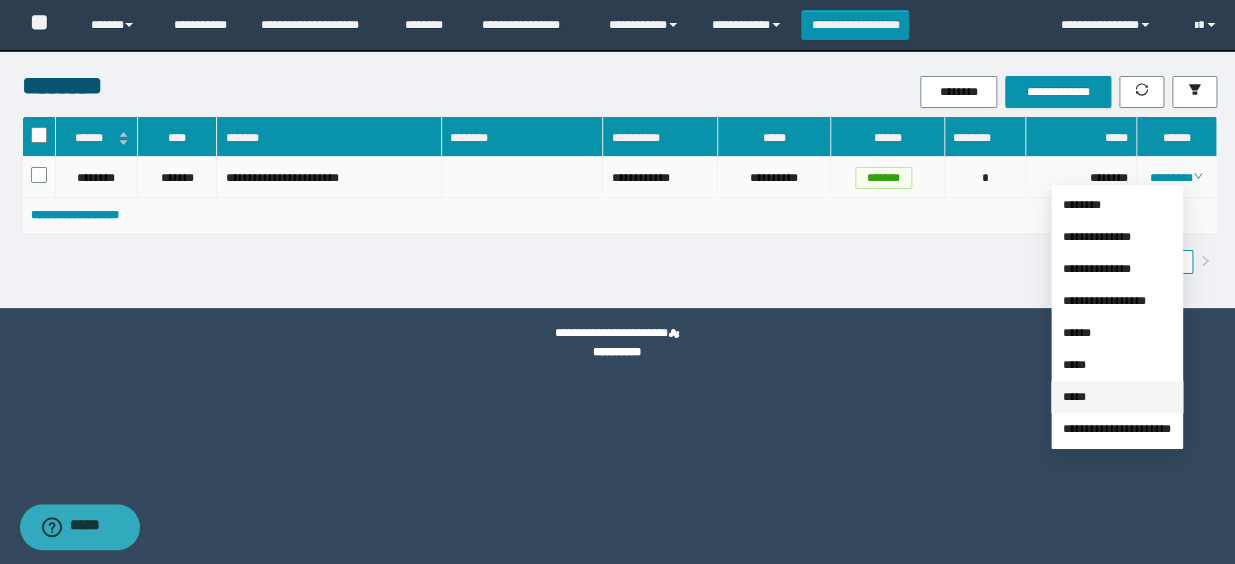 click on "*****" at bounding box center [1074, 397] 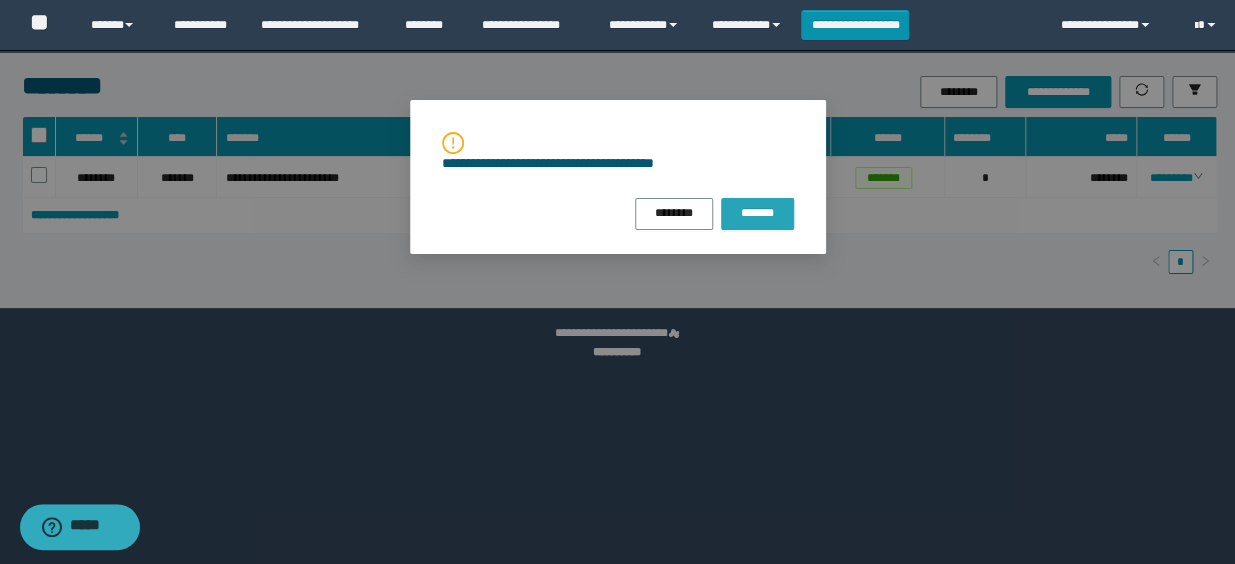 click on "*******" at bounding box center [757, 213] 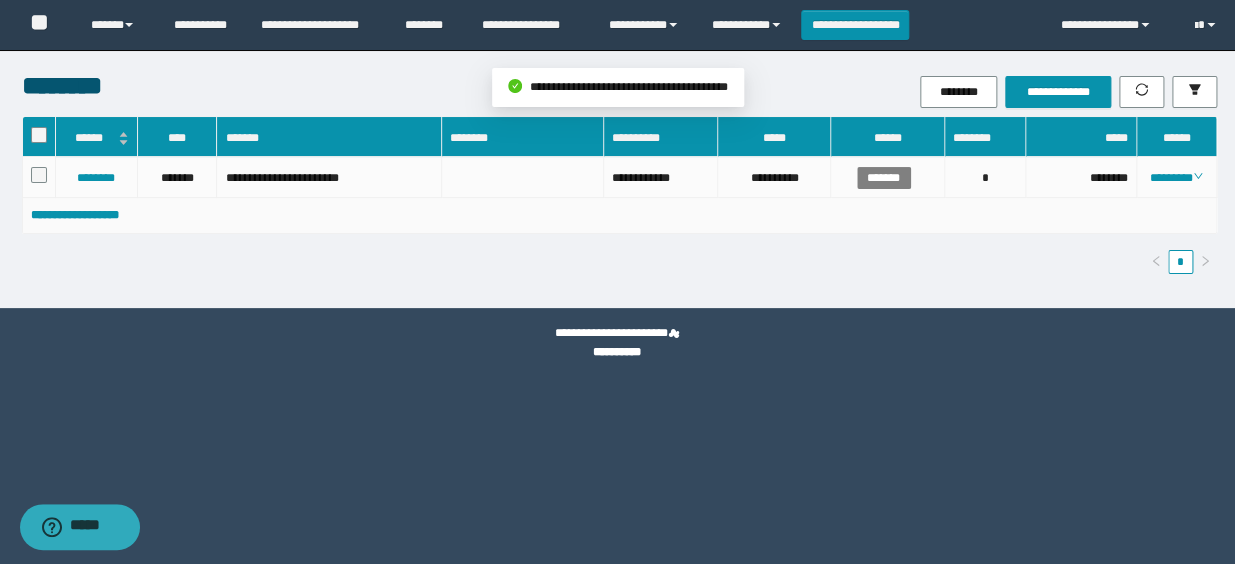 click on "********" at bounding box center [1176, 178] 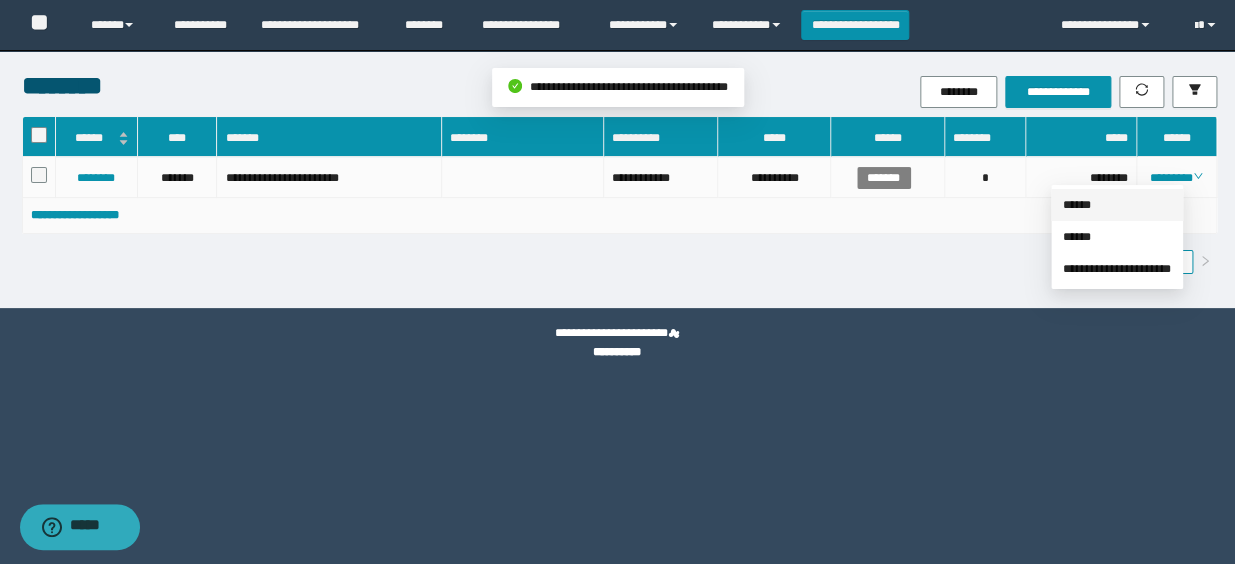 click on "******" at bounding box center (1077, 205) 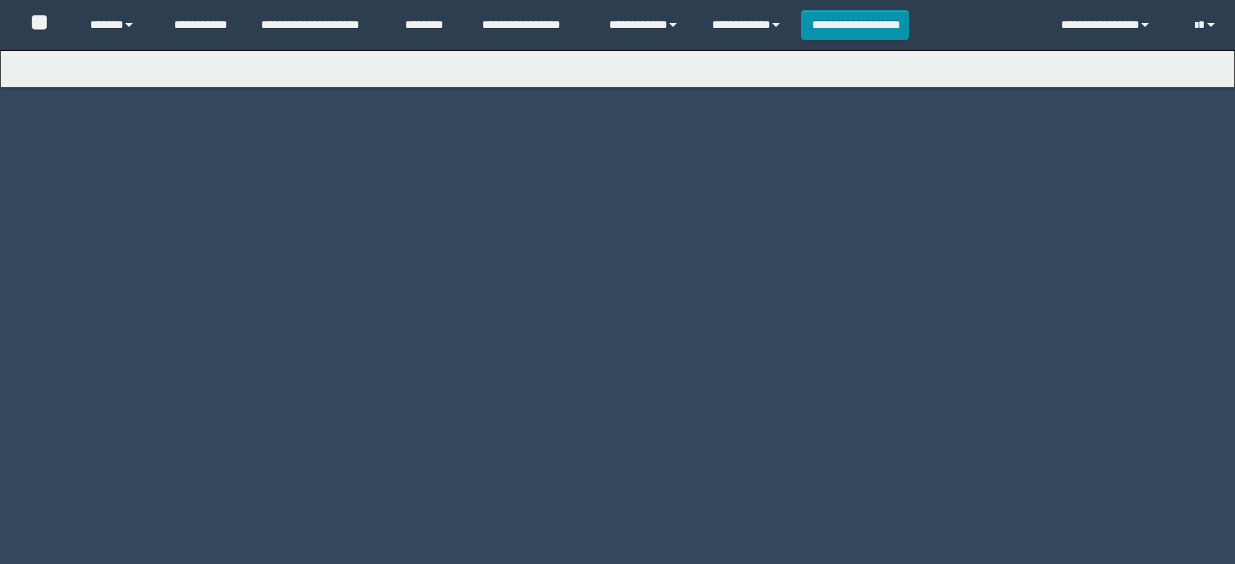 scroll, scrollTop: 0, scrollLeft: 0, axis: both 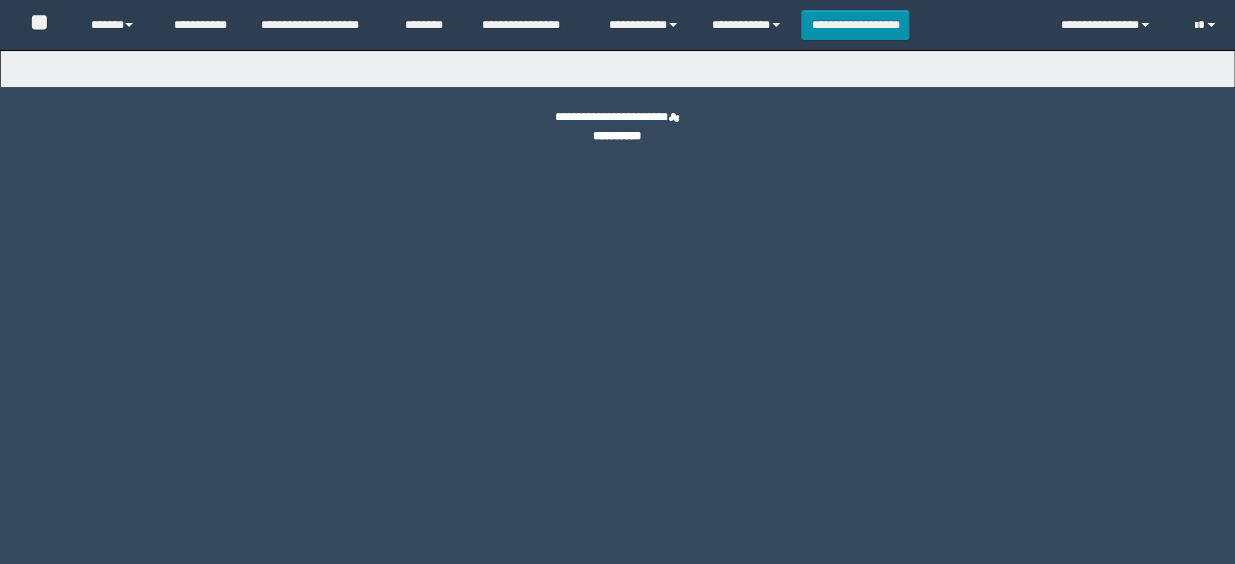 select on "*" 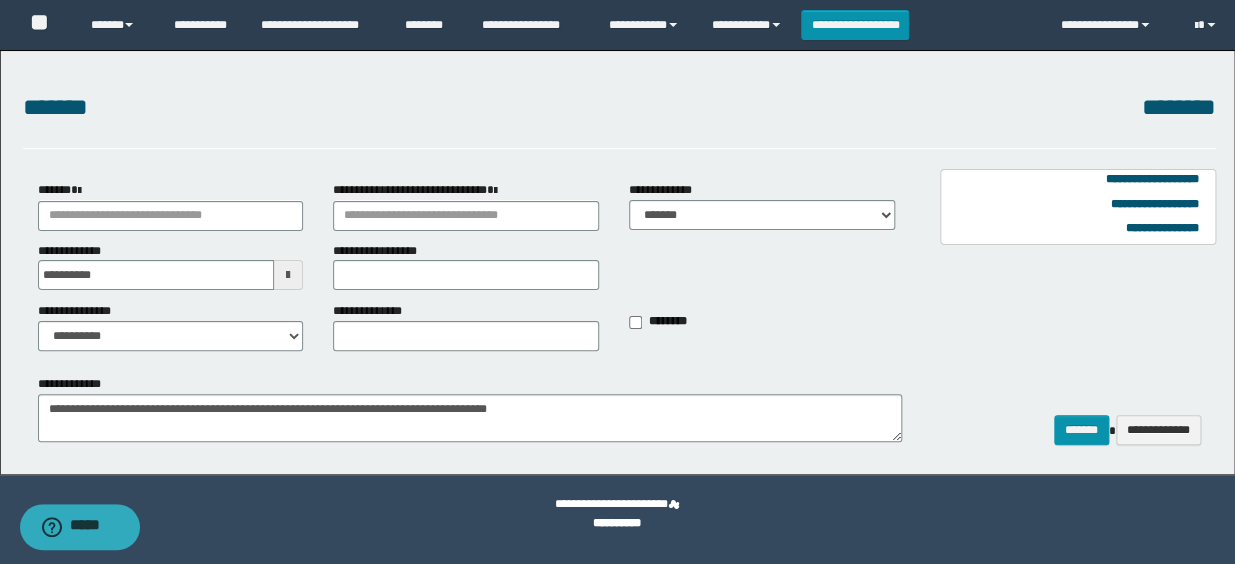 type on "**********" 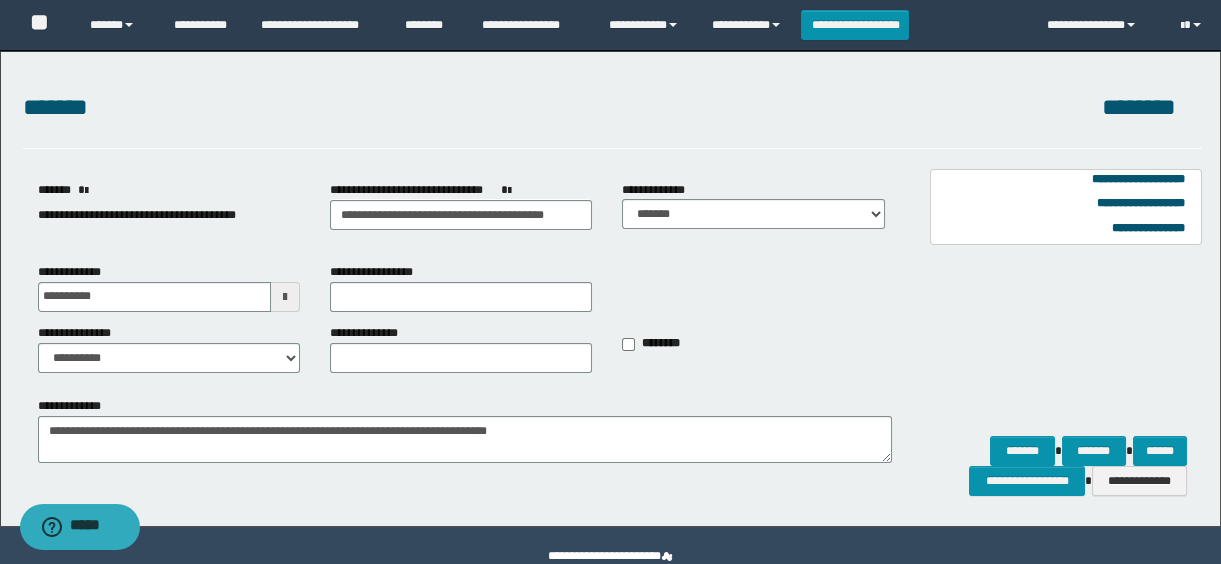 click at bounding box center (285, 297) 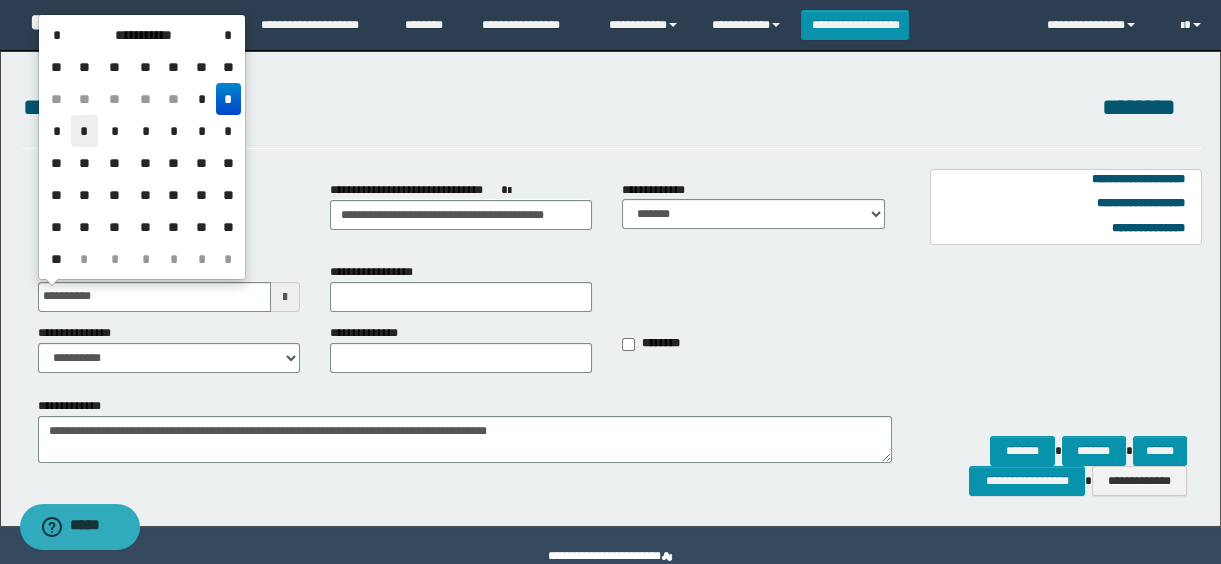 click on "*" at bounding box center [85, 131] 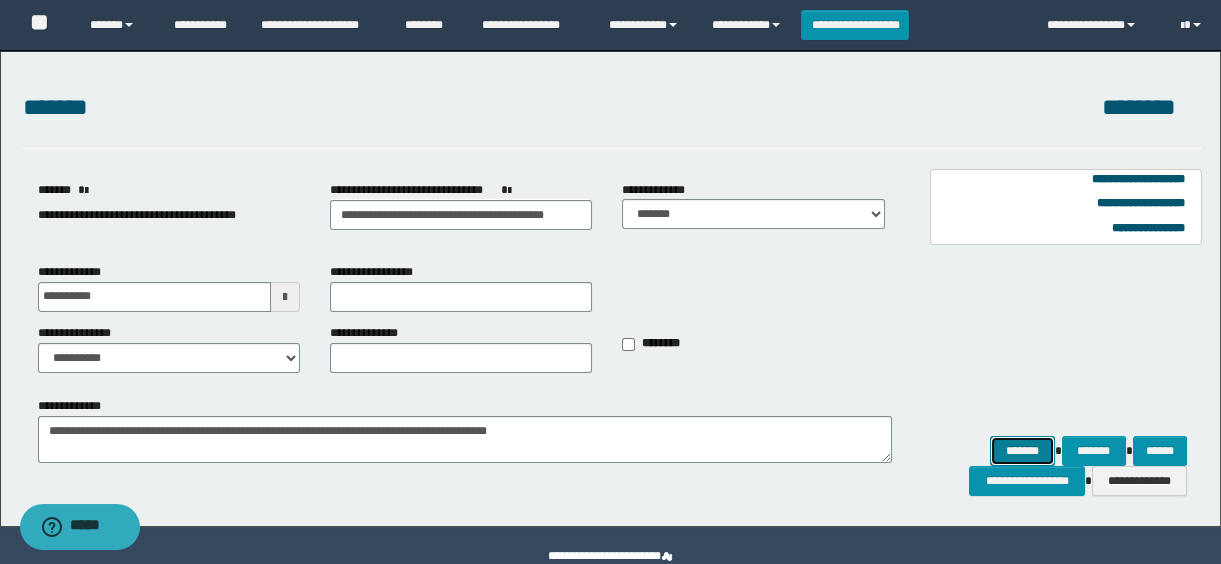 click on "*******" at bounding box center (1022, 451) 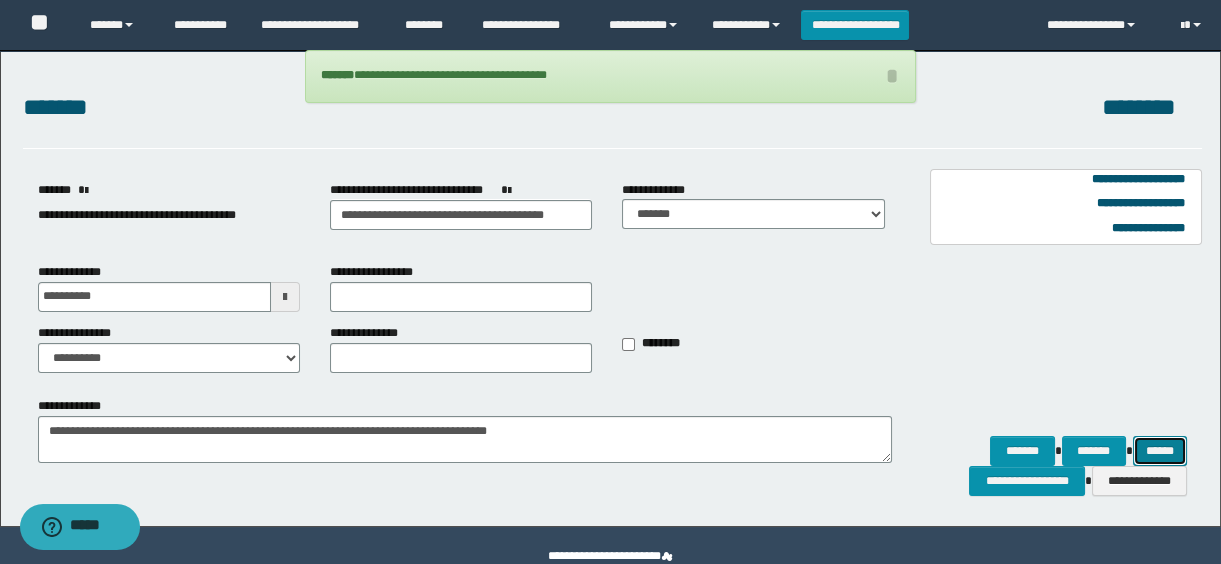 click on "******" at bounding box center (1160, 451) 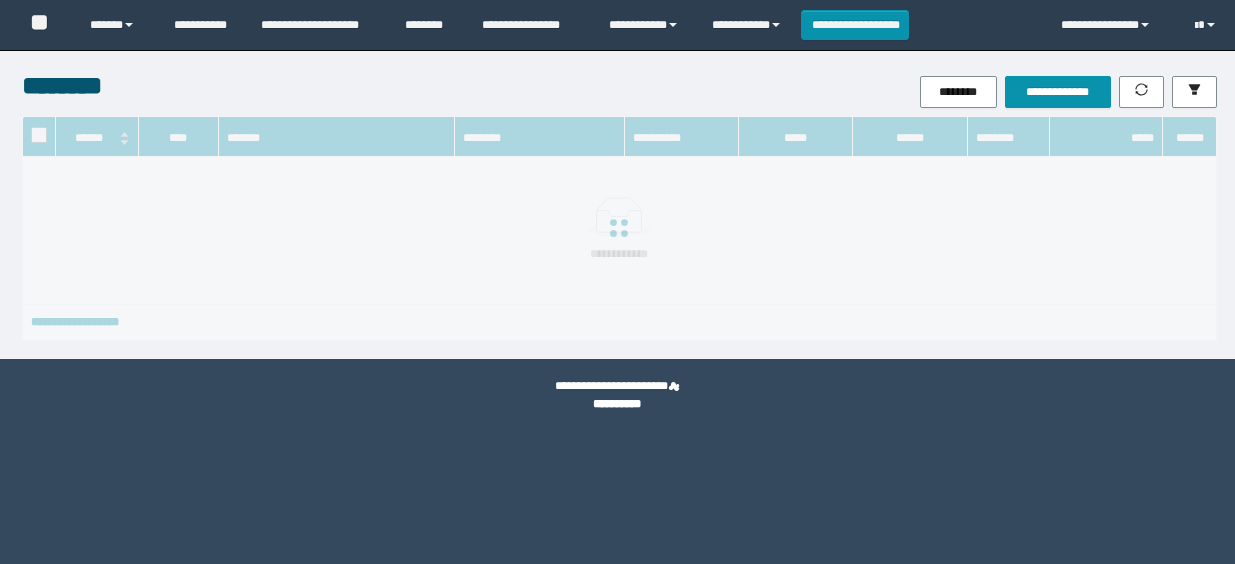 scroll, scrollTop: 0, scrollLeft: 0, axis: both 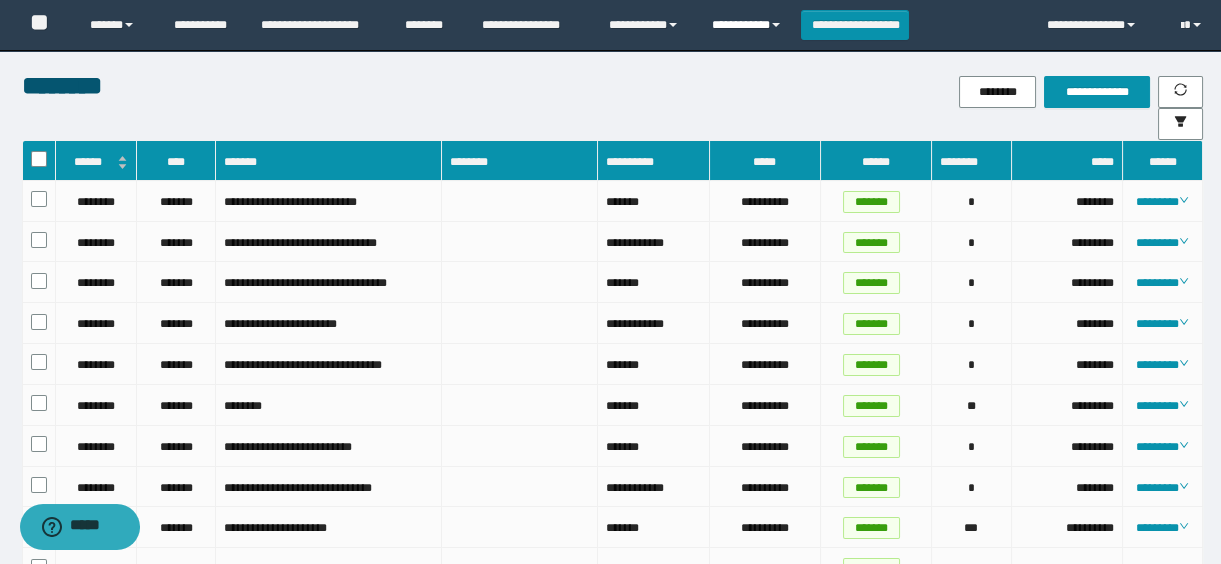 drag, startPoint x: 734, startPoint y: 26, endPoint x: 755, endPoint y: 61, distance: 40.81666 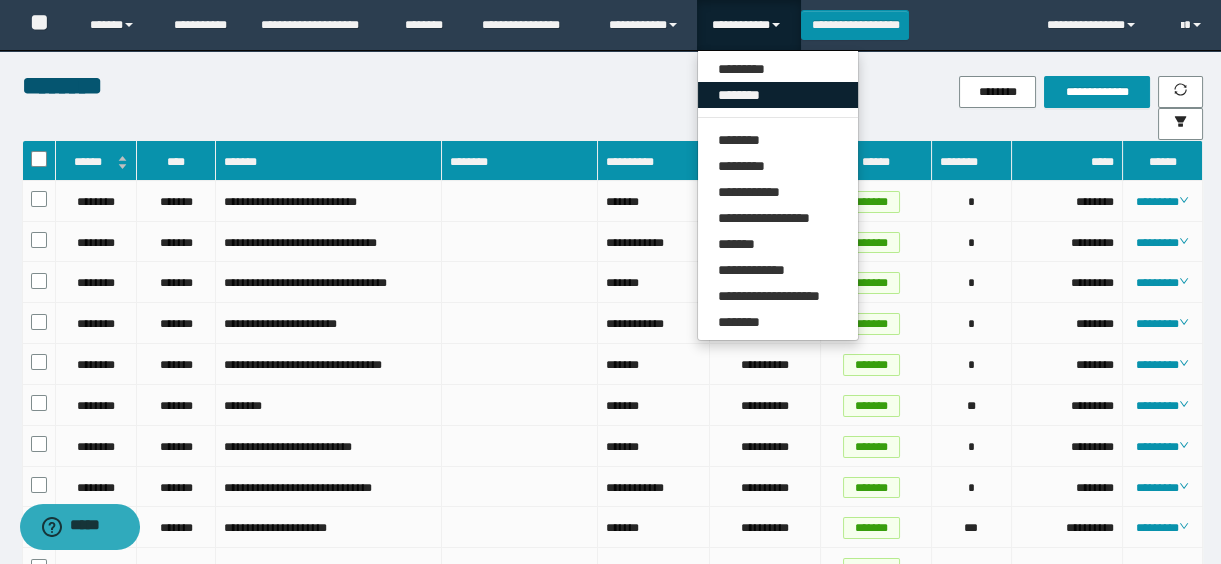 click on "********" at bounding box center [778, 95] 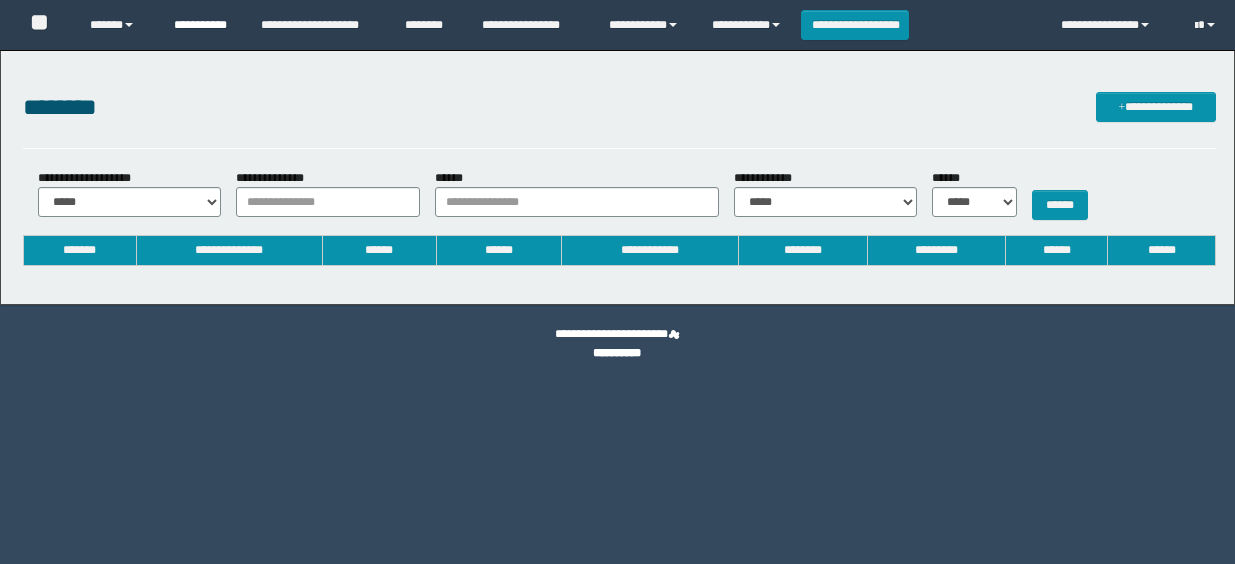scroll, scrollTop: 0, scrollLeft: 0, axis: both 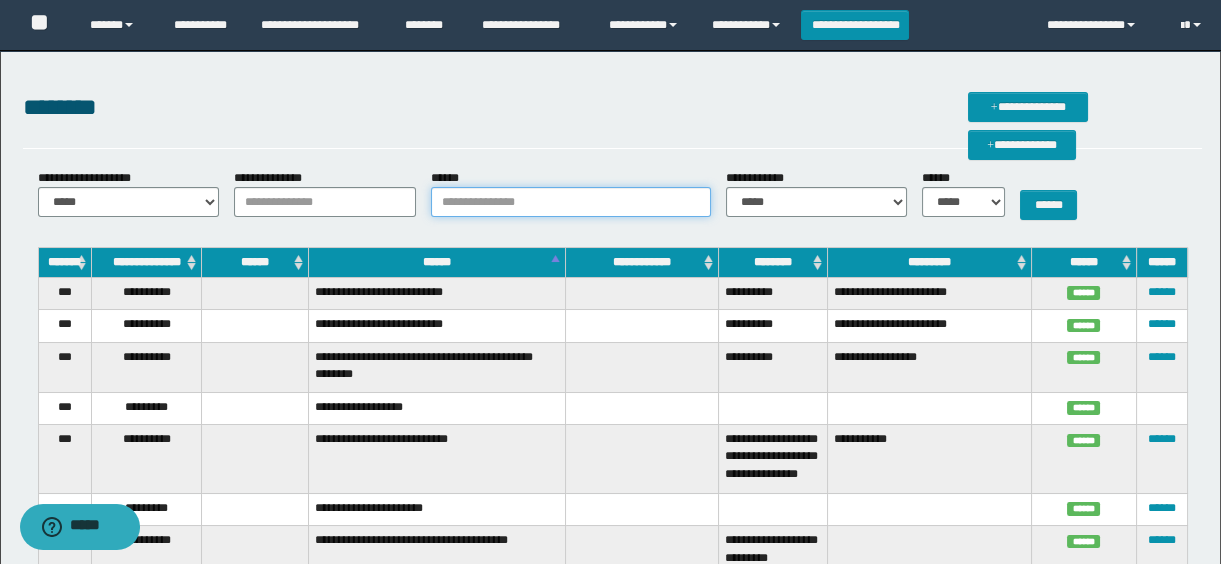 click on "******" at bounding box center [571, 202] 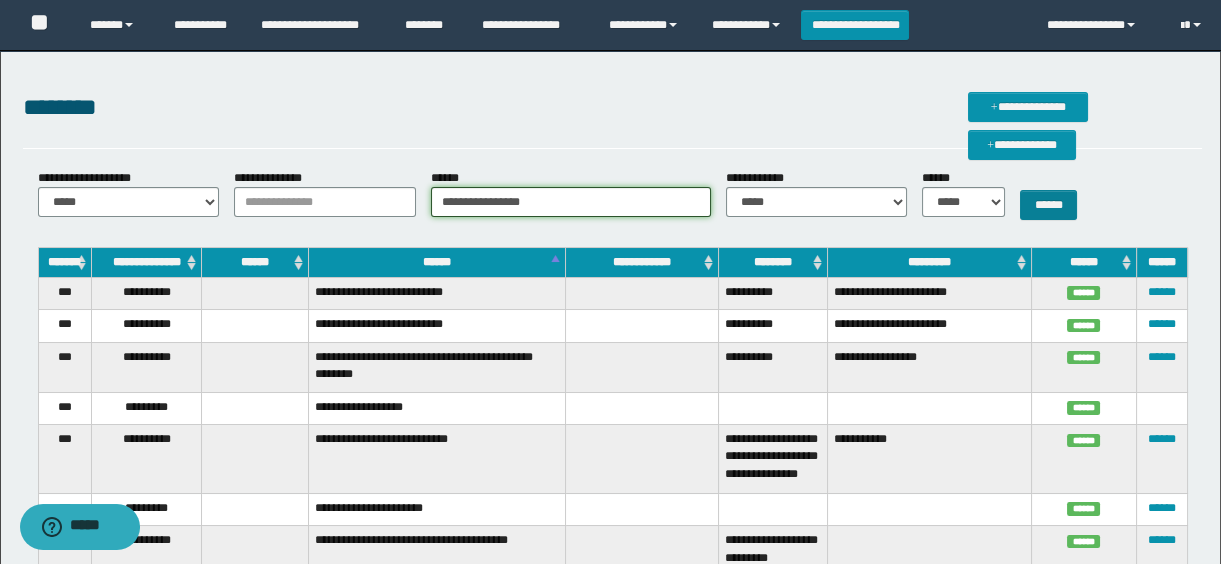 type on "**********" 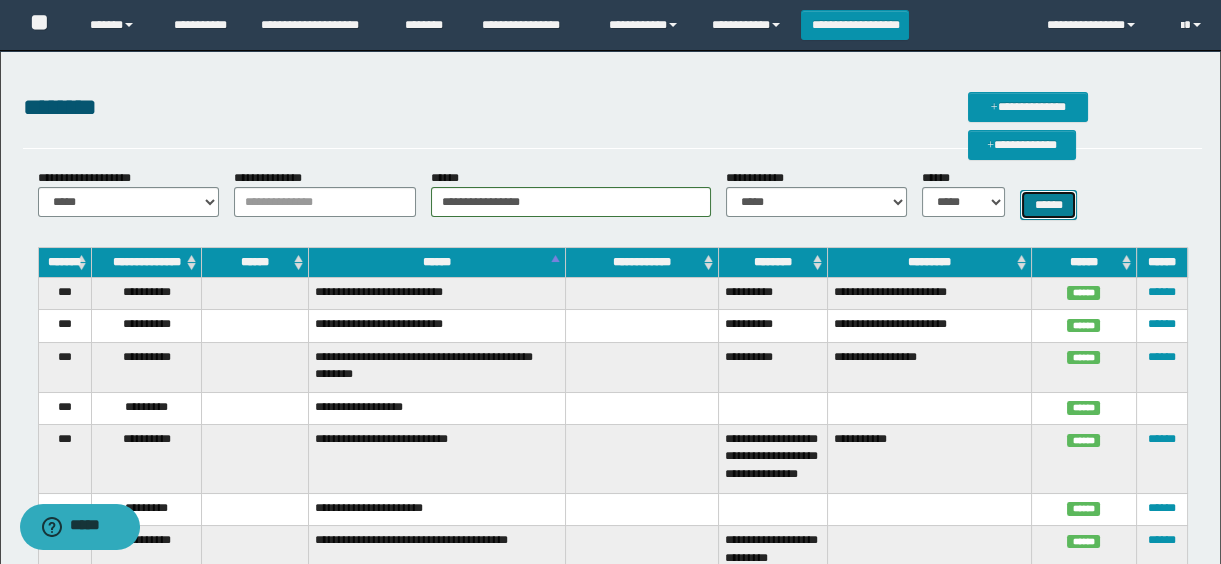 click on "******" at bounding box center [1048, 205] 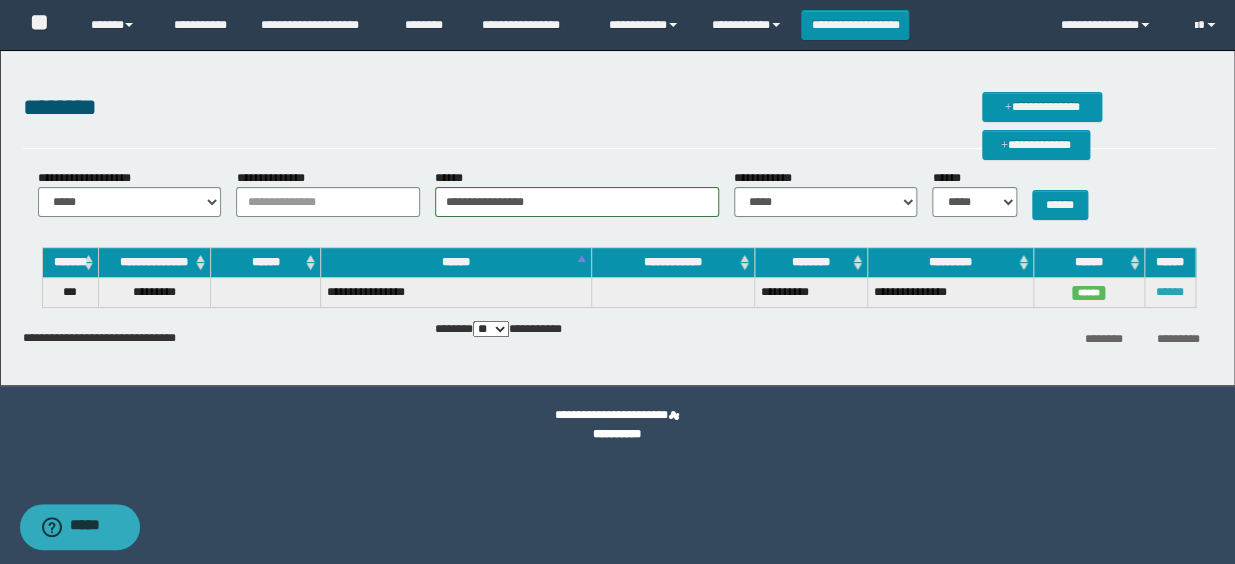 click on "******" at bounding box center (1170, 292) 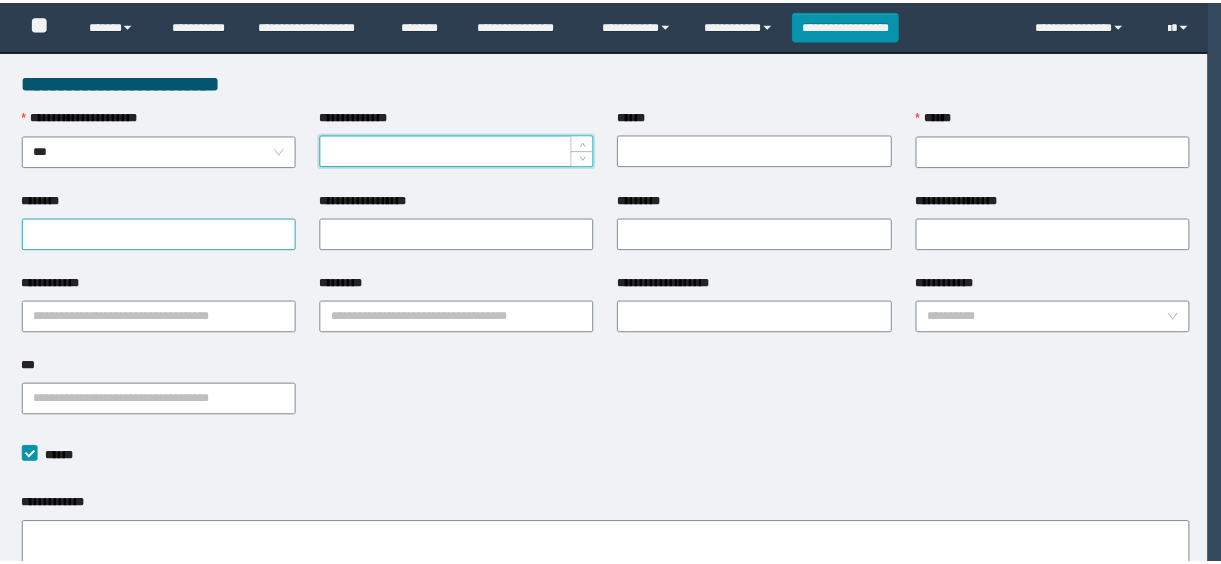 scroll, scrollTop: 0, scrollLeft: 0, axis: both 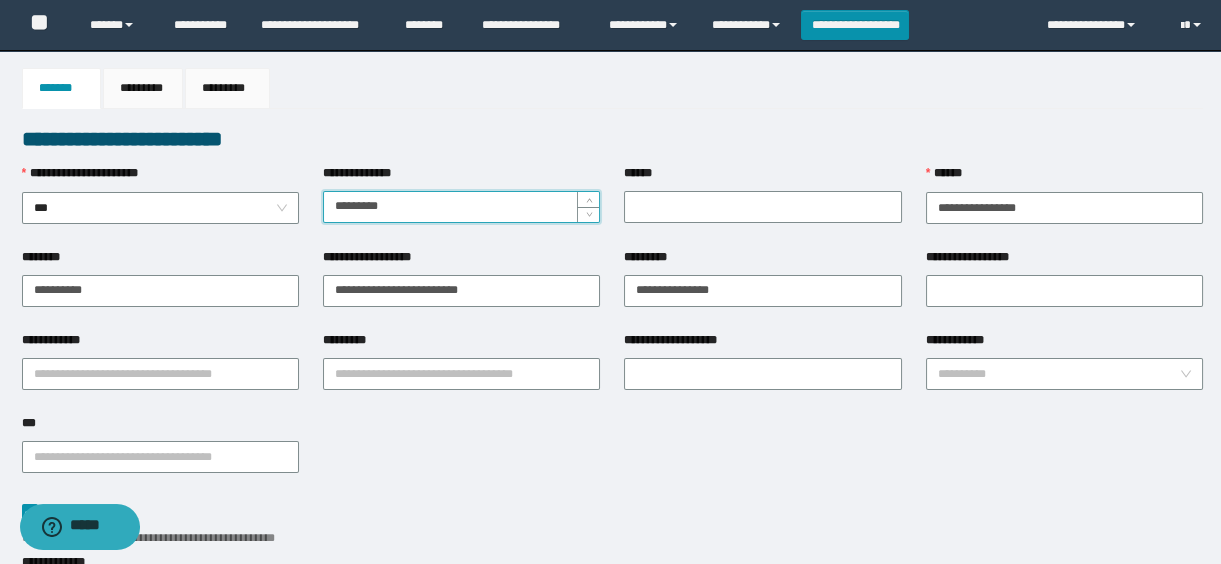click on "**********" at bounding box center (612, 139) 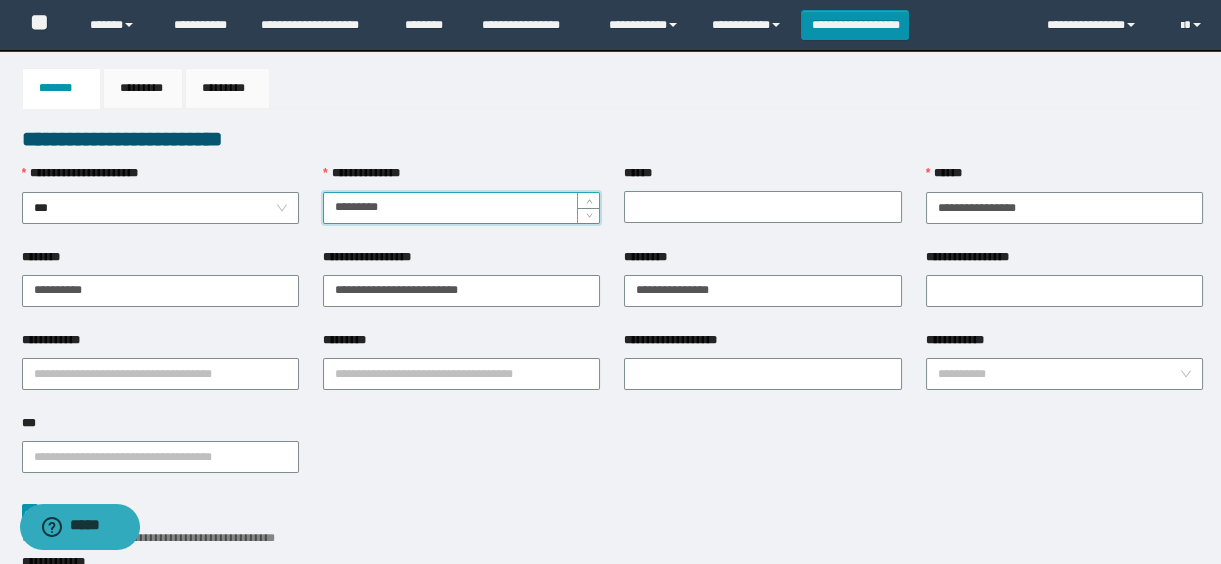 click on "*********" at bounding box center [461, 208] 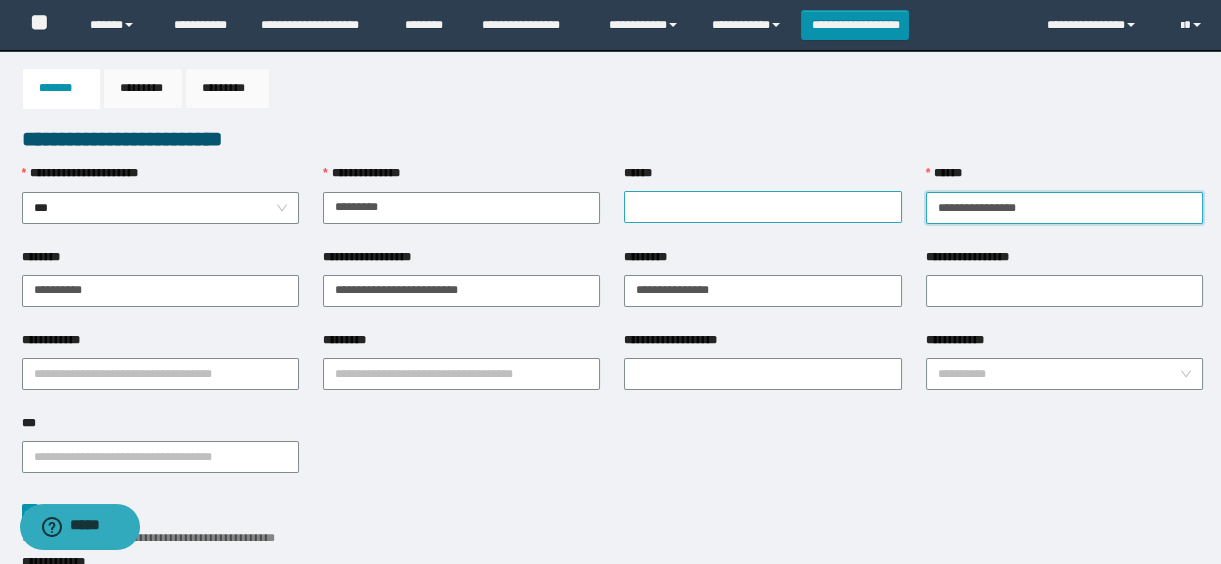 drag, startPoint x: 1079, startPoint y: 202, endPoint x: 755, endPoint y: 216, distance: 324.30234 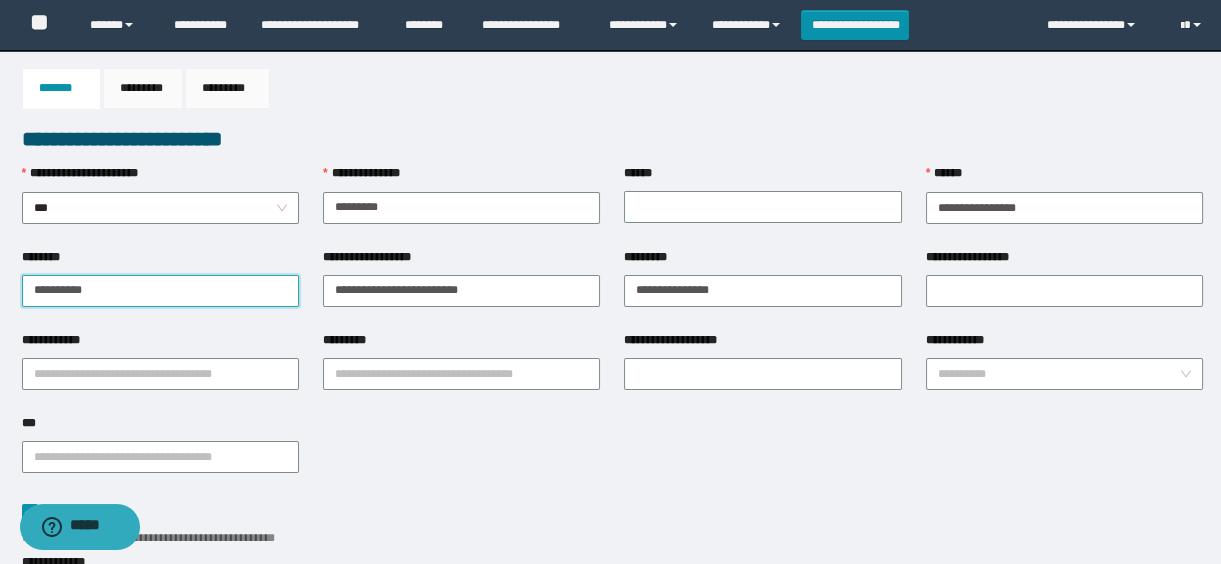 click on "**********" at bounding box center [610, 282] 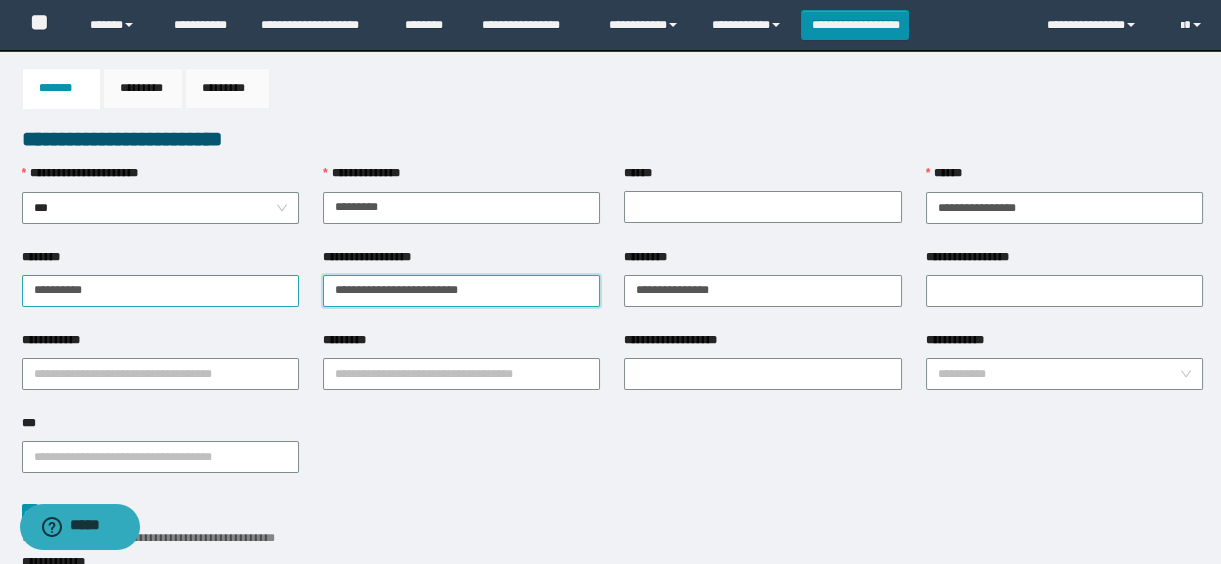 drag, startPoint x: 260, startPoint y: 280, endPoint x: 190, endPoint y: 277, distance: 70.064255 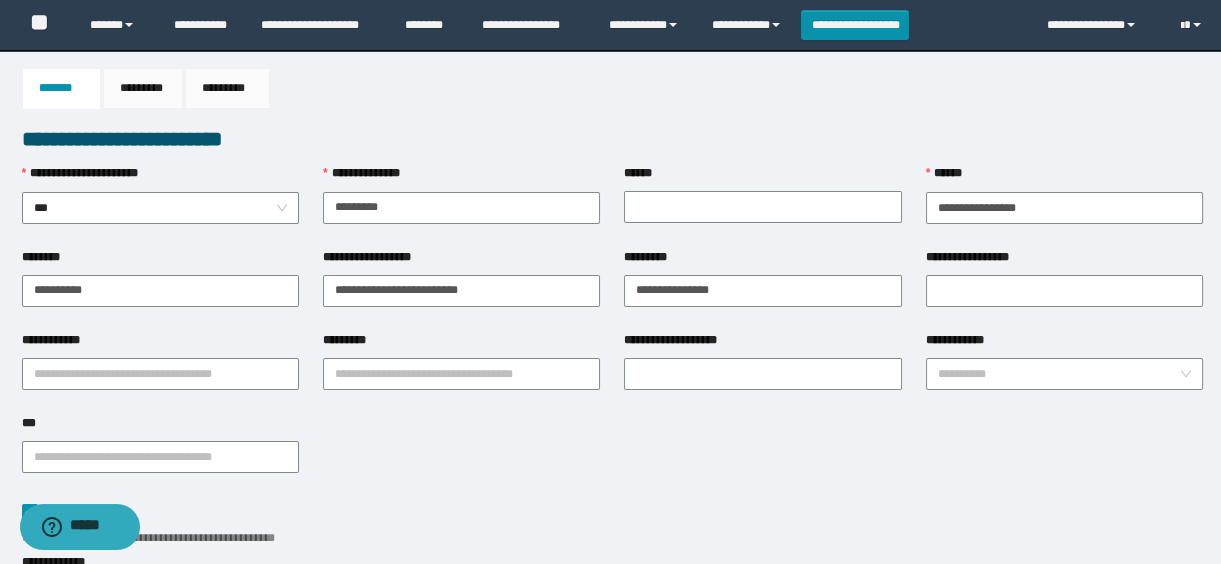 click on "**********" at bounding box center (461, 261) 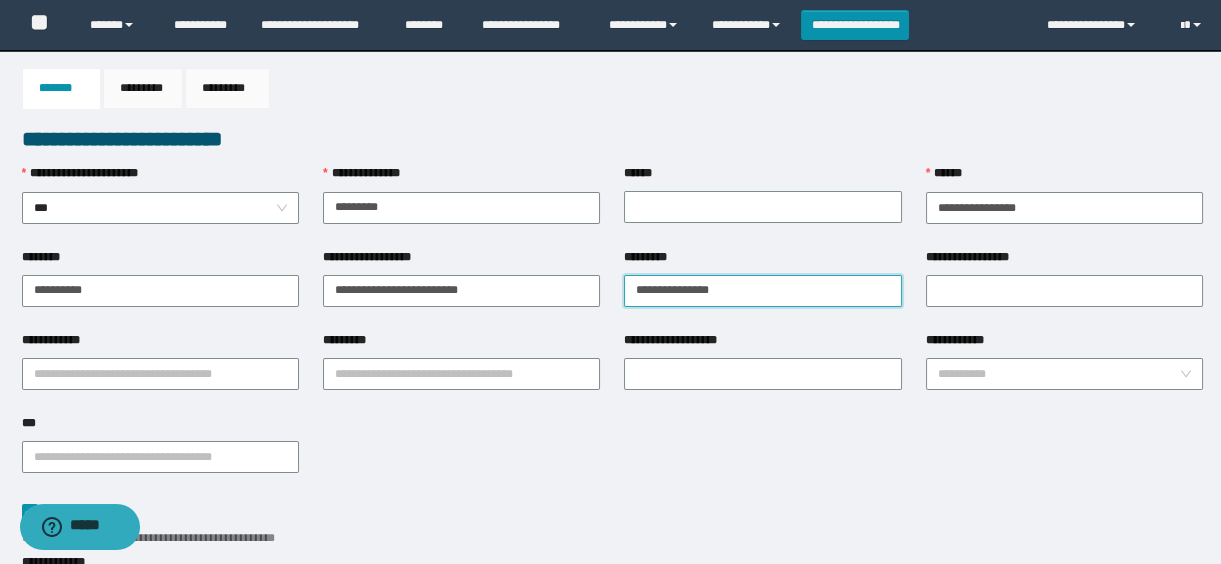 click on "**********" at bounding box center [762, 291] 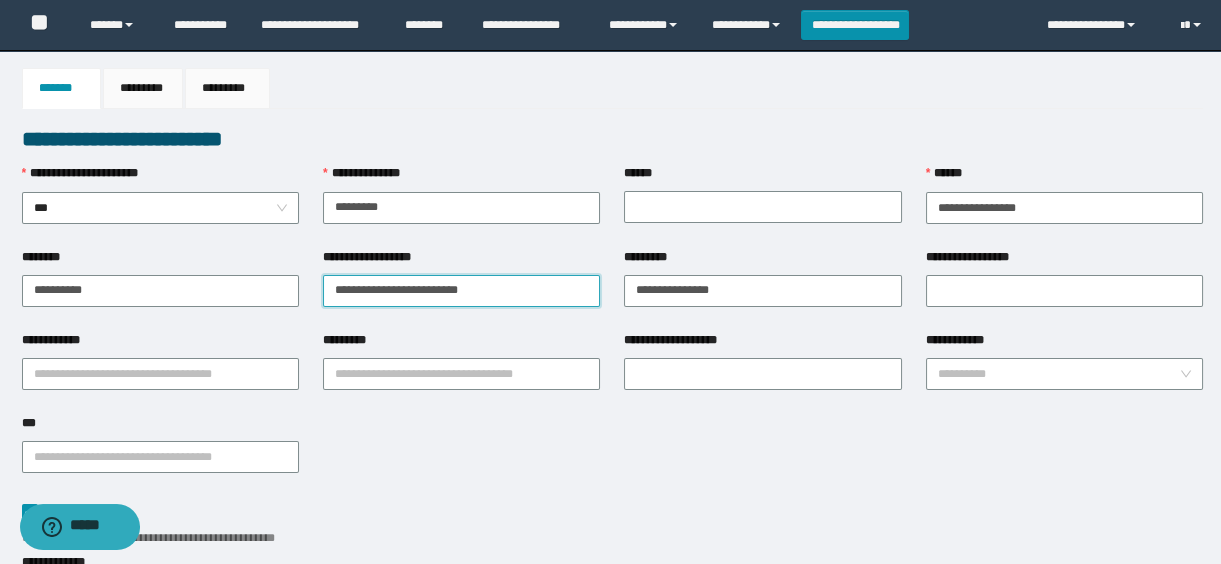 click on "**********" at bounding box center [461, 291] 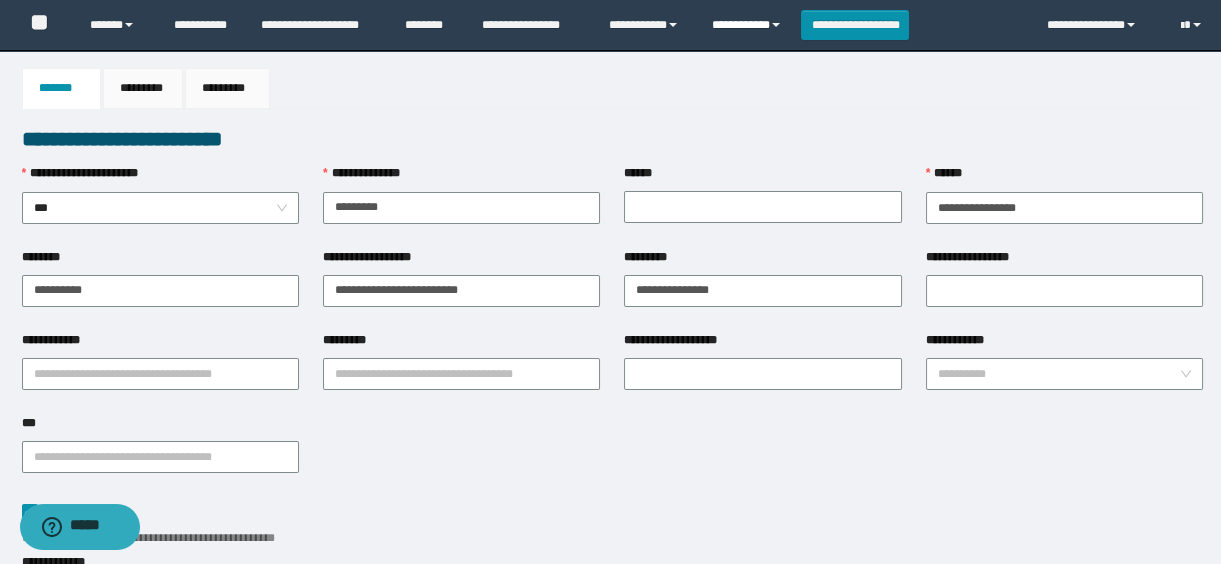click on "**********" at bounding box center [749, 25] 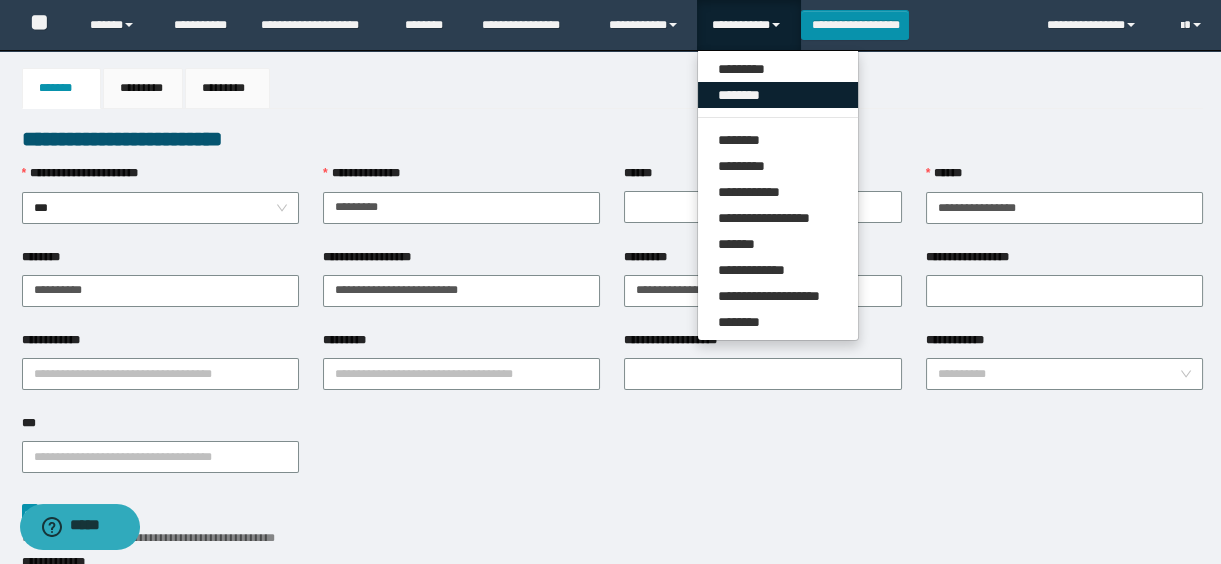 click on "********" at bounding box center (778, 95) 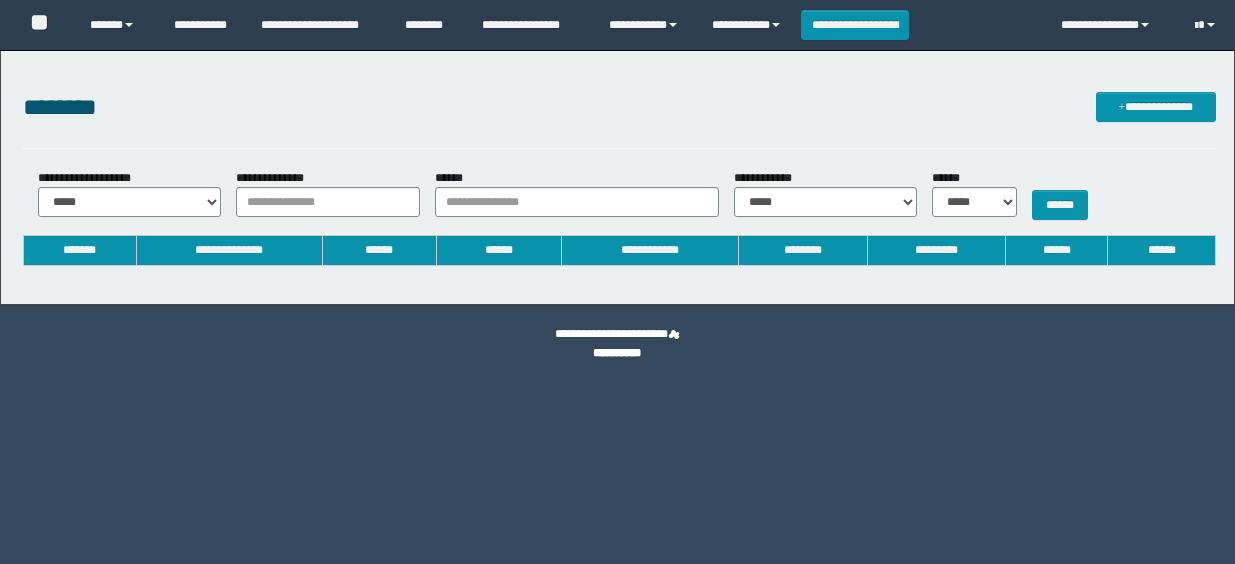 scroll, scrollTop: 0, scrollLeft: 0, axis: both 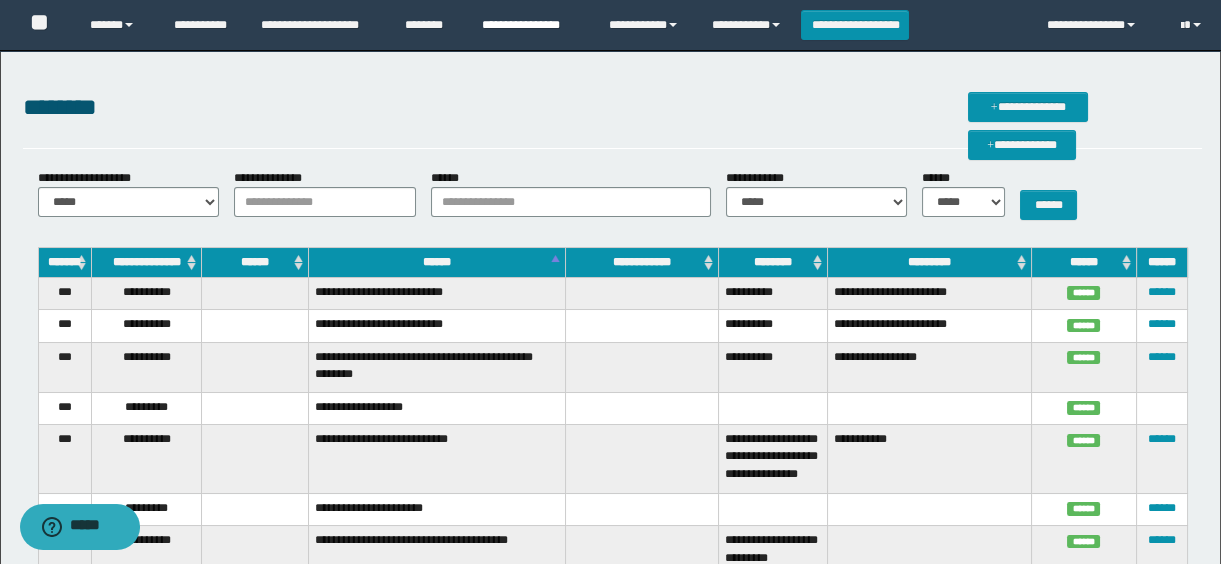 click on "**********" at bounding box center (530, 25) 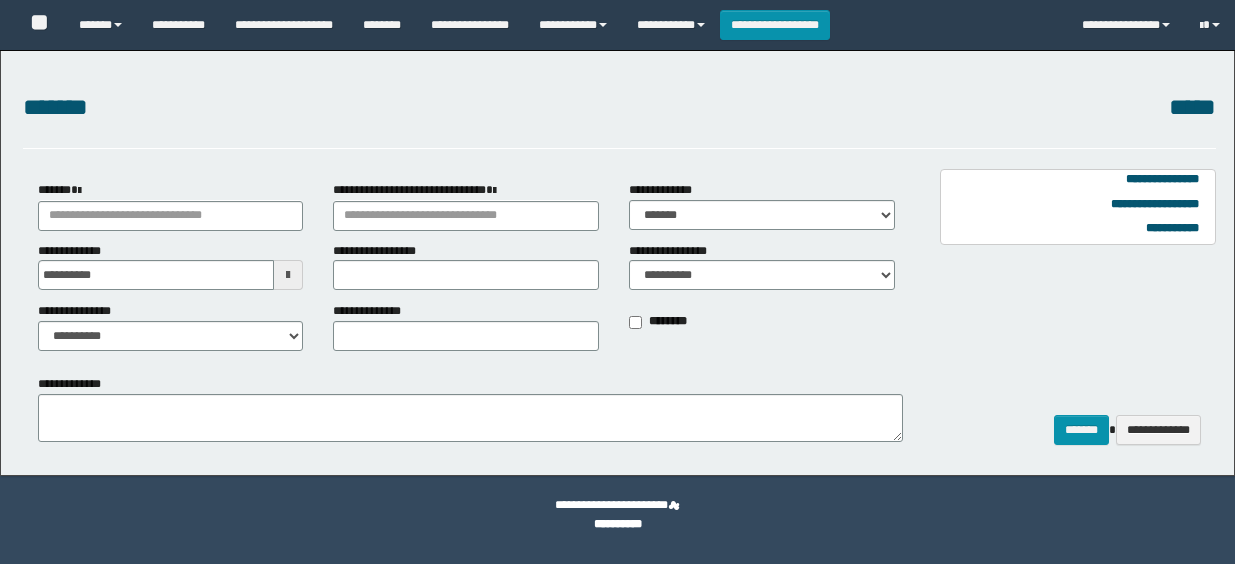 scroll, scrollTop: 0, scrollLeft: 0, axis: both 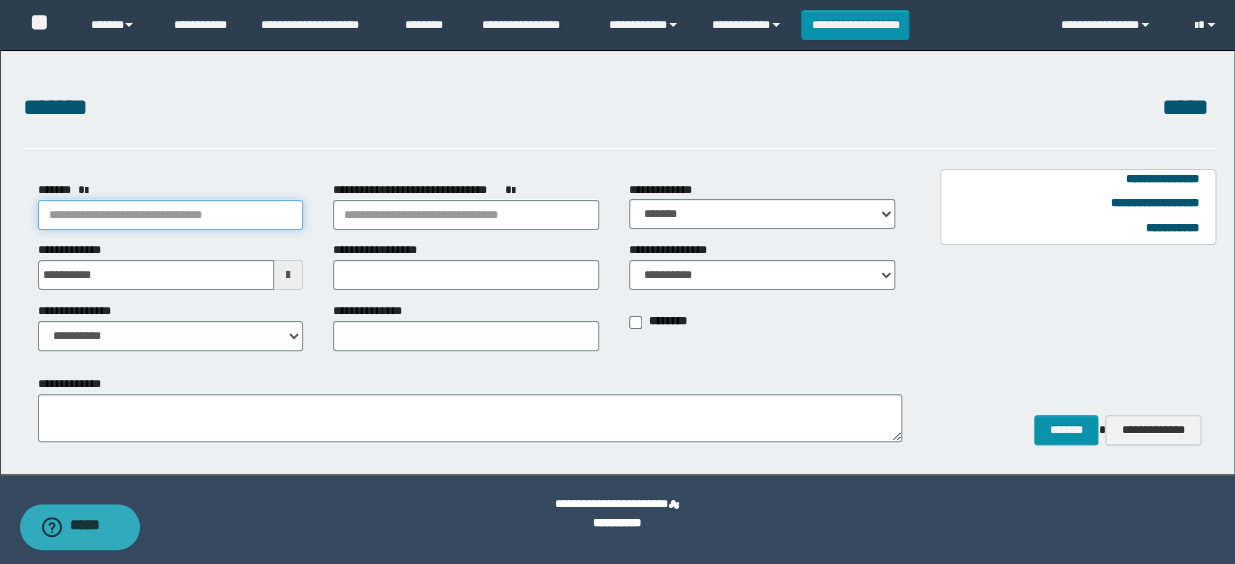 click on "*******" at bounding box center (171, 215) 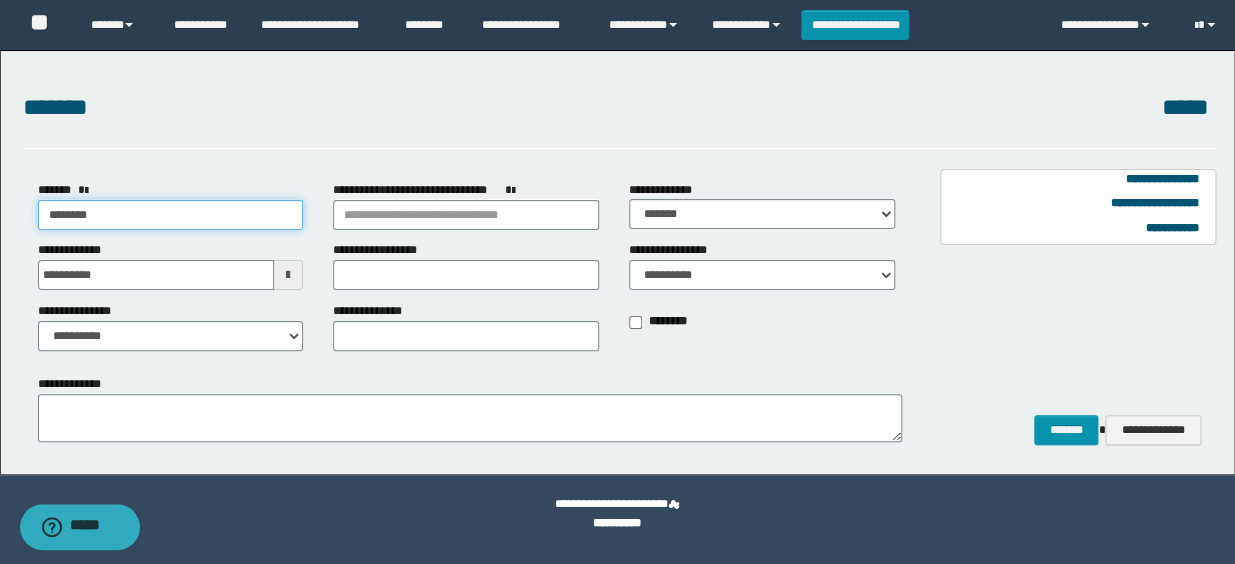 type on "*********" 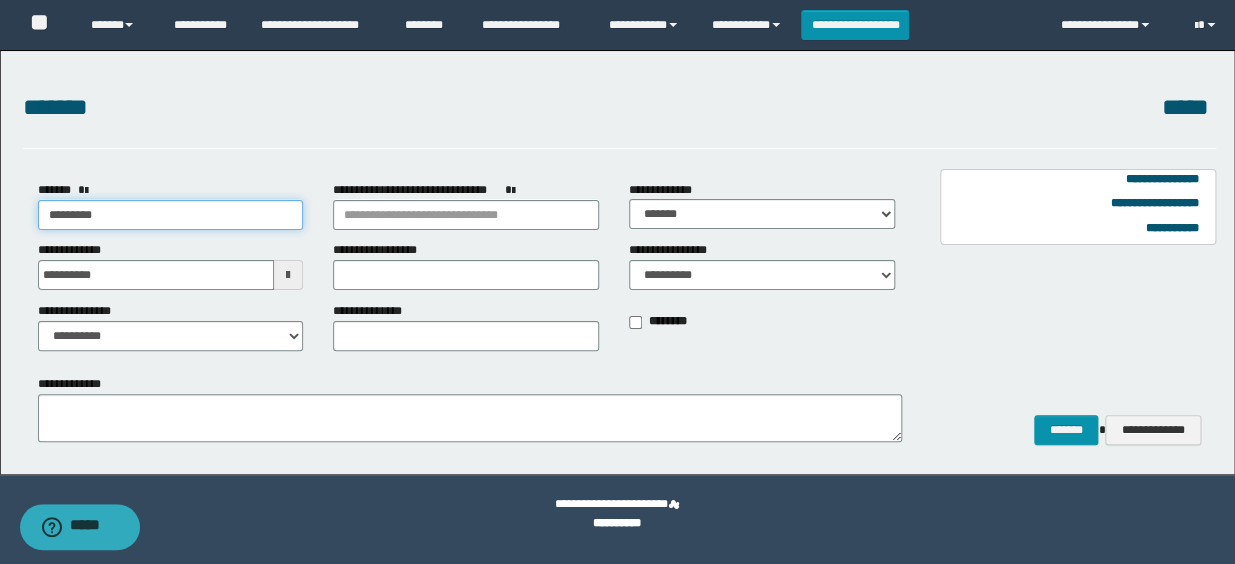type on "*********" 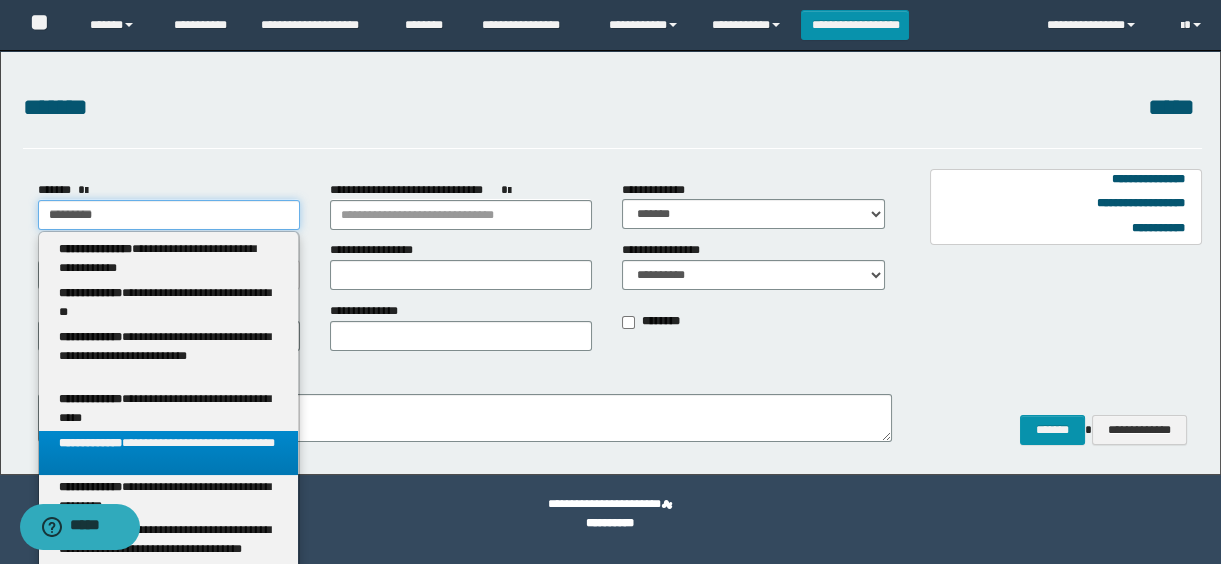 scroll, scrollTop: 90, scrollLeft: 0, axis: vertical 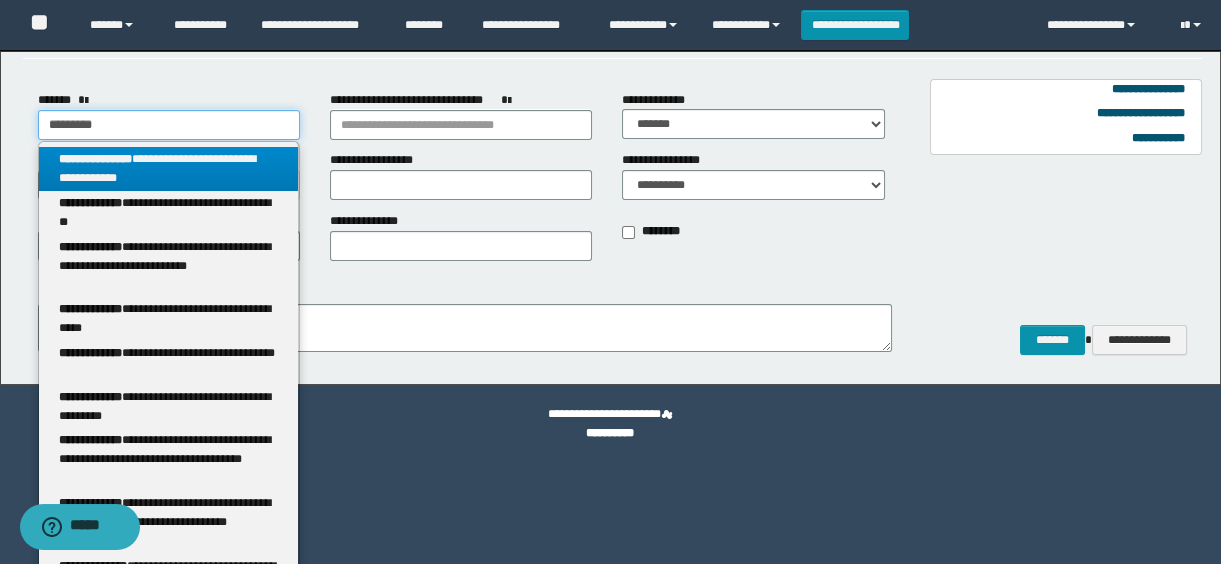 type 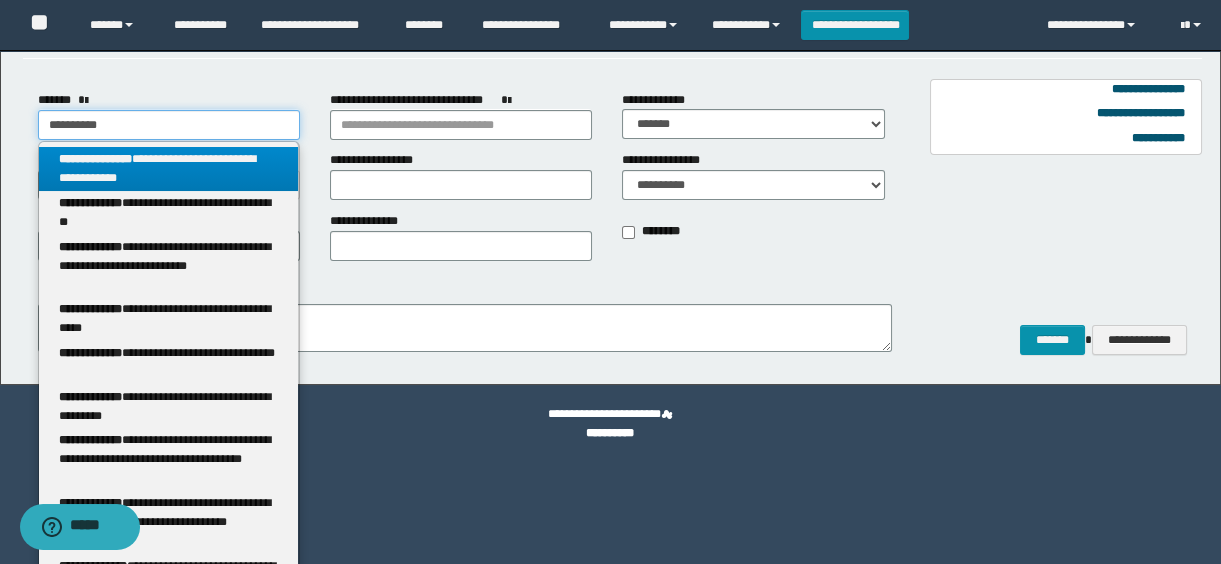 scroll, scrollTop: 0, scrollLeft: 0, axis: both 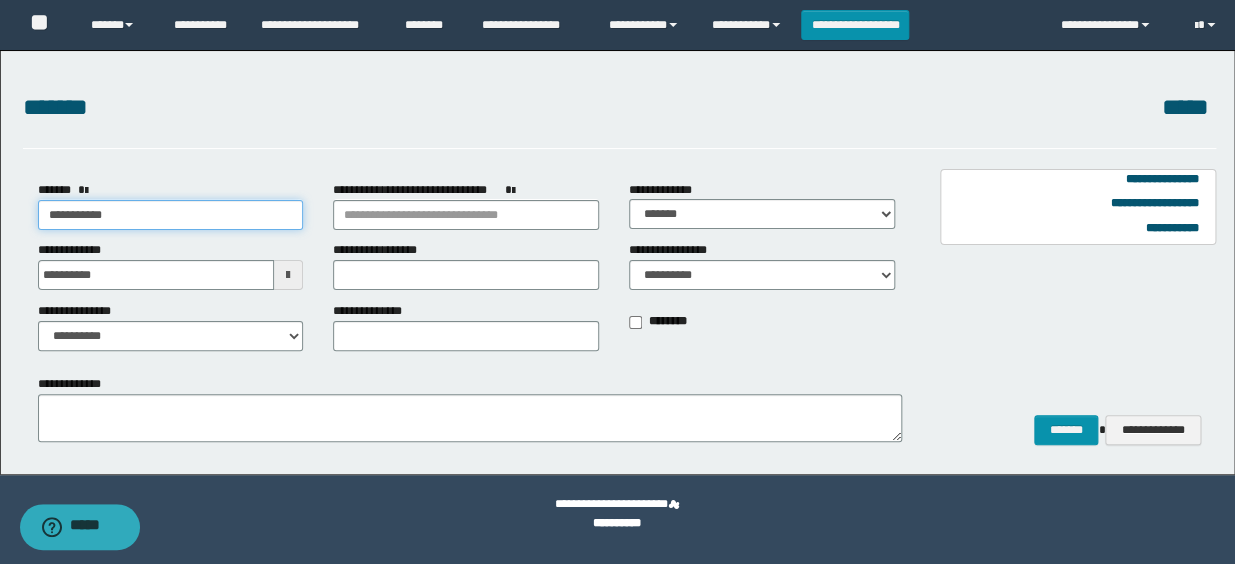 type on "**********" 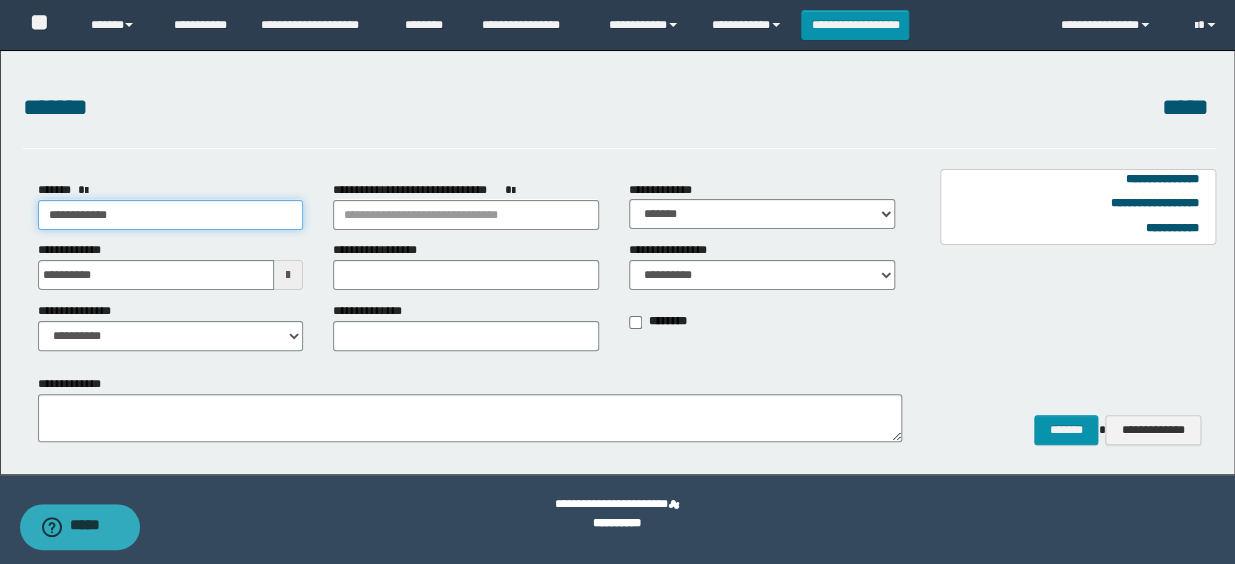 type on "**********" 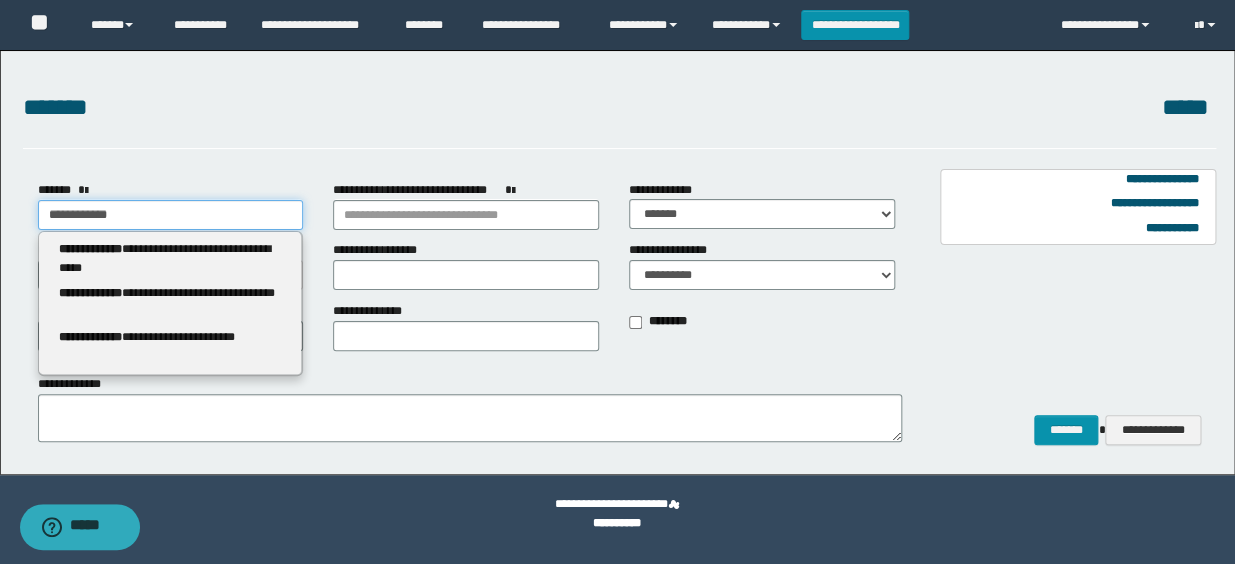 type 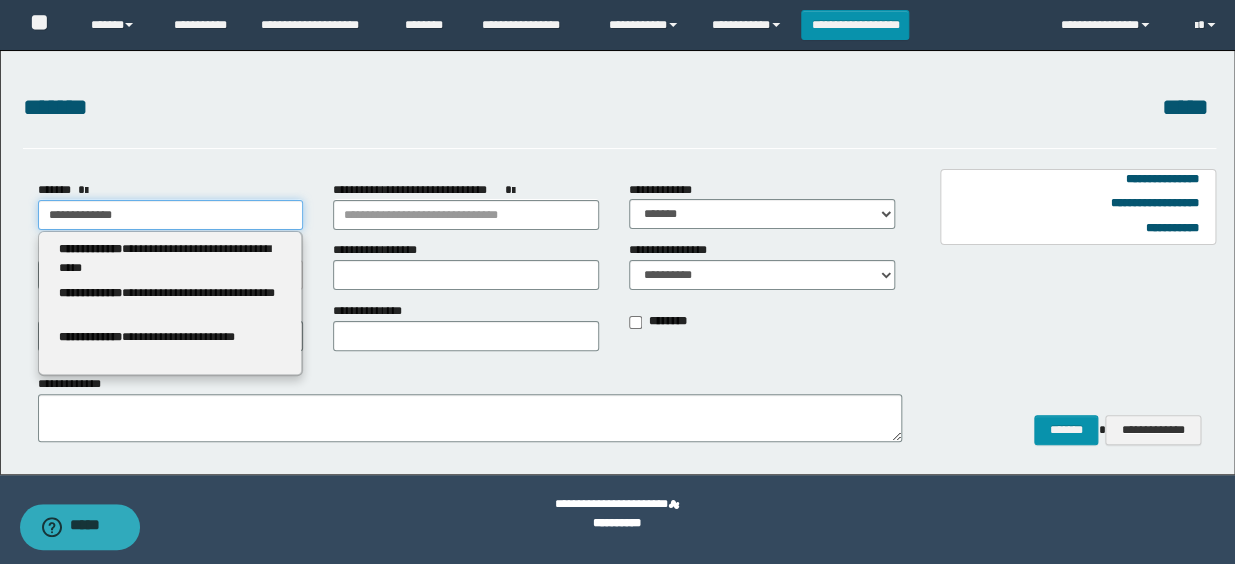 type on "**********" 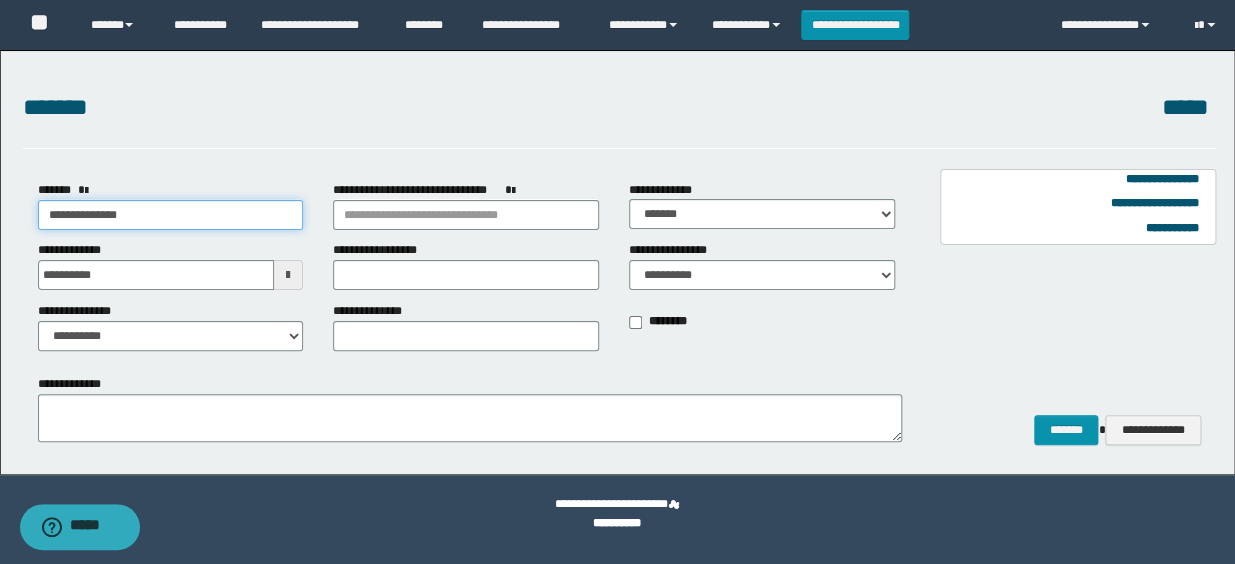 type on "**********" 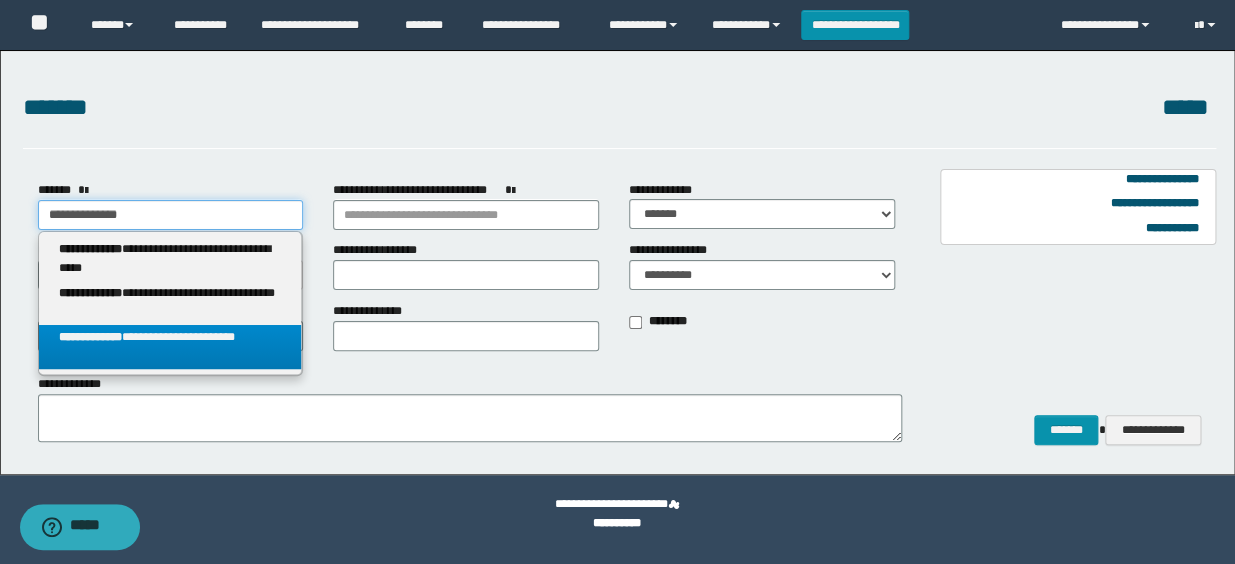 type on "**********" 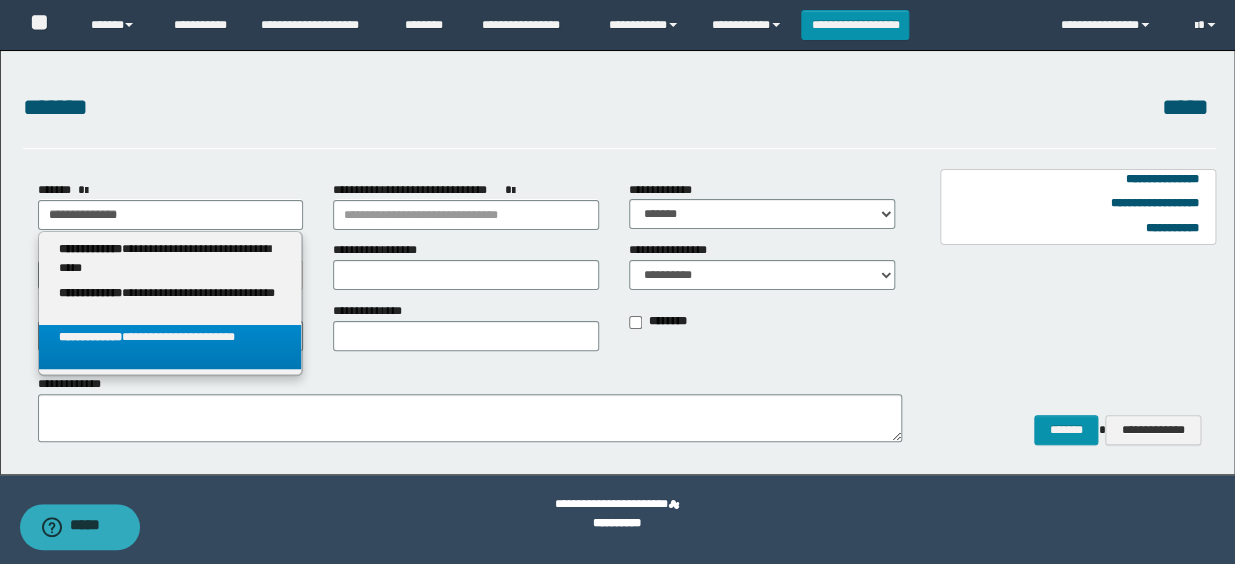 click on "**********" at bounding box center (170, 347) 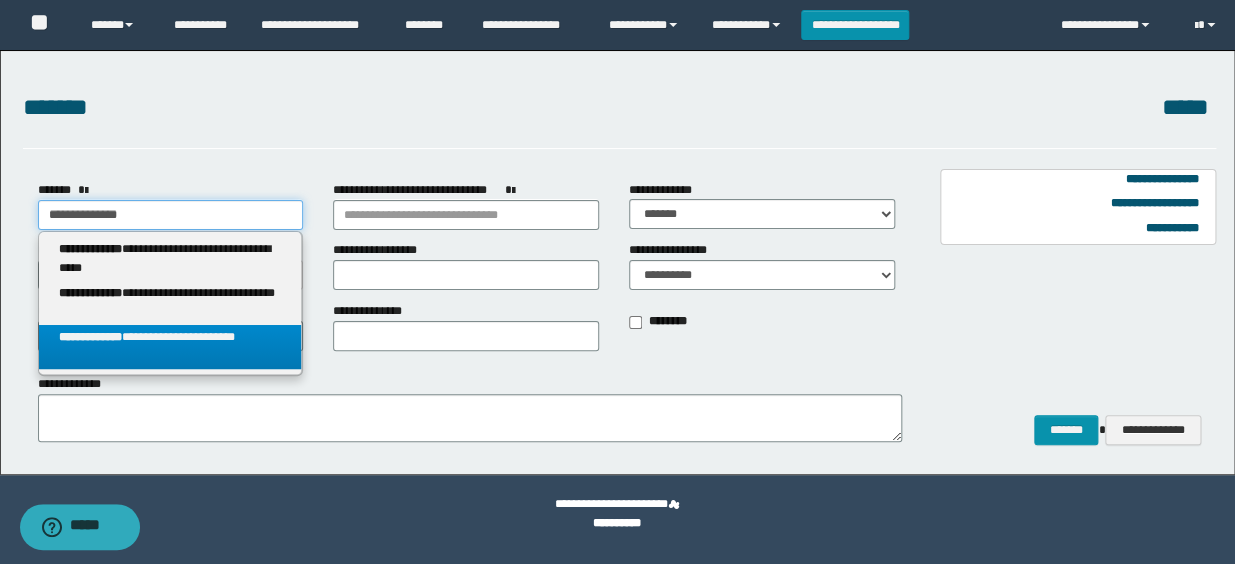 select on "*" 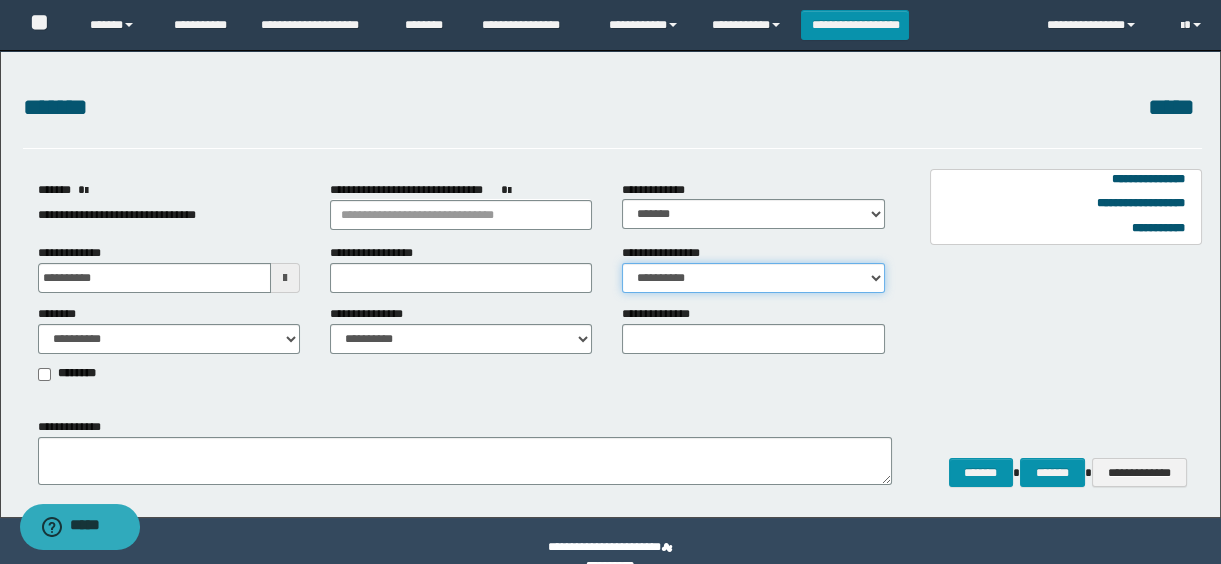 click on "**********" at bounding box center [753, 278] 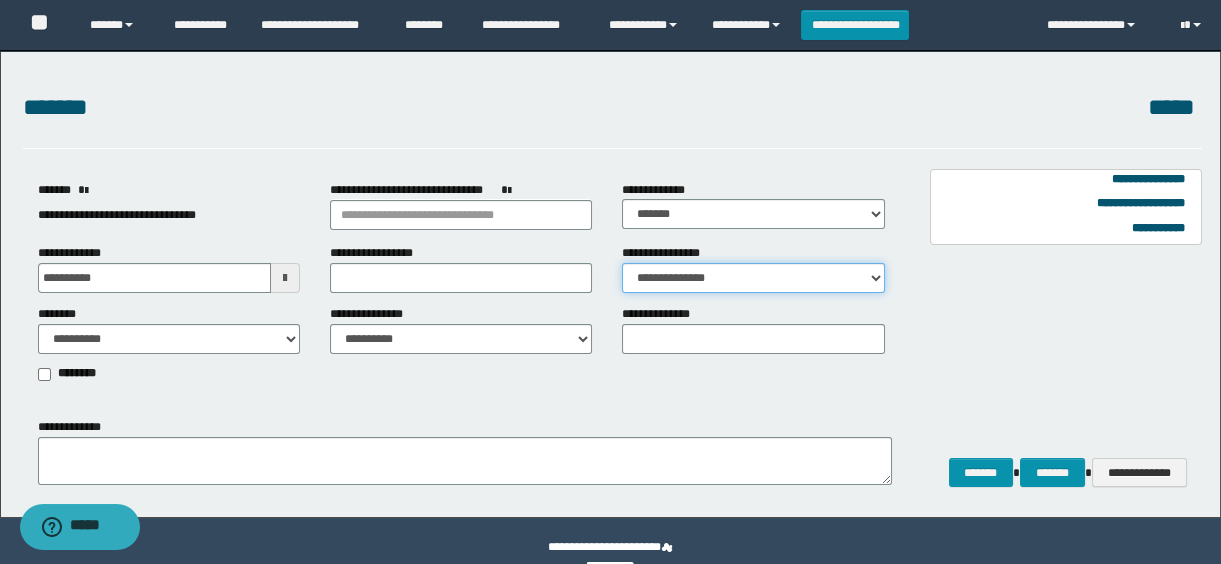 click on "**********" at bounding box center (753, 278) 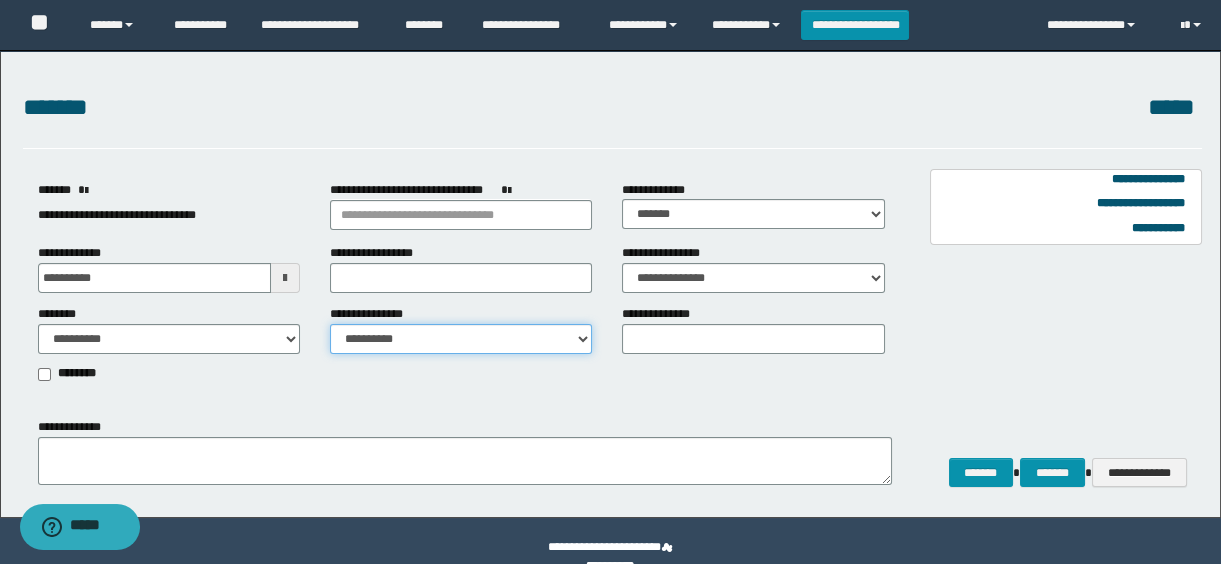 click on "**********" at bounding box center (461, 339) 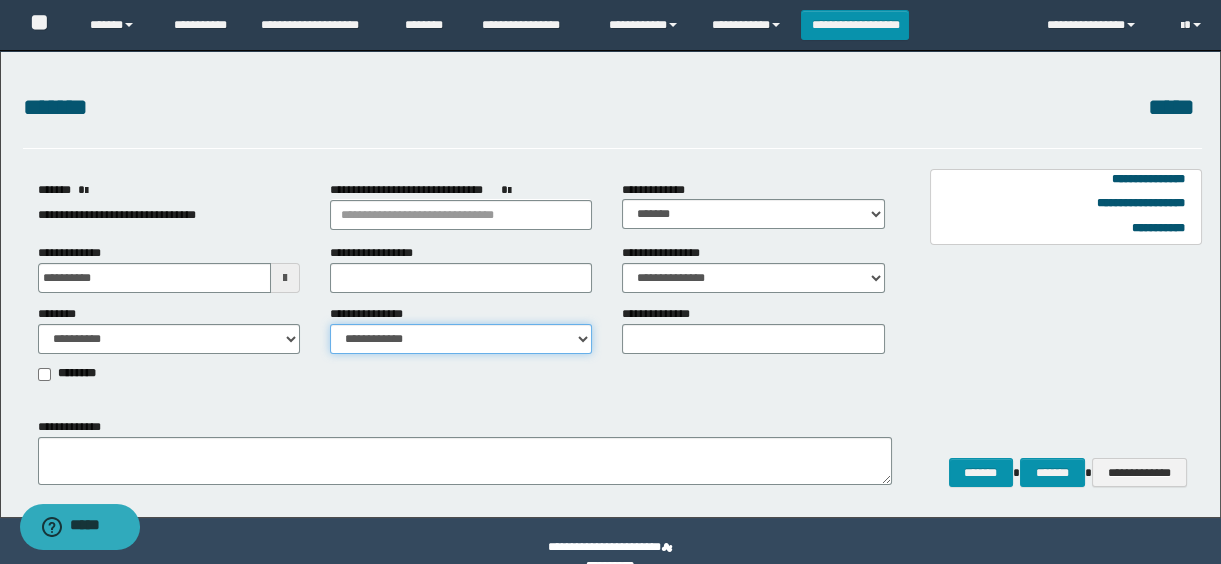 click on "**********" at bounding box center [461, 339] 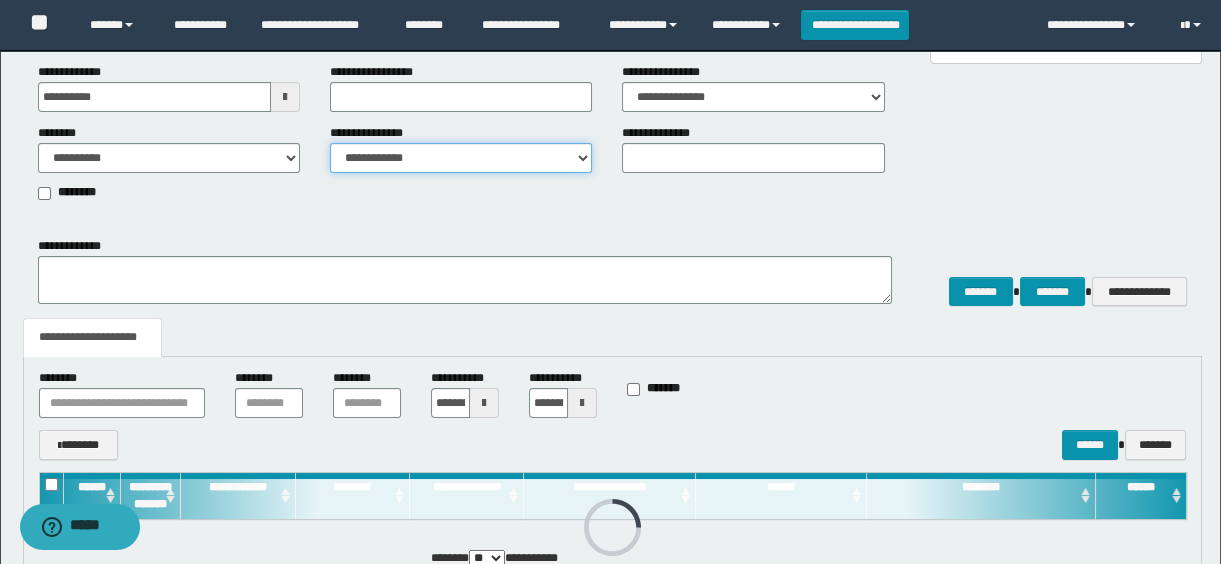 scroll, scrollTop: 295, scrollLeft: 0, axis: vertical 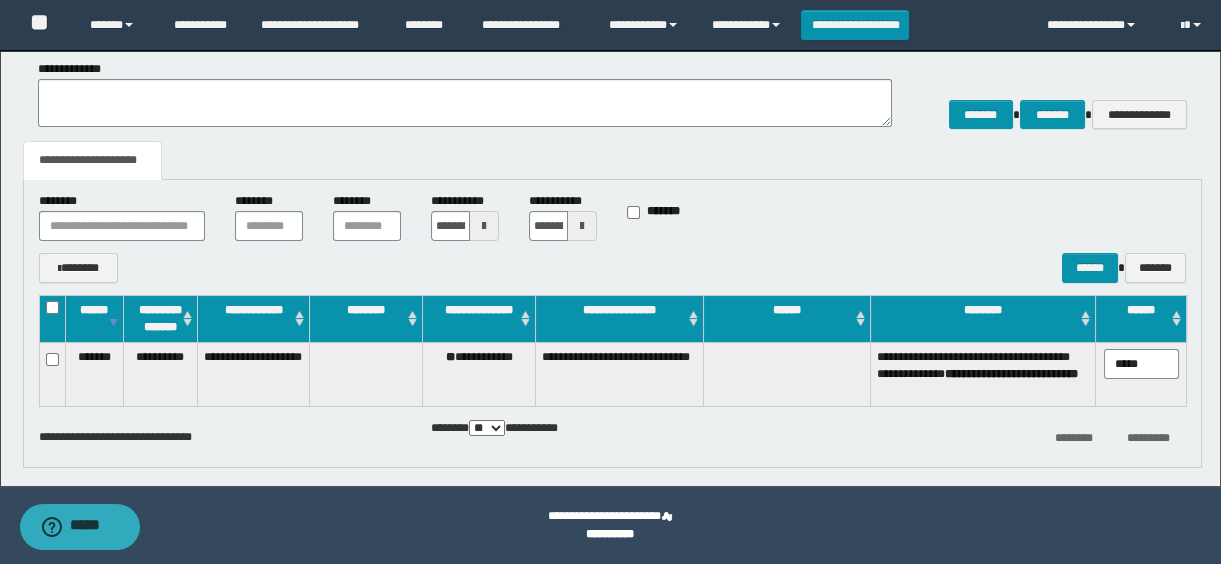 click on "**********" at bounding box center [478, 375] 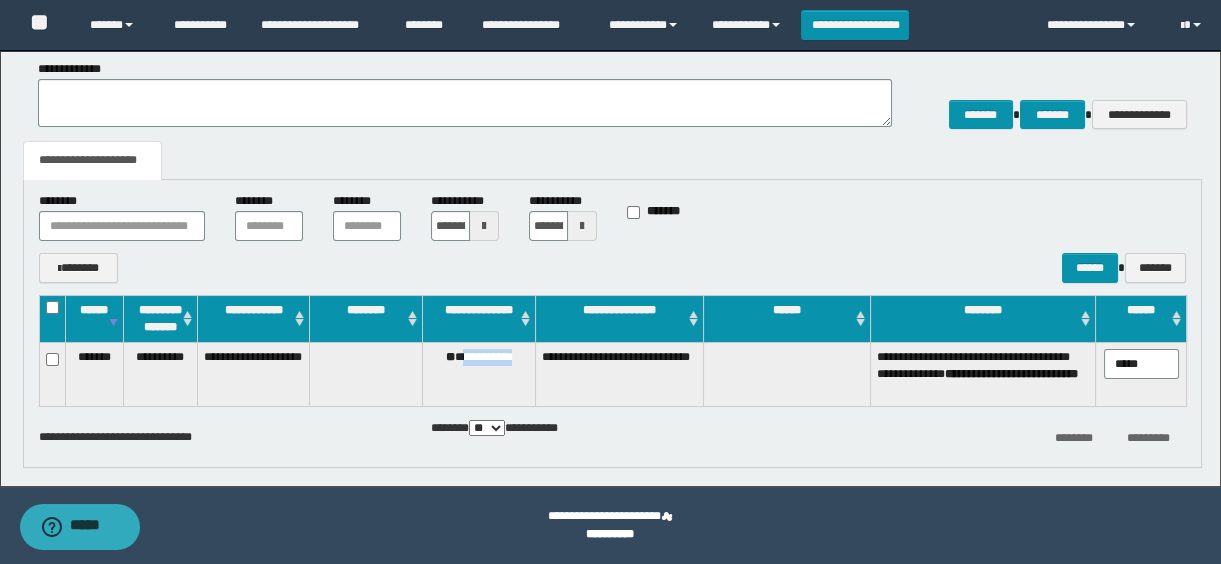 click on "**********" at bounding box center [478, 375] 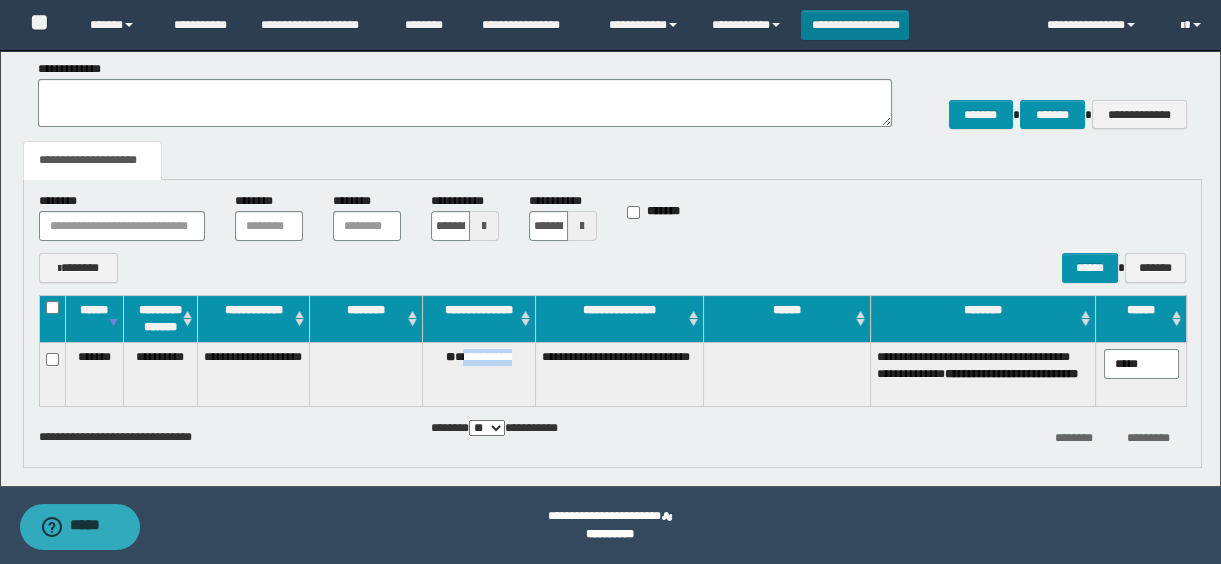copy on "**********" 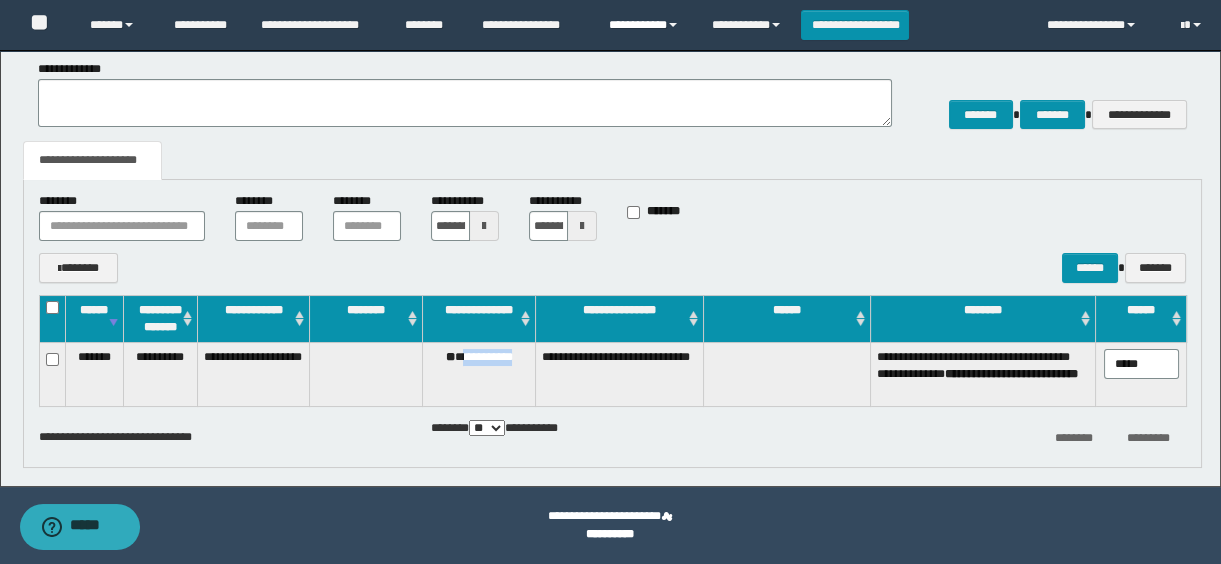 click on "**********" at bounding box center (645, 25) 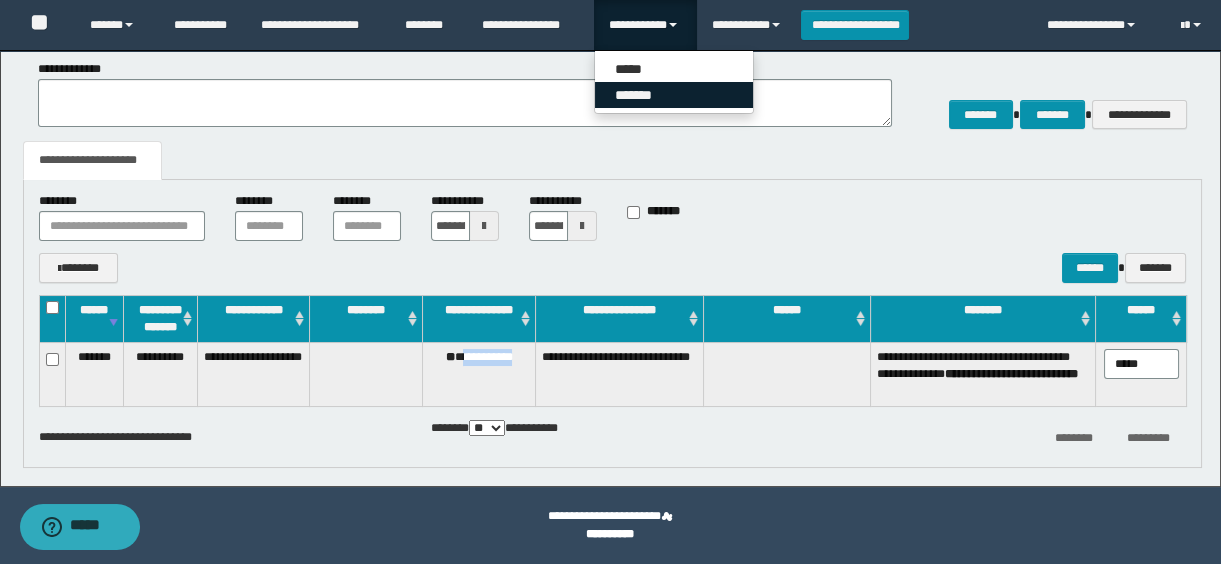 click on "*******" at bounding box center (674, 95) 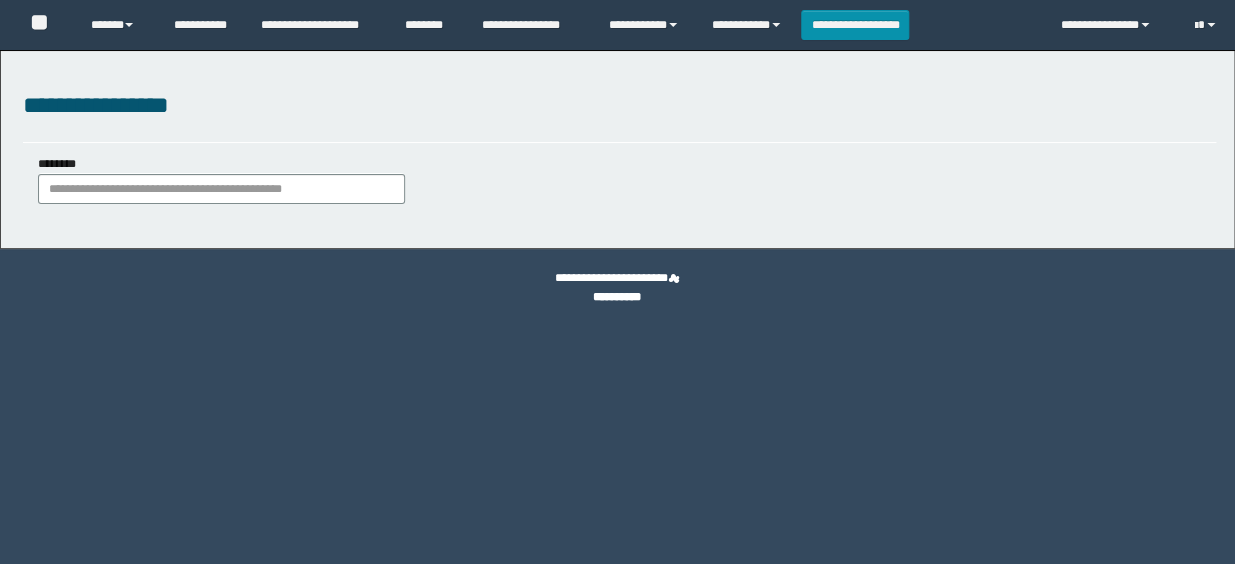 scroll, scrollTop: 0, scrollLeft: 0, axis: both 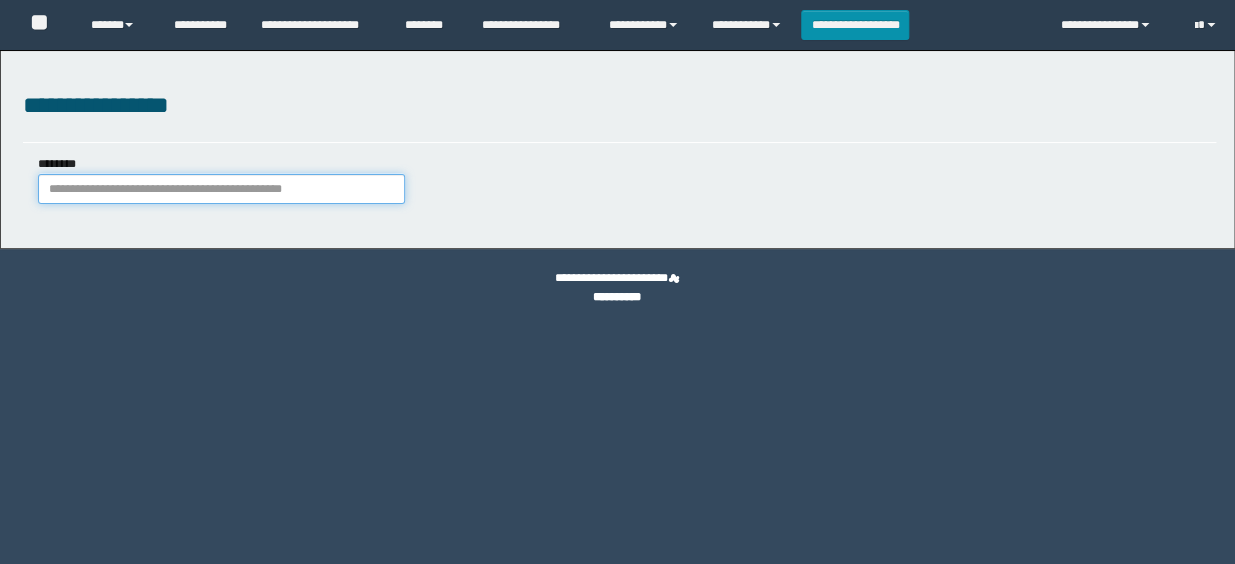 click on "********" at bounding box center [222, 189] 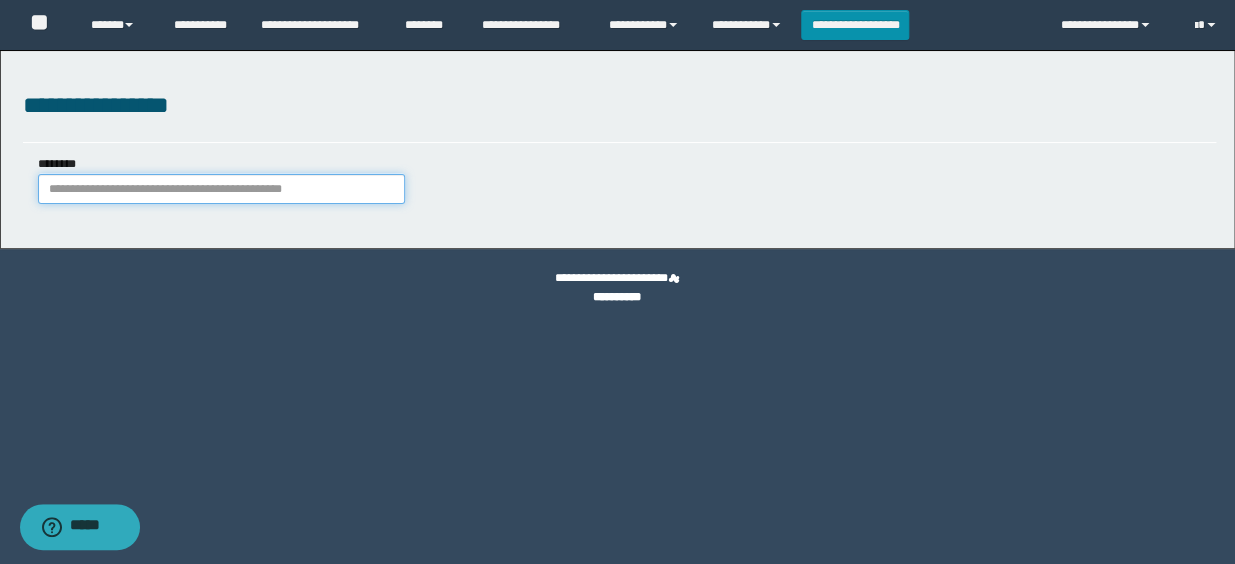 paste on "**********" 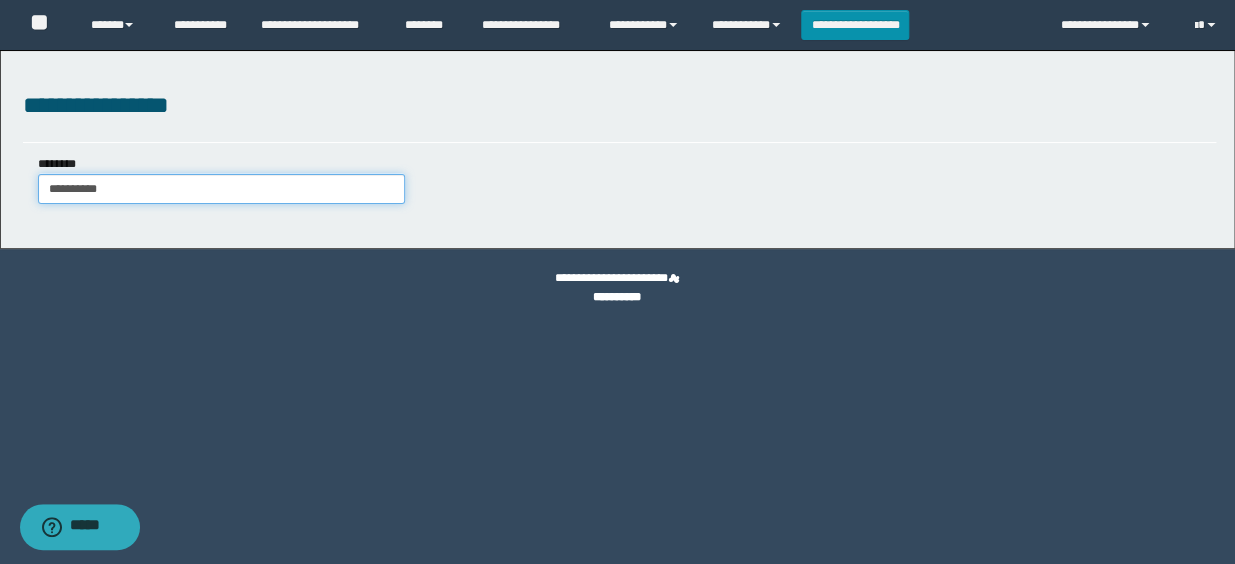 type on "**********" 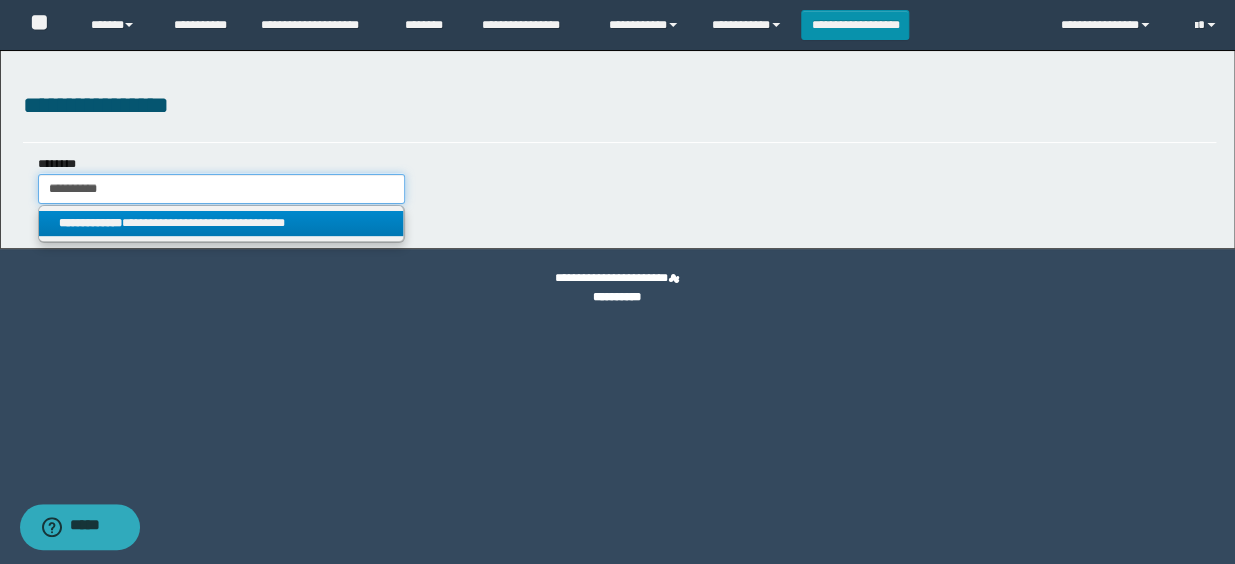 type on "**********" 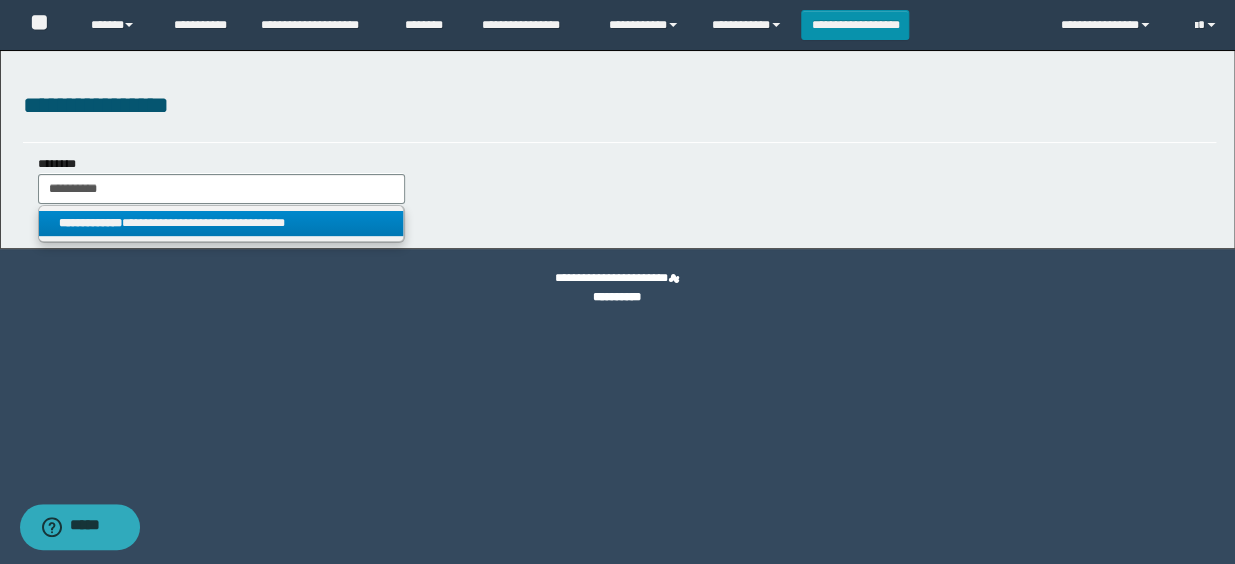 click on "**********" at bounding box center (221, 223) 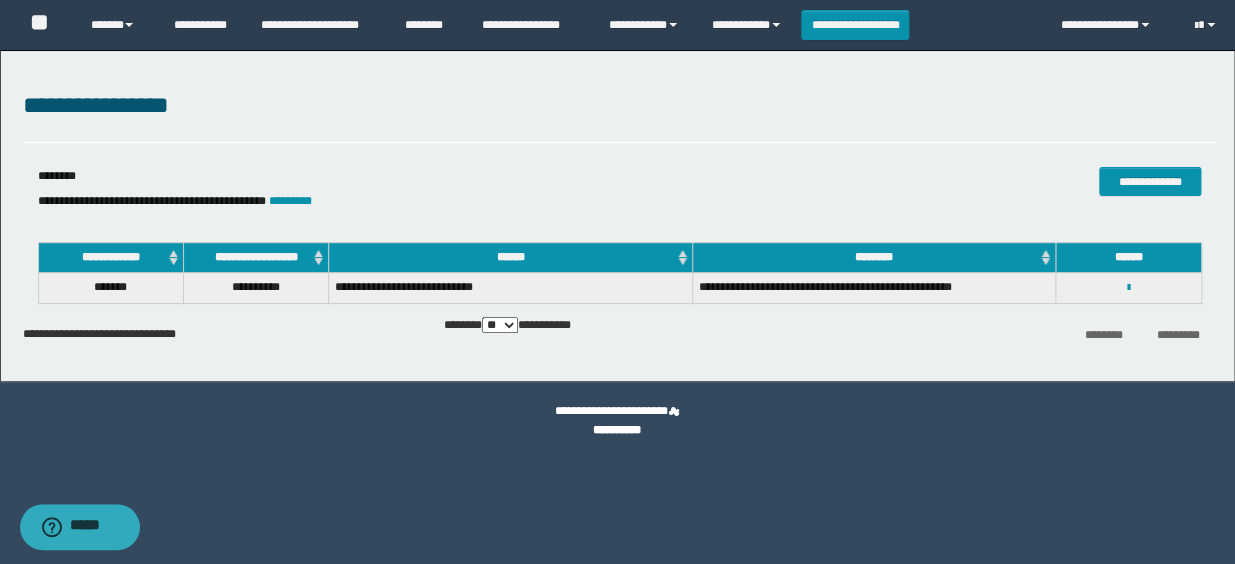 click on "**********" at bounding box center (1128, 287) 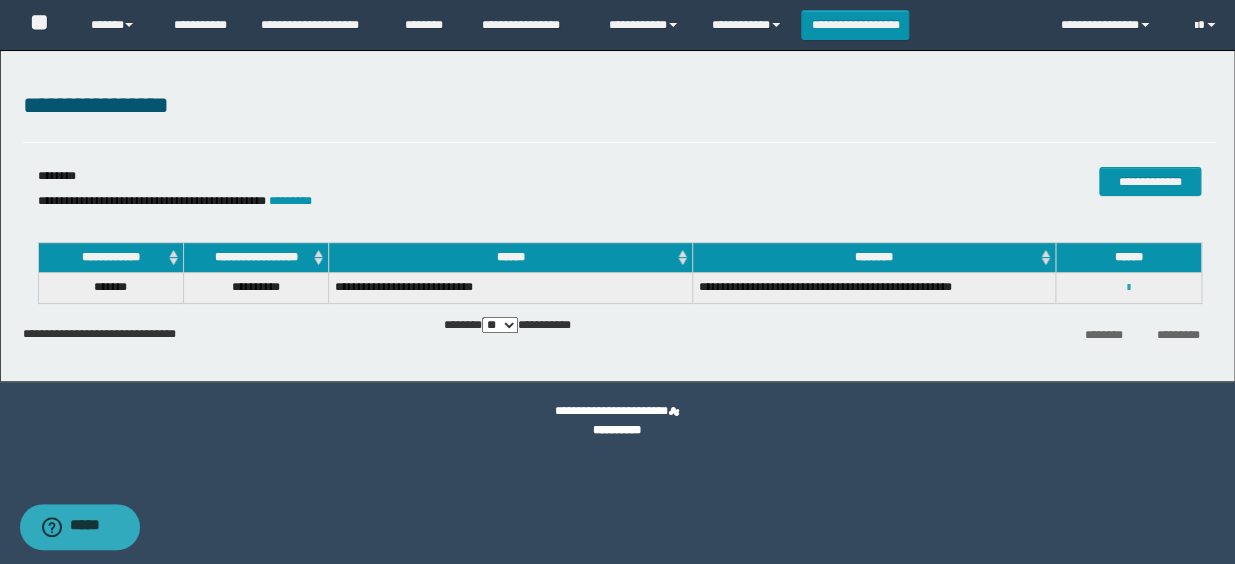 click at bounding box center [1128, 288] 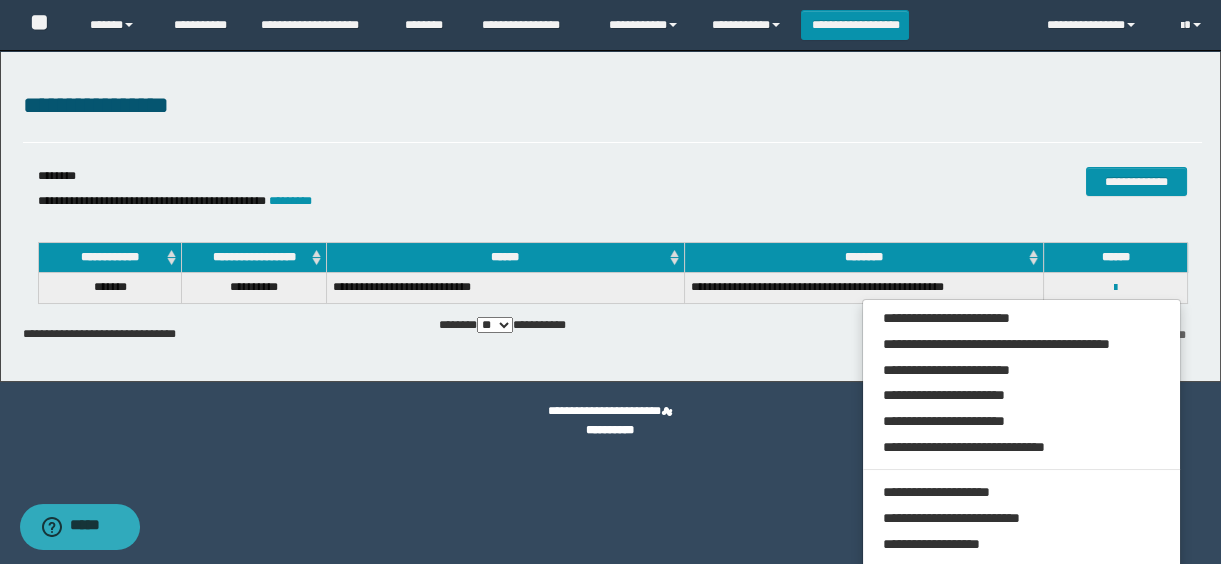 click on "**********" at bounding box center [613, 106] 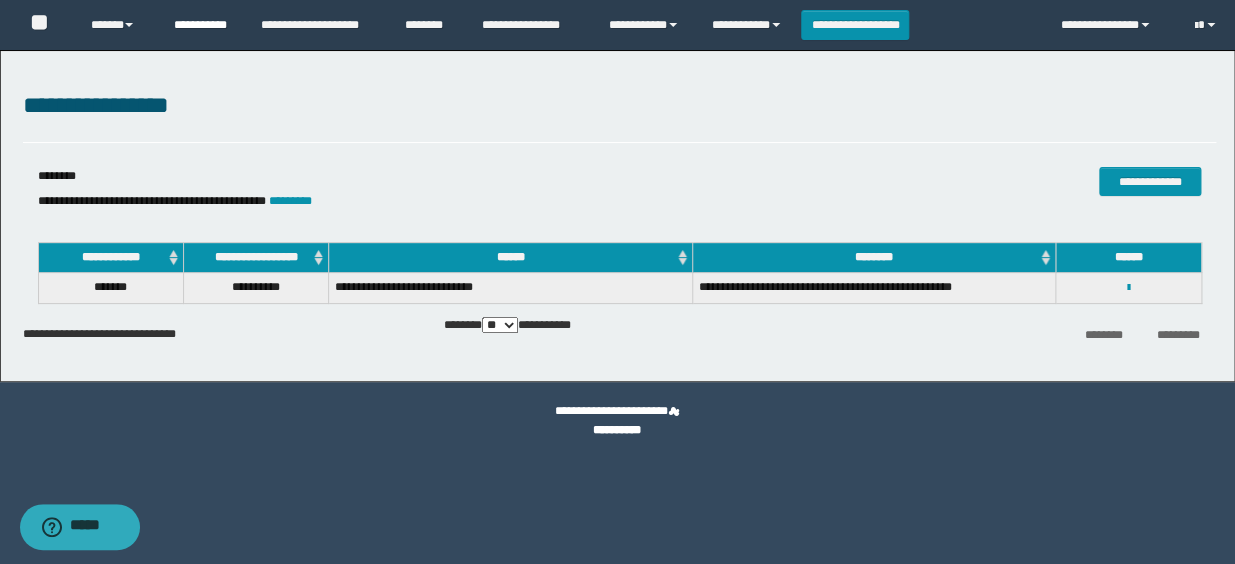 click on "**********" at bounding box center (202, 25) 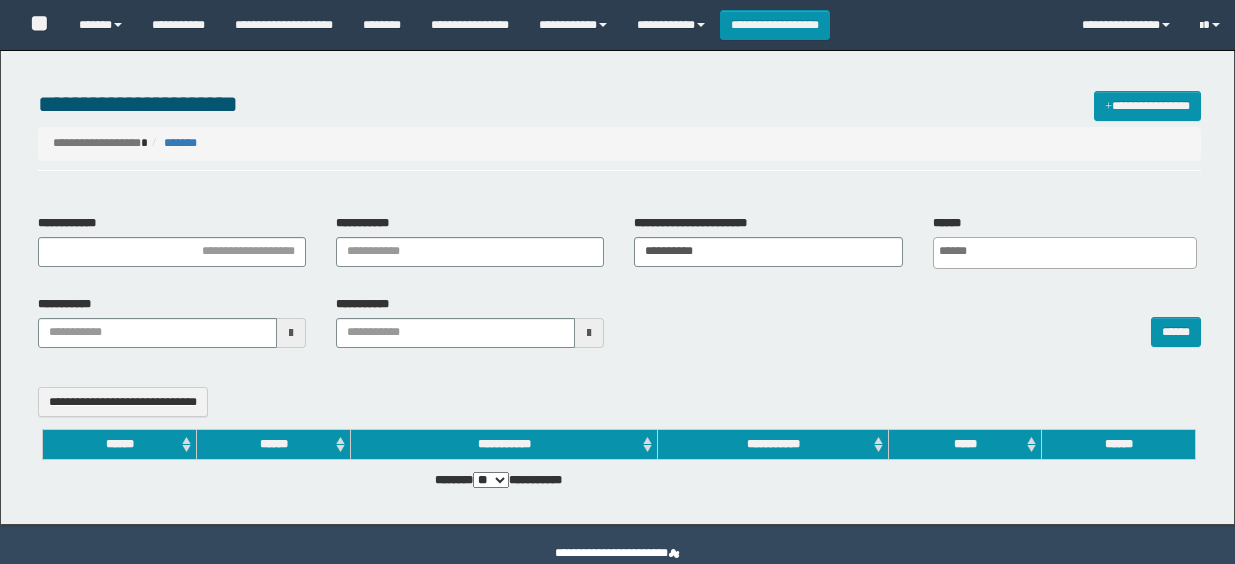 select 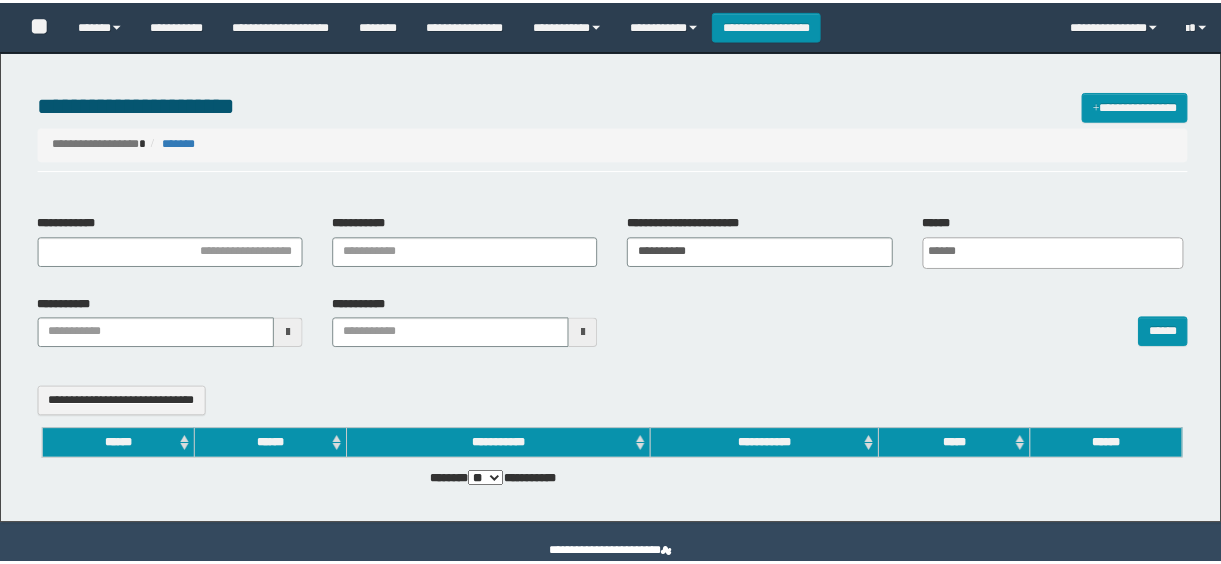 scroll, scrollTop: 0, scrollLeft: 0, axis: both 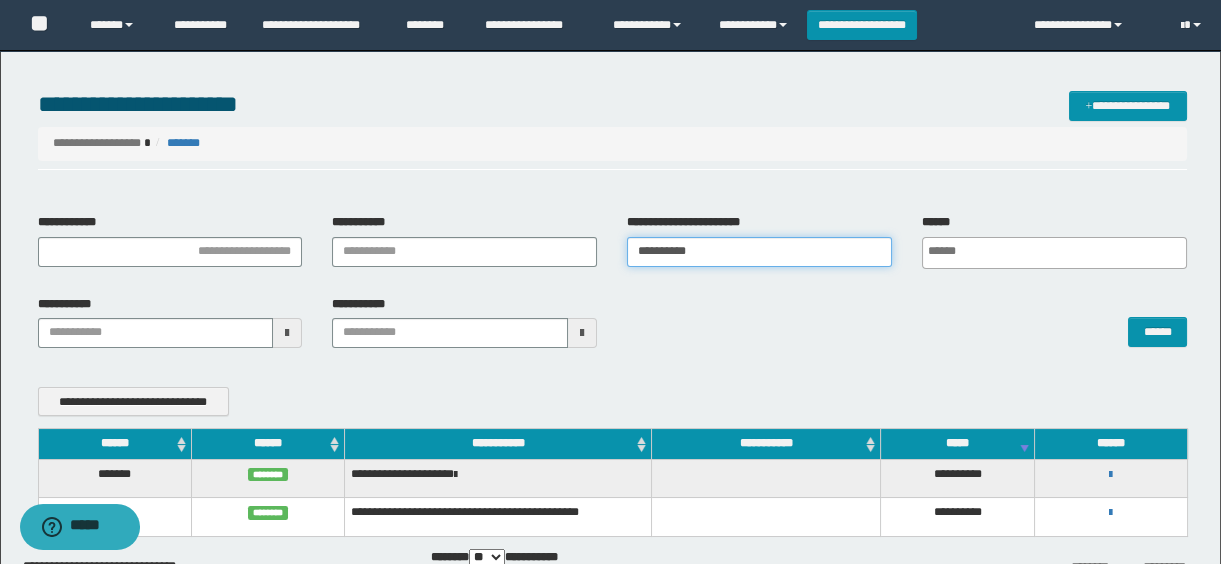 click on "**********" at bounding box center (759, 252) 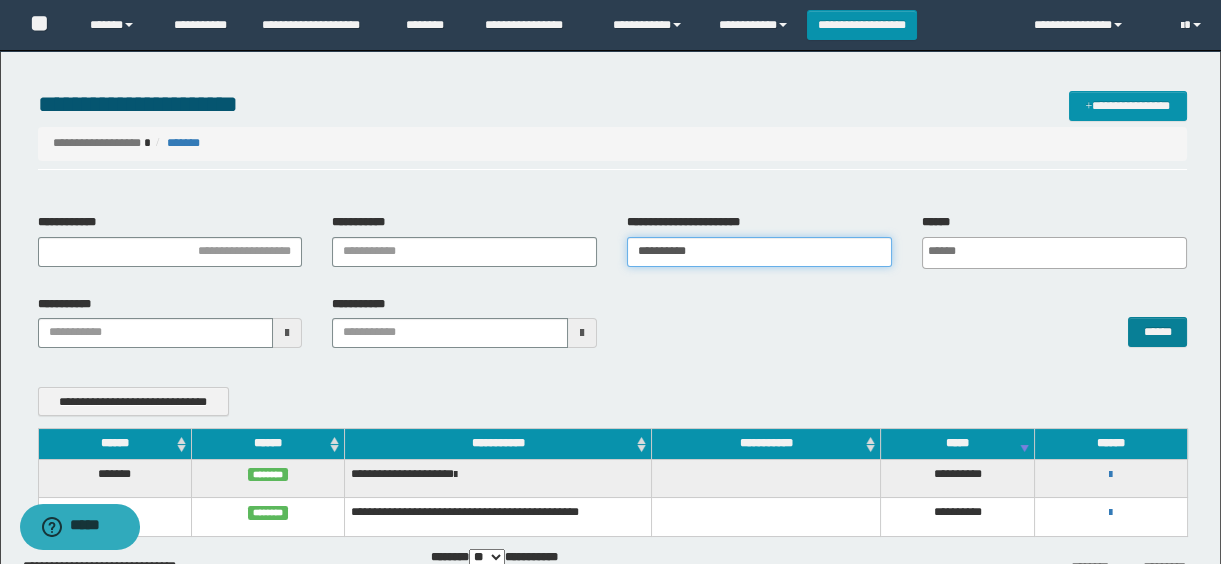 type on "**********" 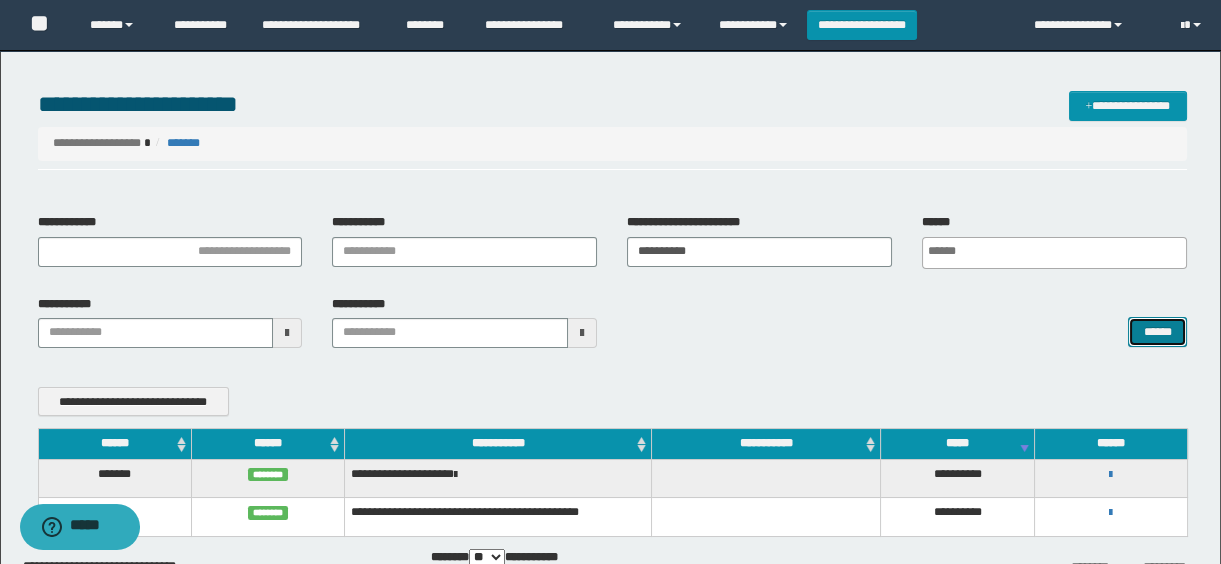click on "******" at bounding box center (1157, 332) 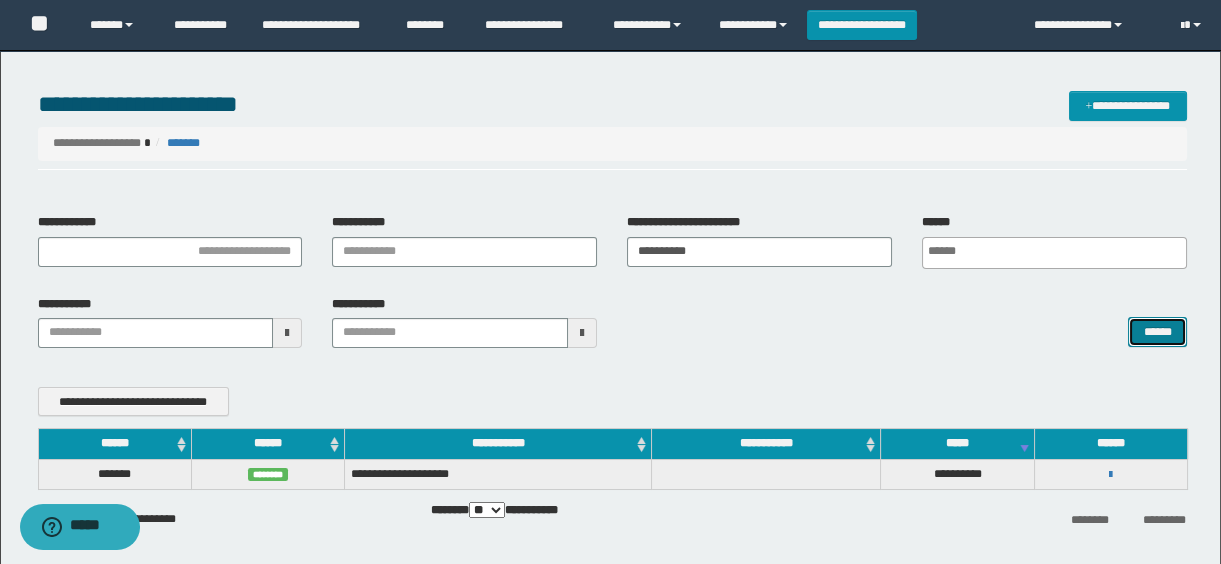 click on "******" at bounding box center (1157, 332) 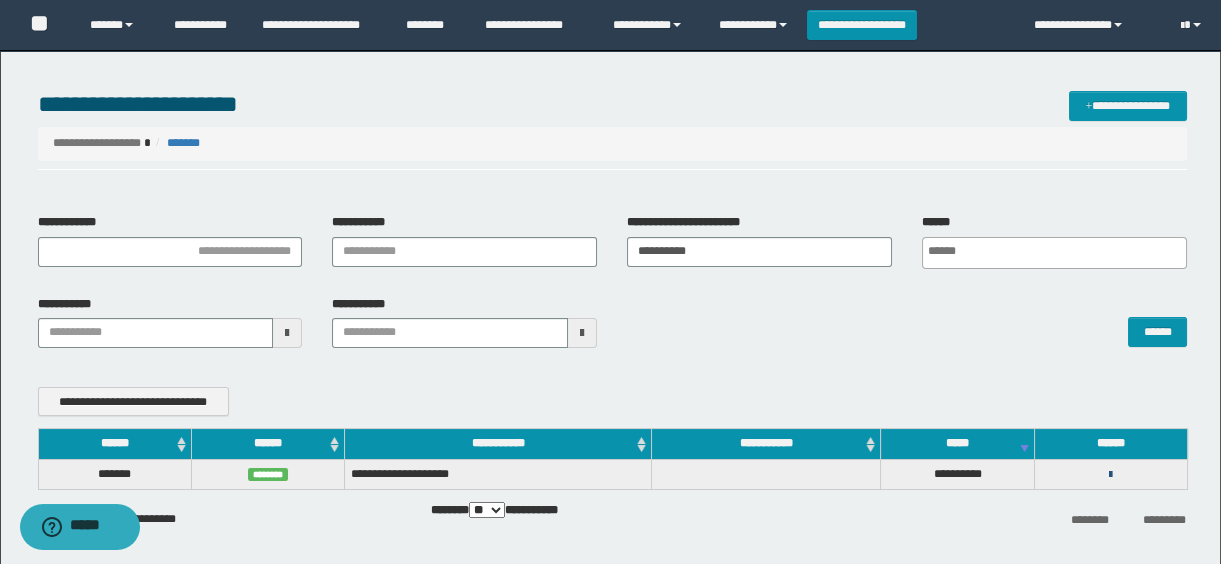 click at bounding box center [1110, 475] 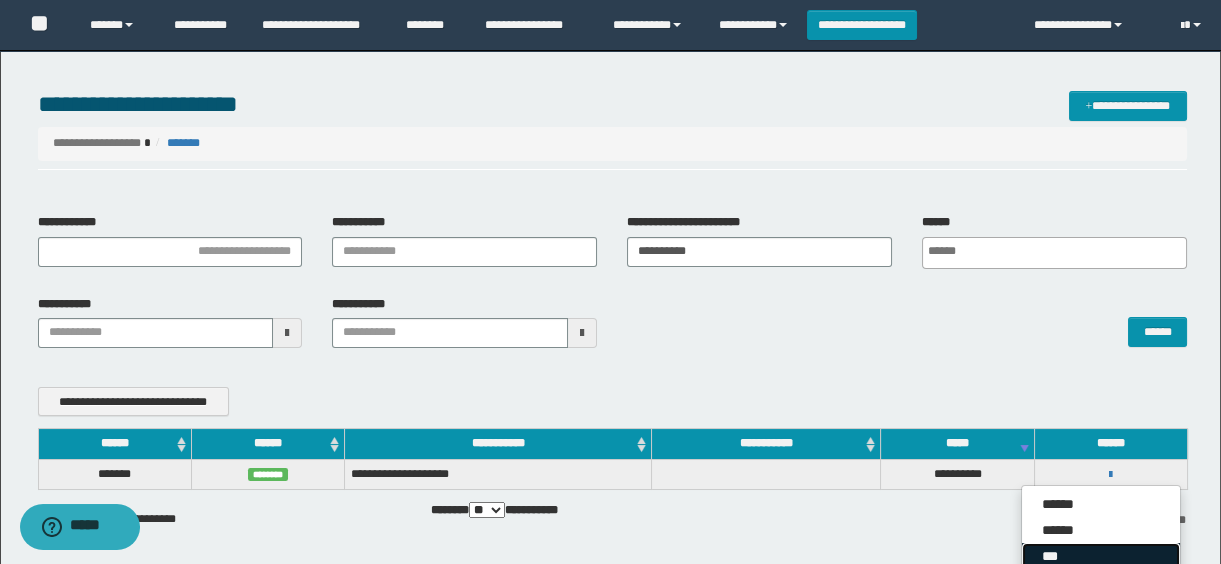 click on "***" at bounding box center [1101, 556] 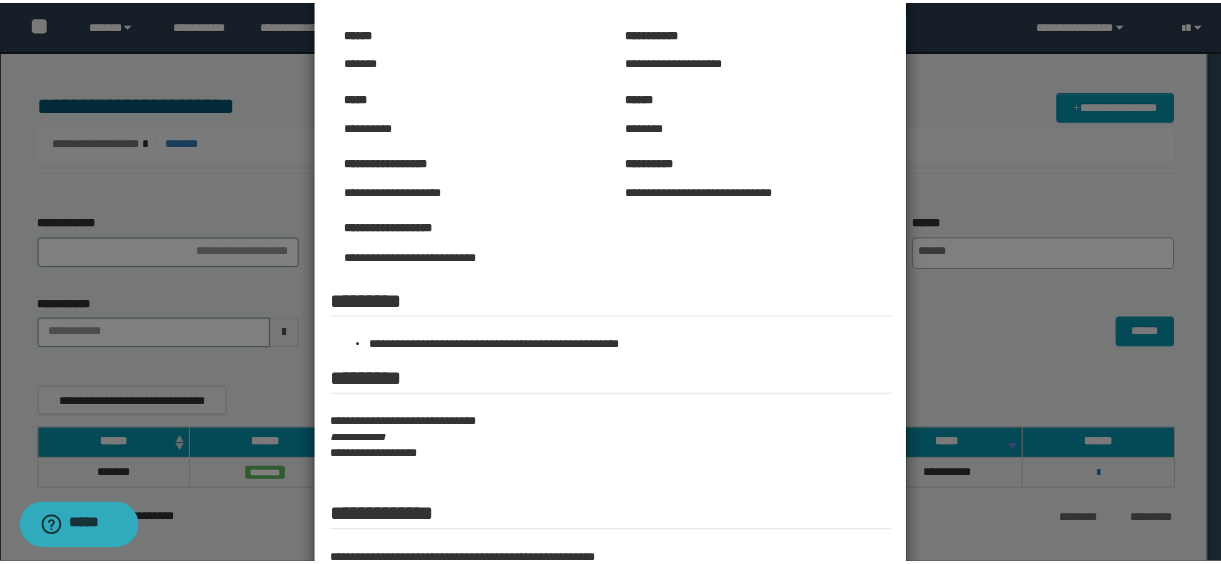 scroll, scrollTop: 212, scrollLeft: 0, axis: vertical 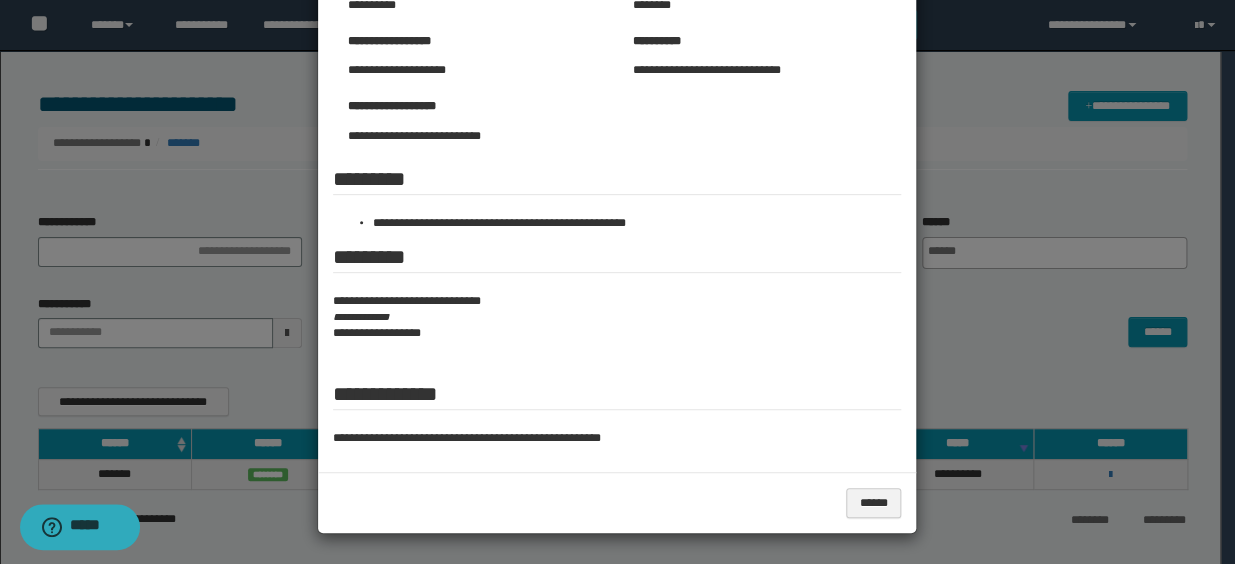 click at bounding box center [617, 176] 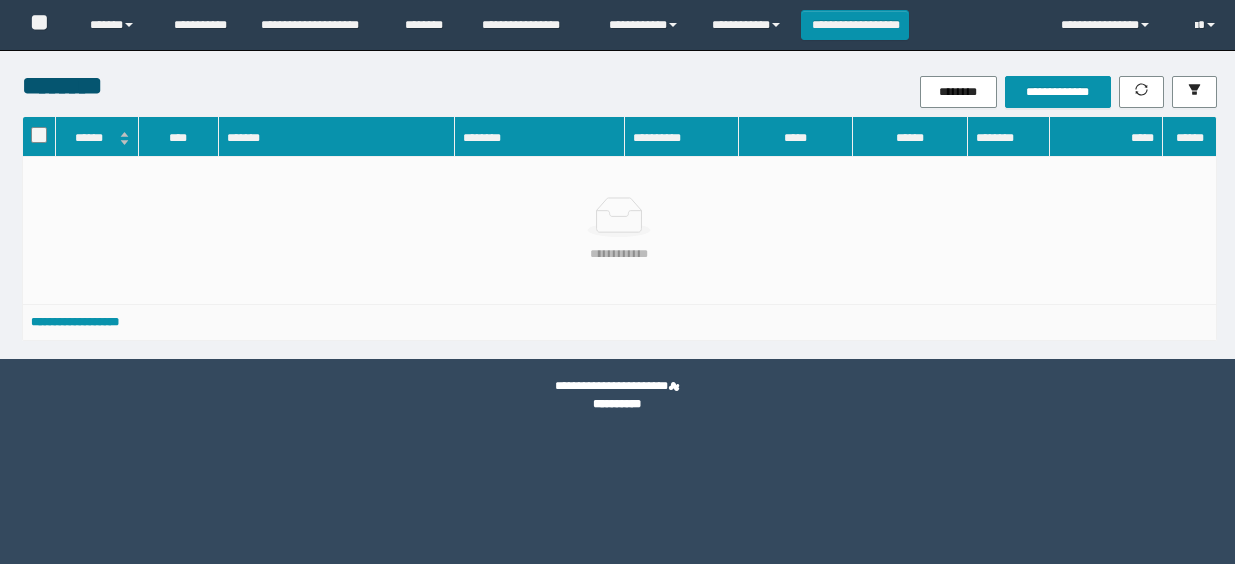 scroll, scrollTop: 0, scrollLeft: 0, axis: both 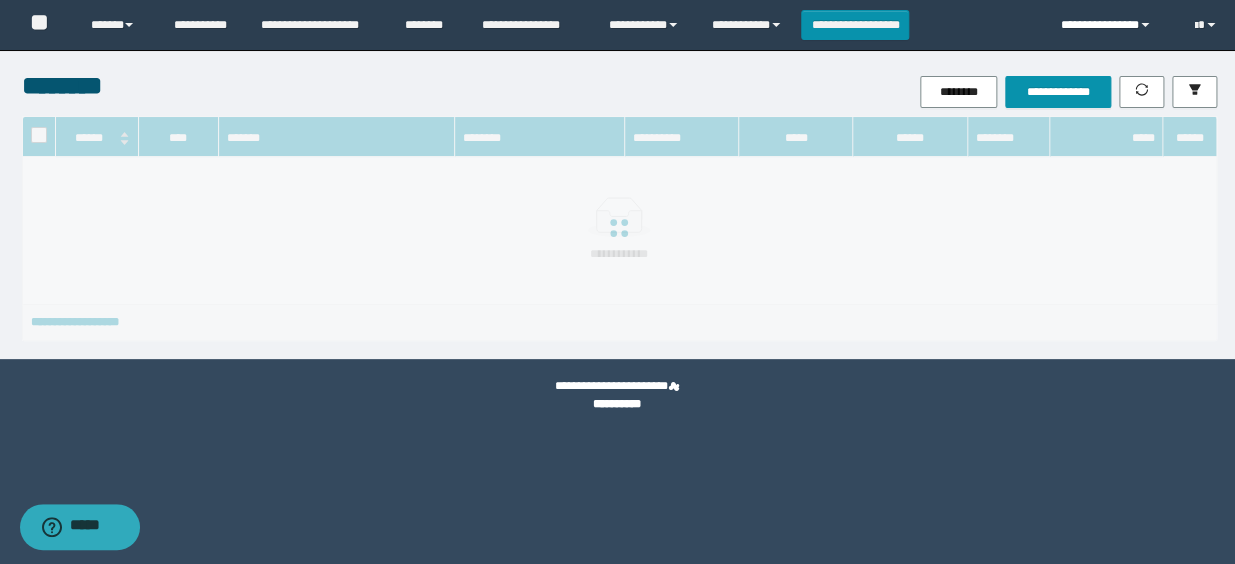 click on "**********" at bounding box center (1113, 25) 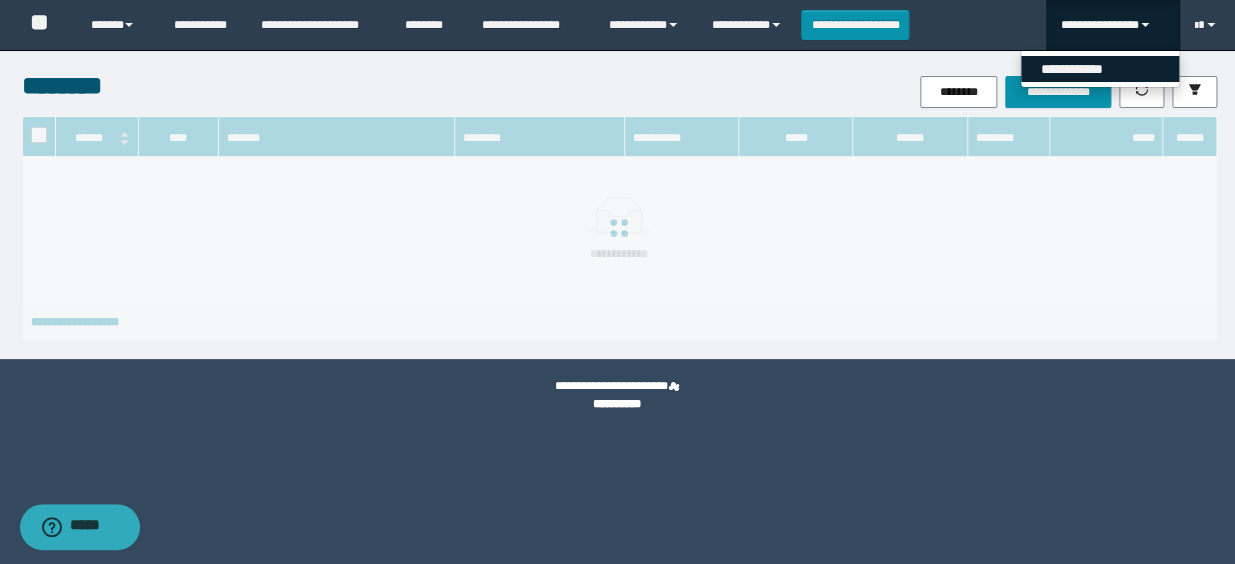 click on "**********" at bounding box center [1100, 69] 